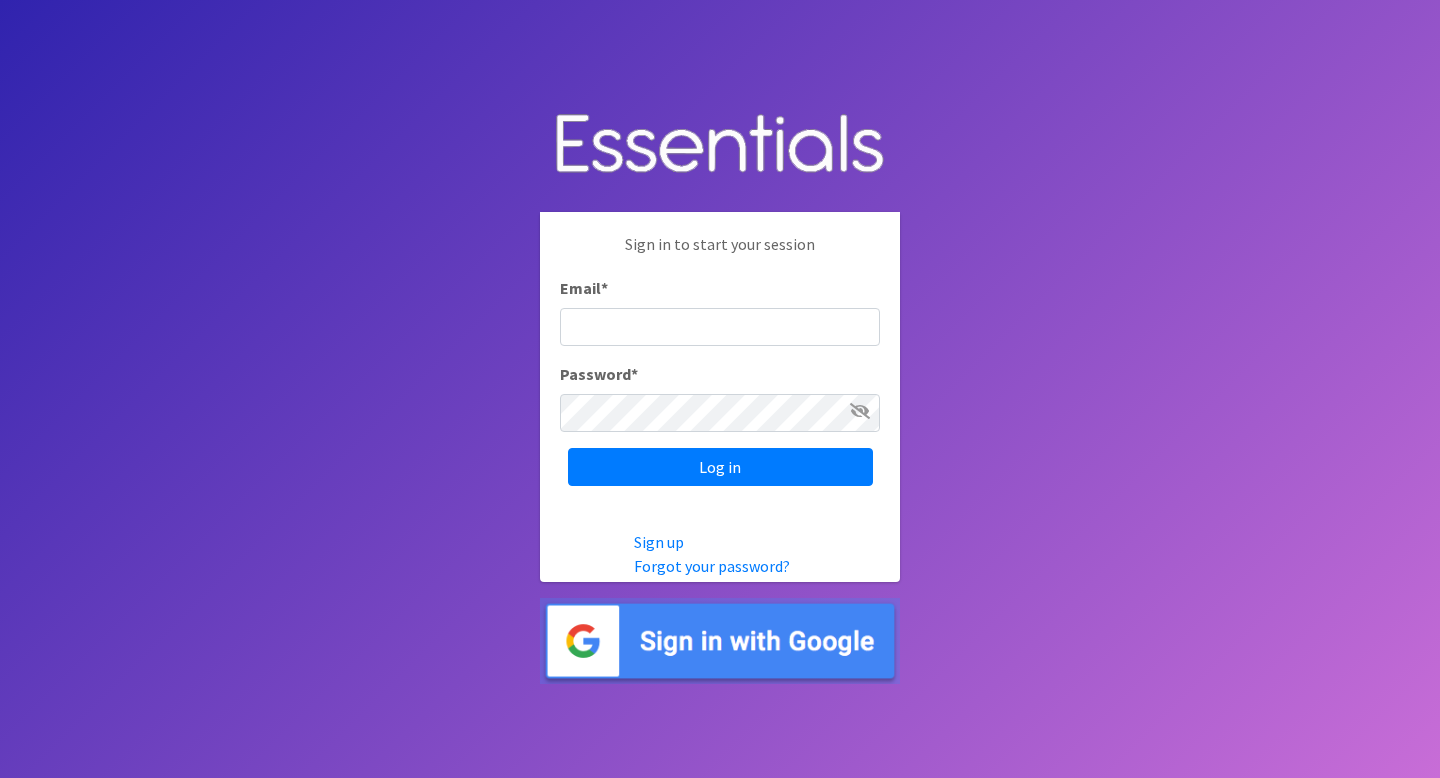 scroll, scrollTop: 0, scrollLeft: 0, axis: both 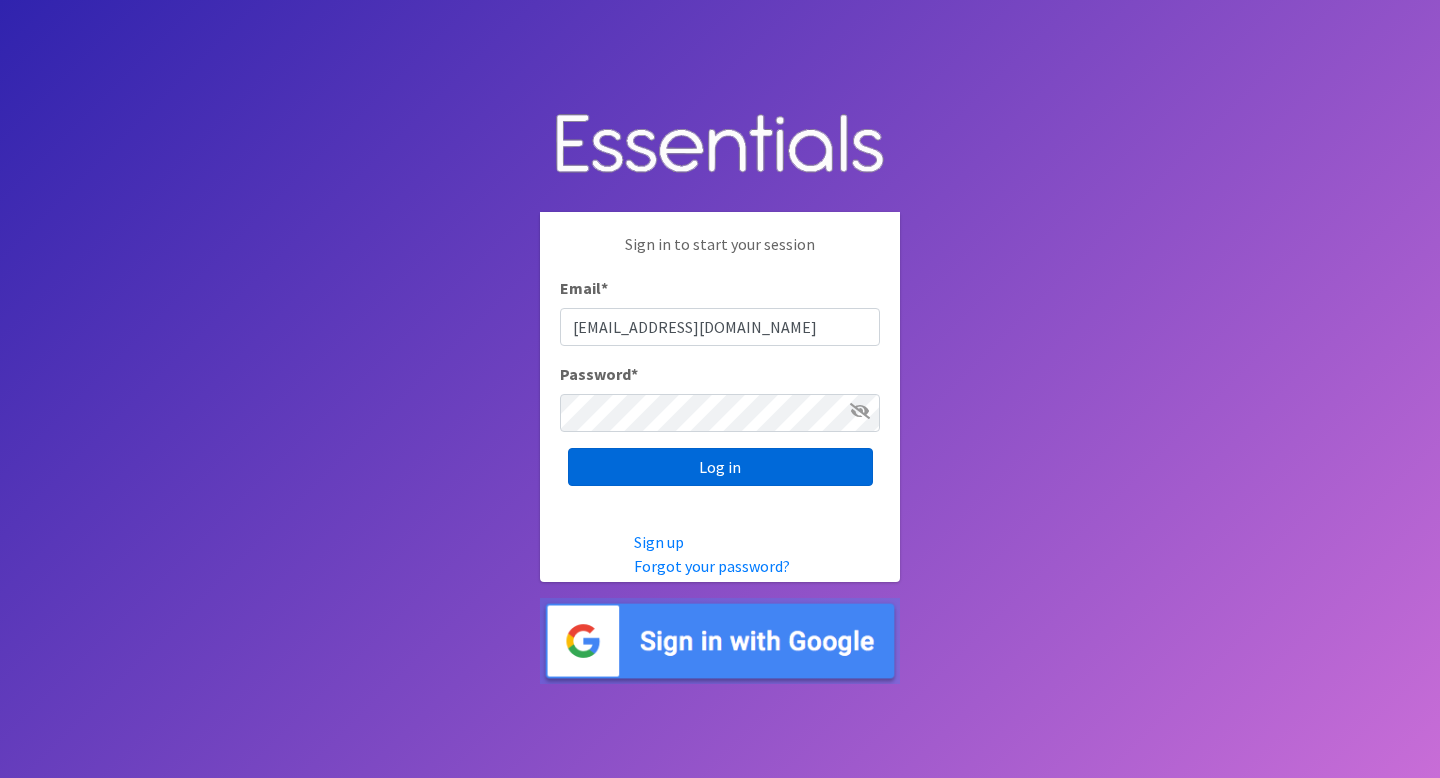 click on "Log in" at bounding box center [720, 467] 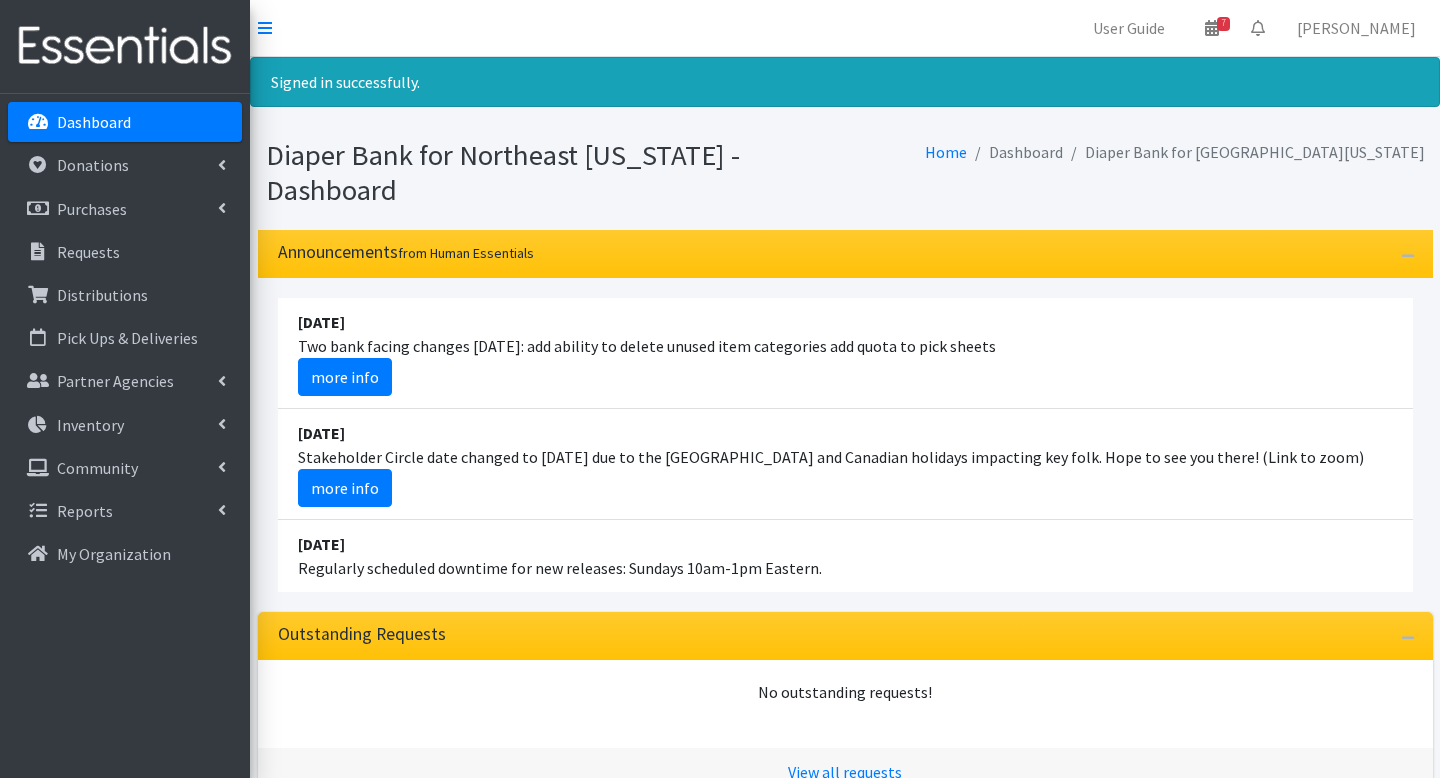 scroll, scrollTop: 0, scrollLeft: 0, axis: both 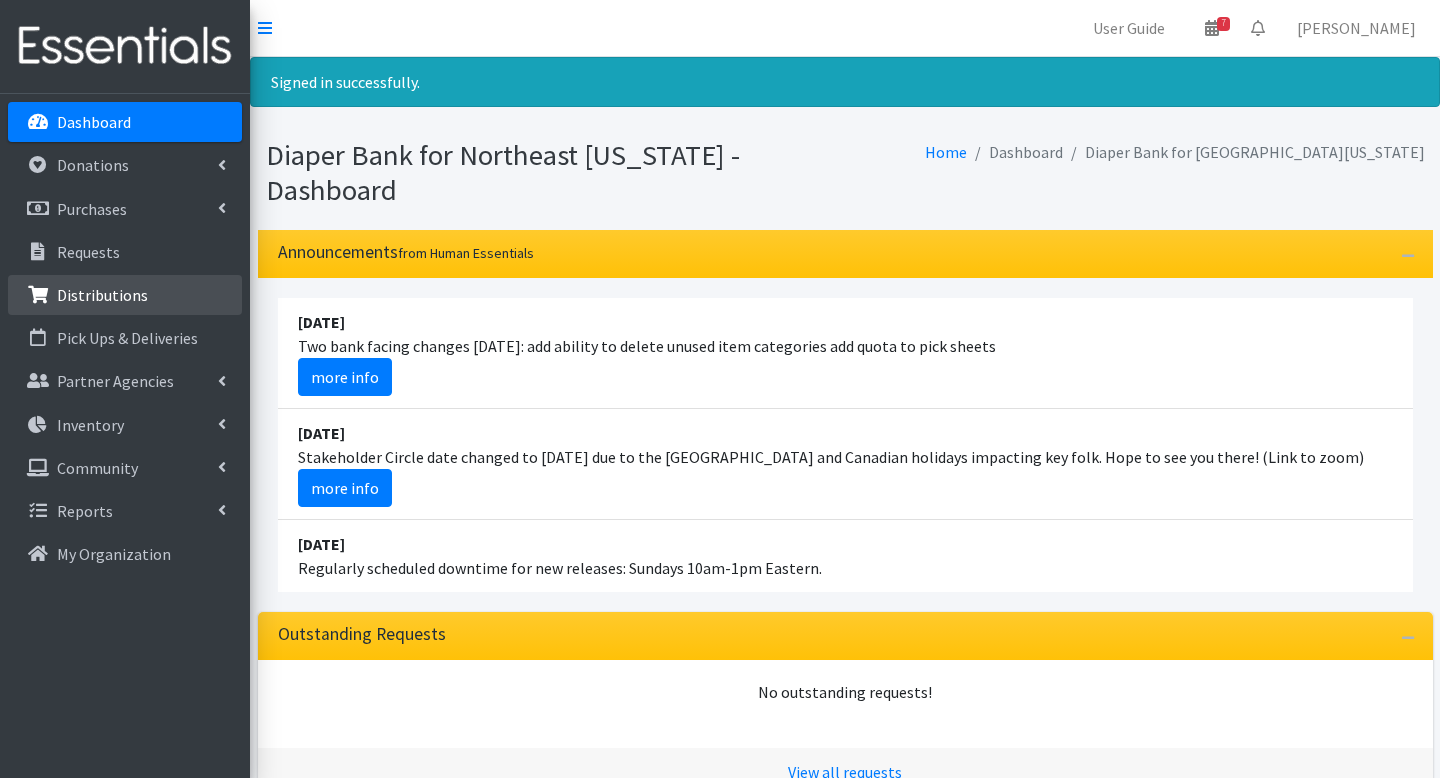 click on "Distributions" at bounding box center (102, 295) 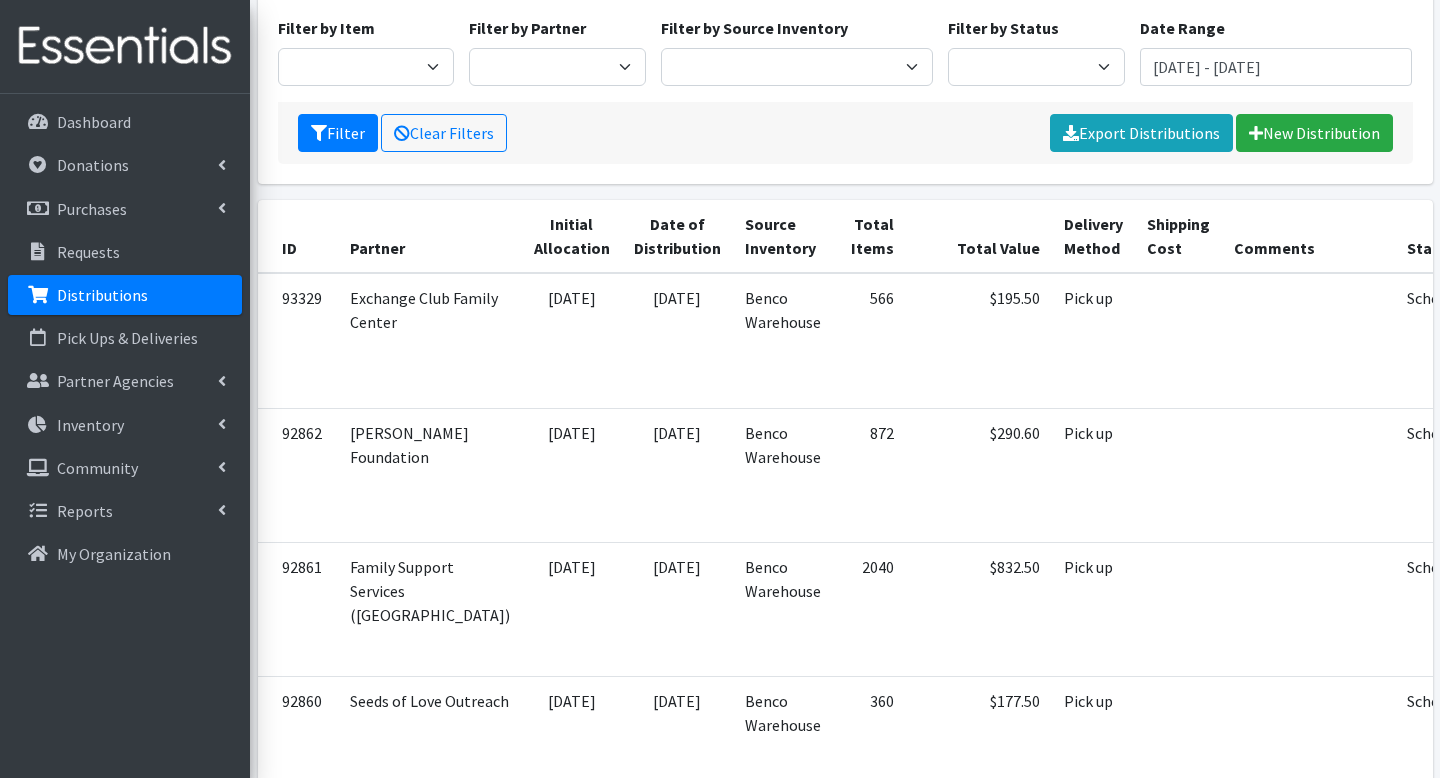 scroll, scrollTop: 224, scrollLeft: 0, axis: vertical 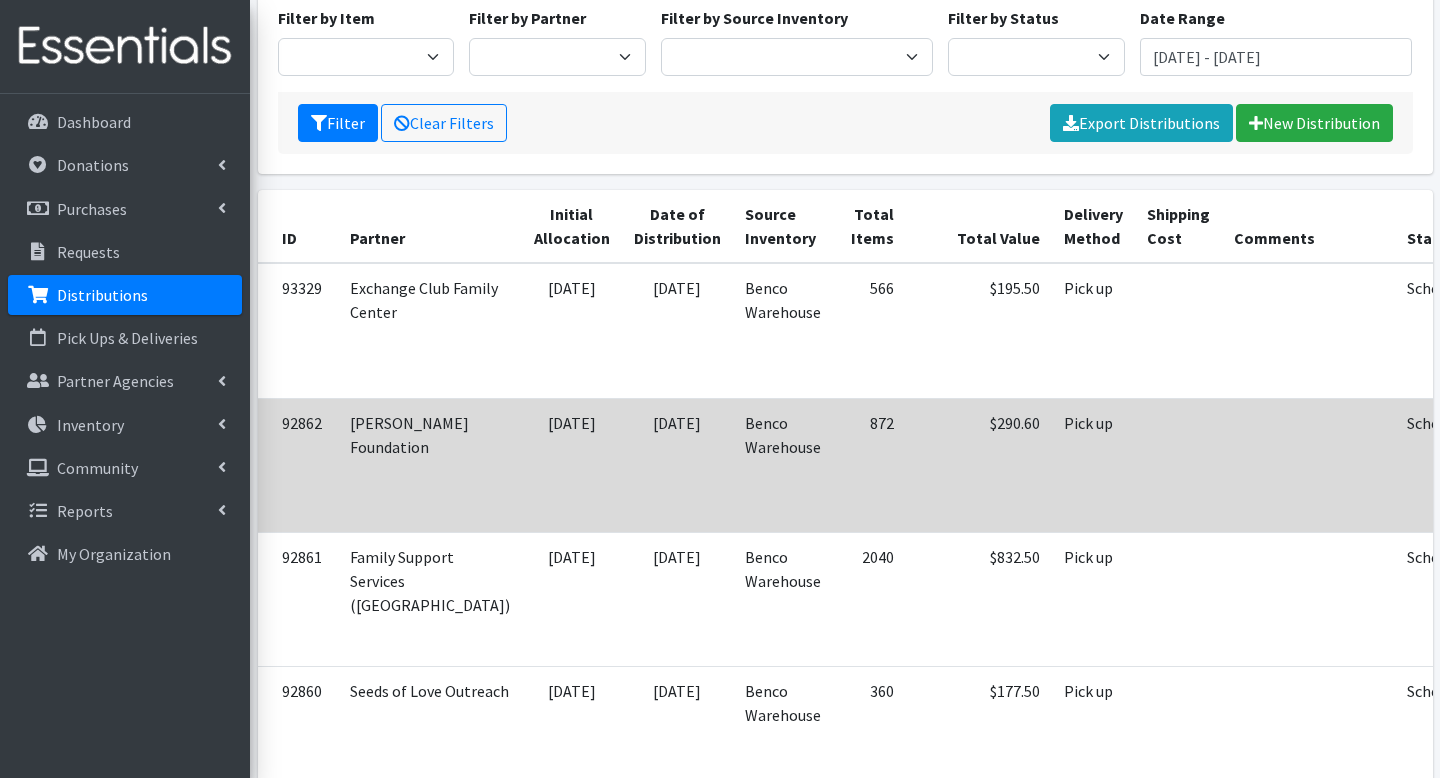 click at bounding box center [1523, 451] 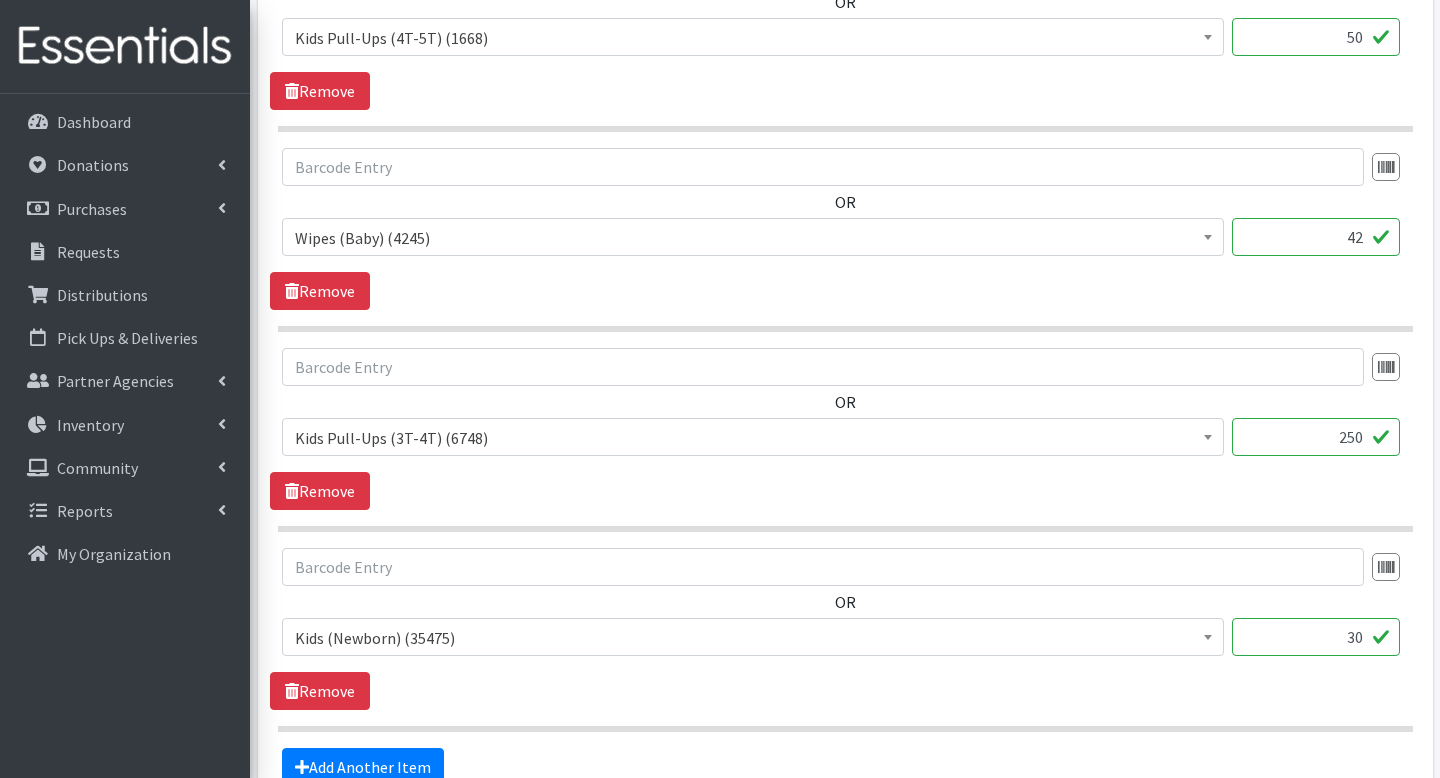 scroll, scrollTop: 1150, scrollLeft: 0, axis: vertical 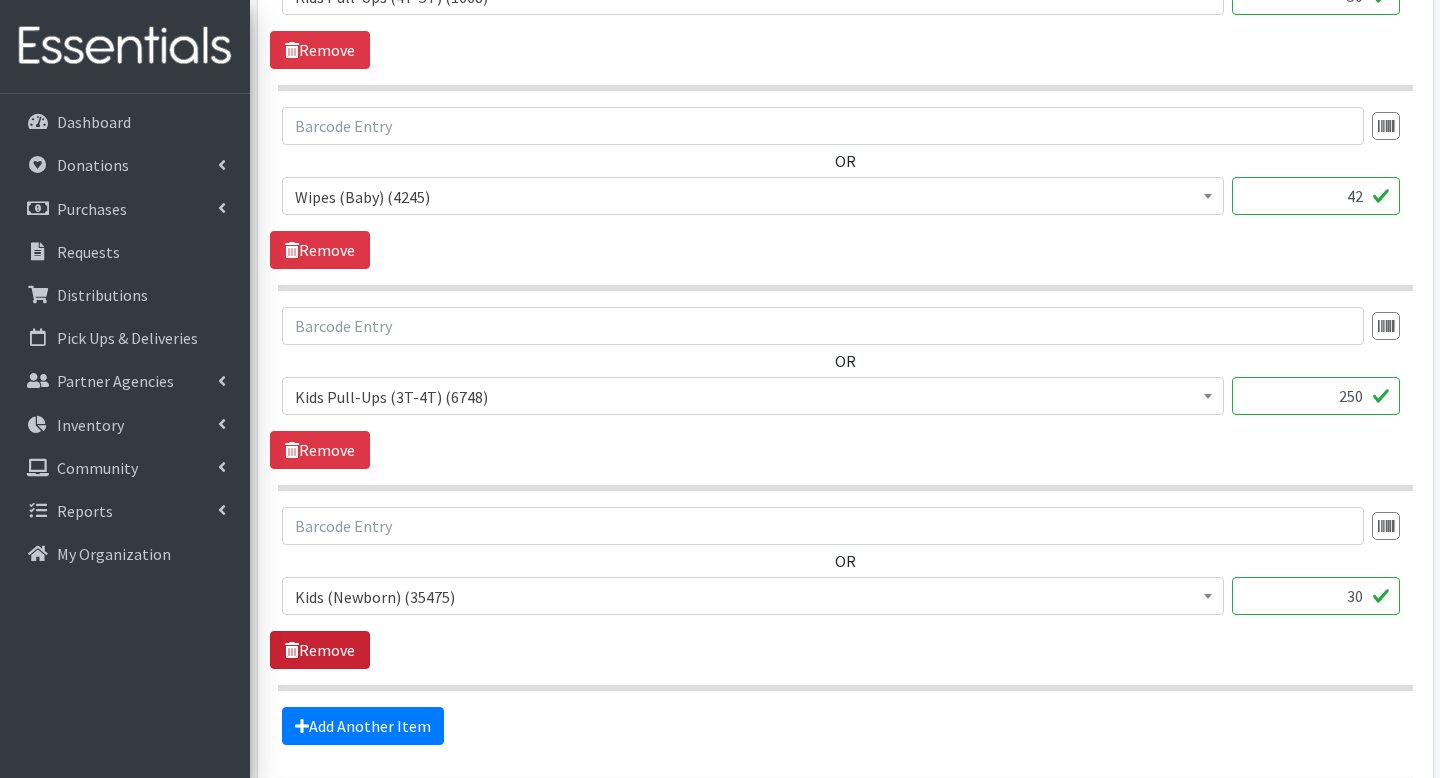 click on "Remove" at bounding box center [320, 650] 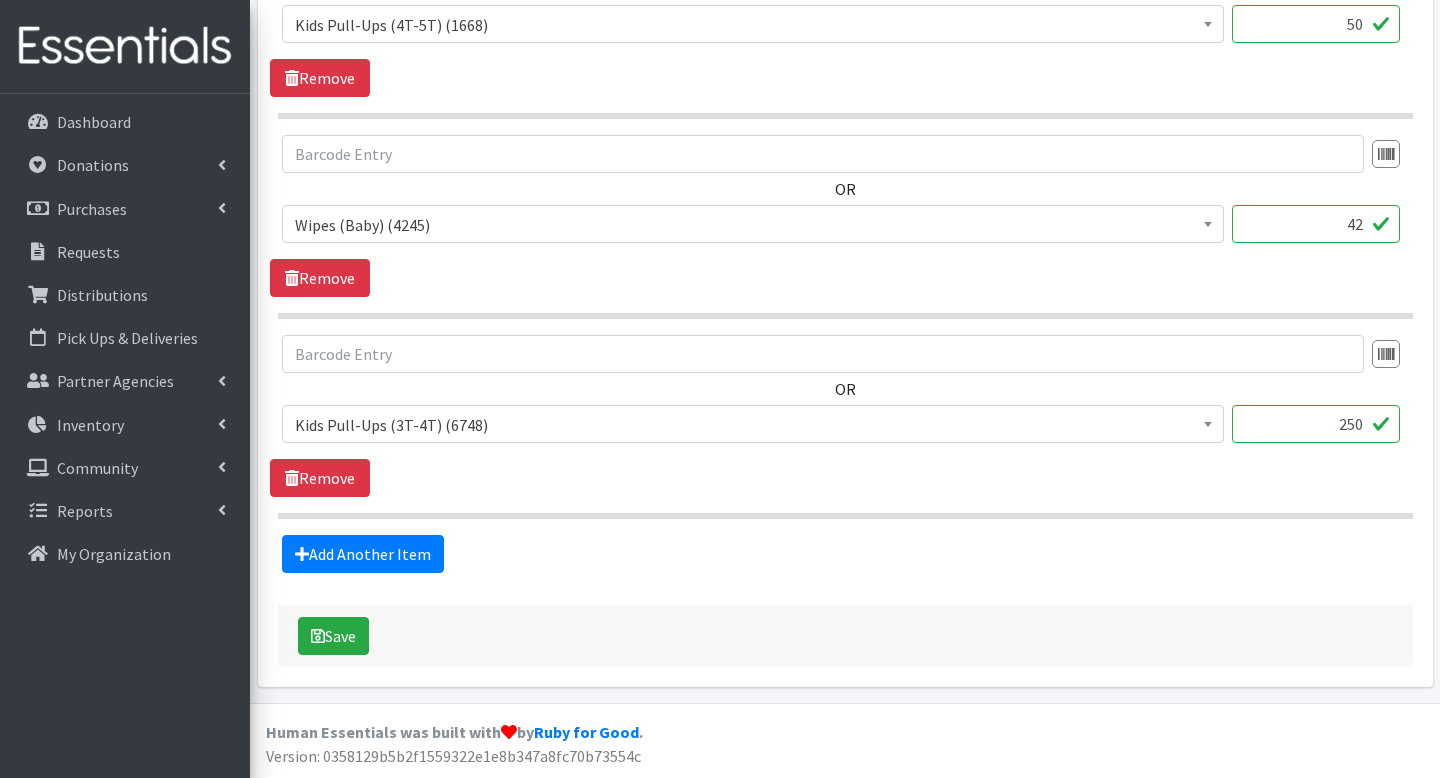 scroll, scrollTop: 1087, scrollLeft: 0, axis: vertical 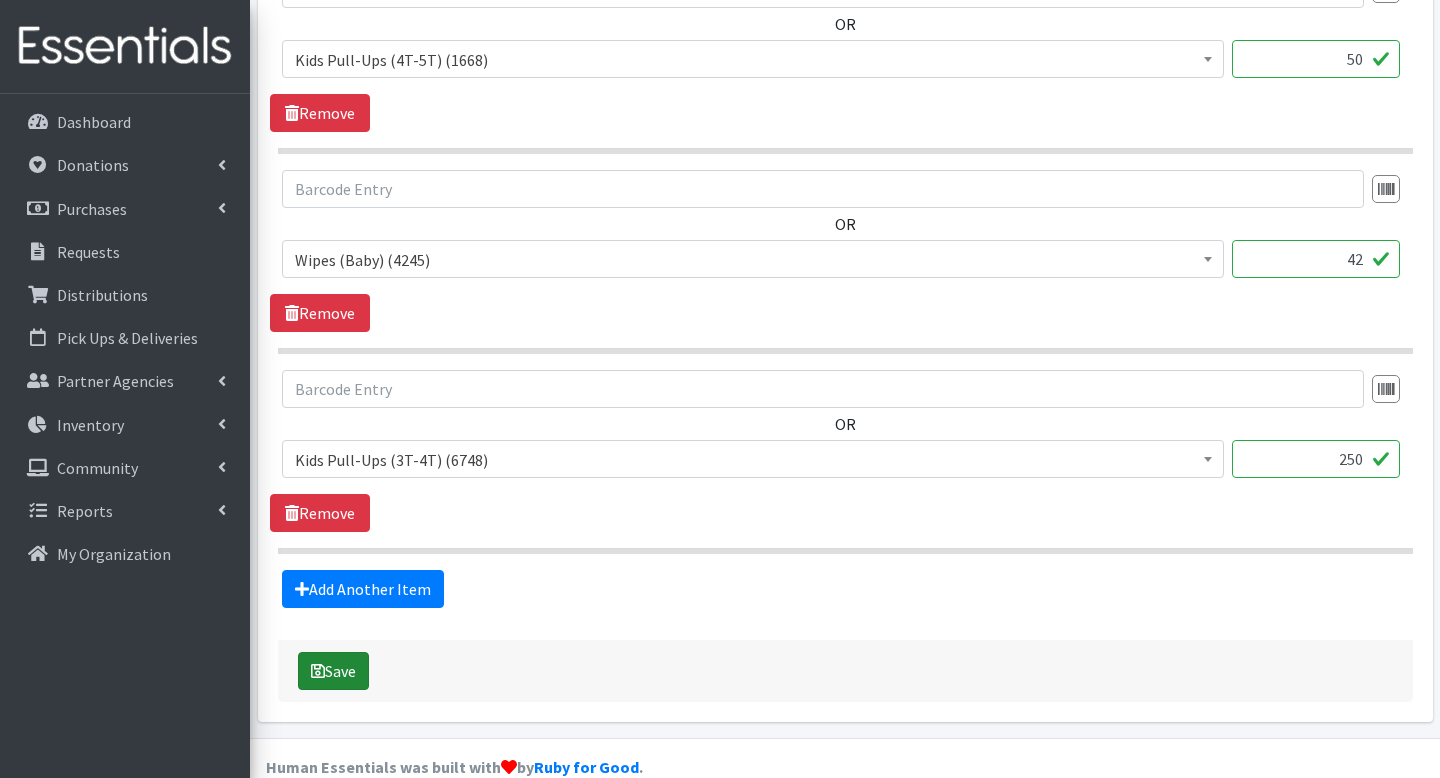 click on "Save" at bounding box center [333, 671] 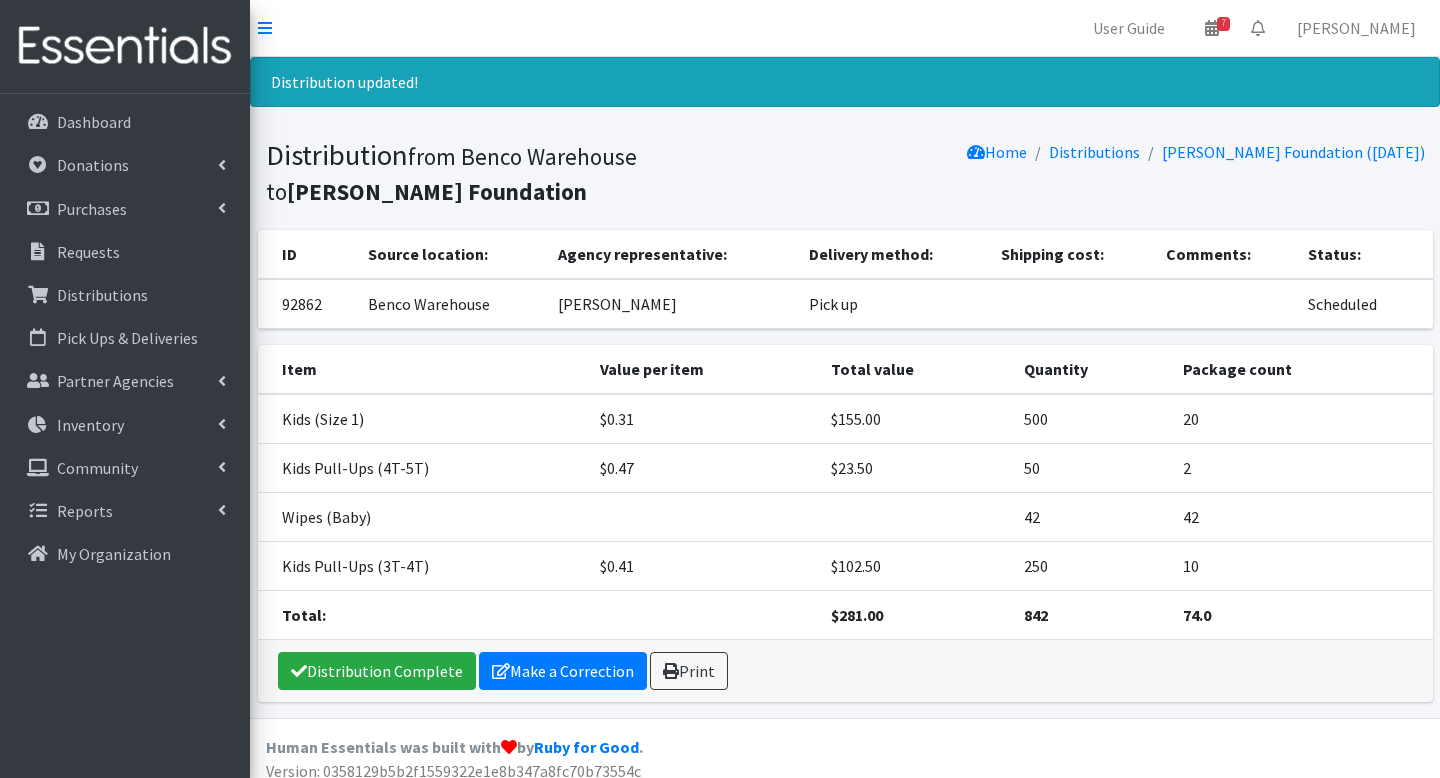 scroll, scrollTop: 0, scrollLeft: 0, axis: both 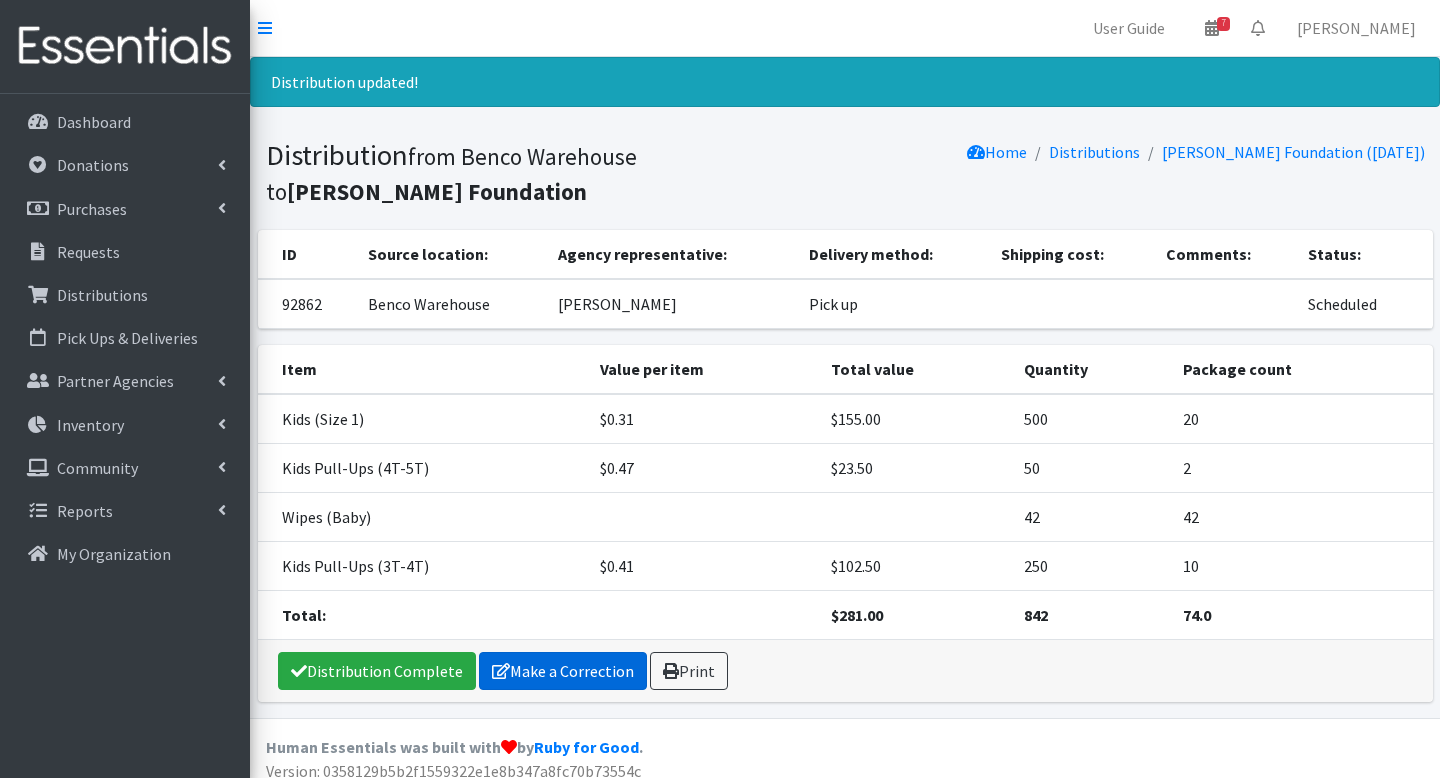 click on "Make a Correction" at bounding box center [563, 671] 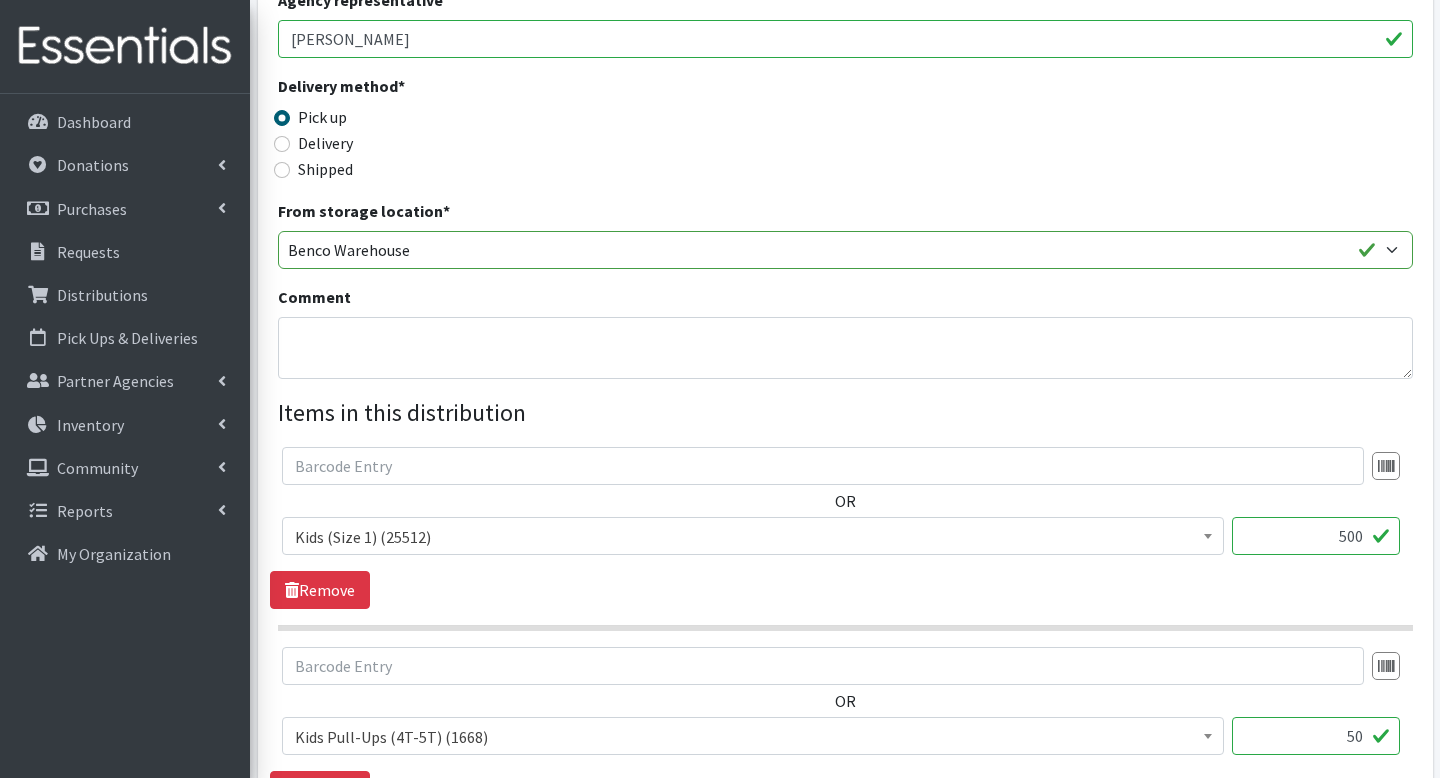 scroll, scrollTop: 1087, scrollLeft: 0, axis: vertical 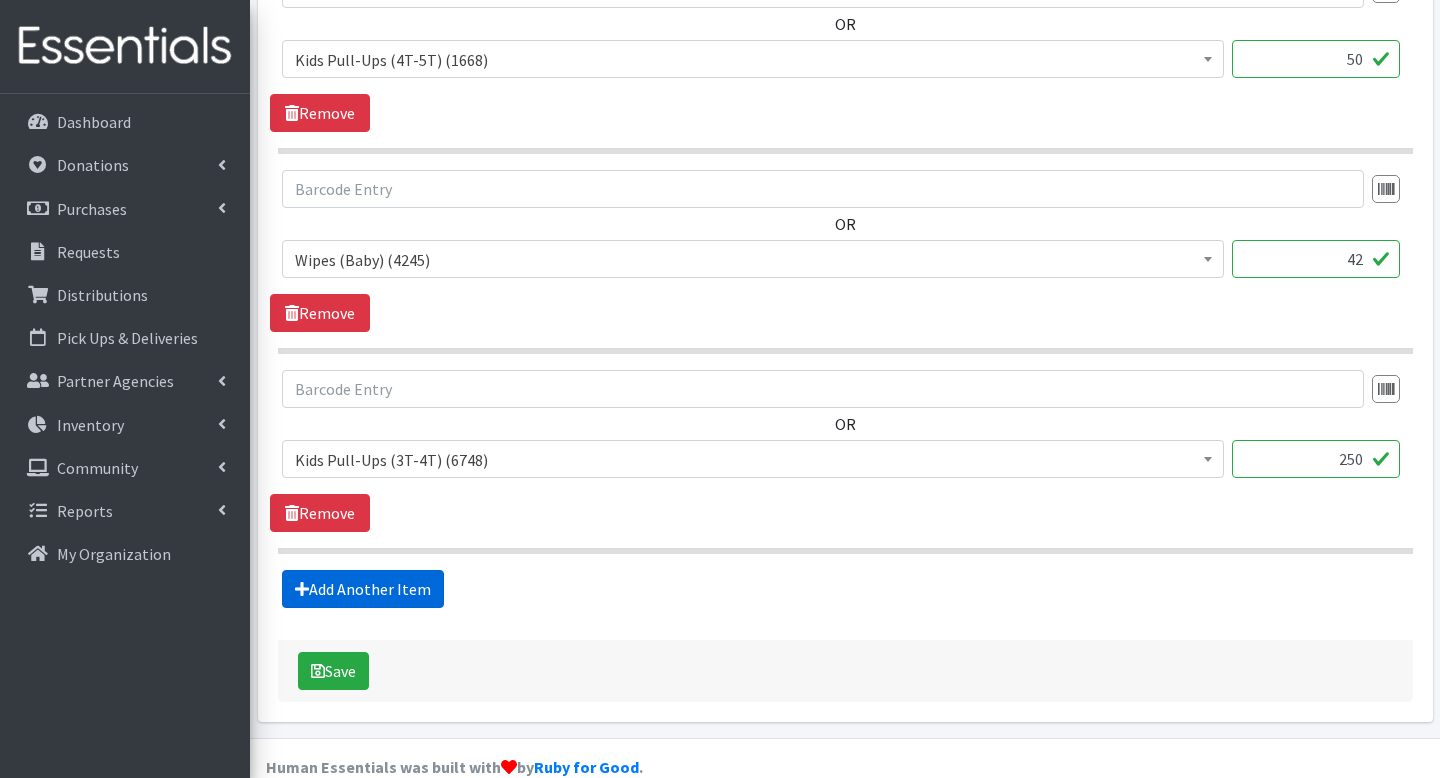 click on "Add Another Item" at bounding box center [363, 589] 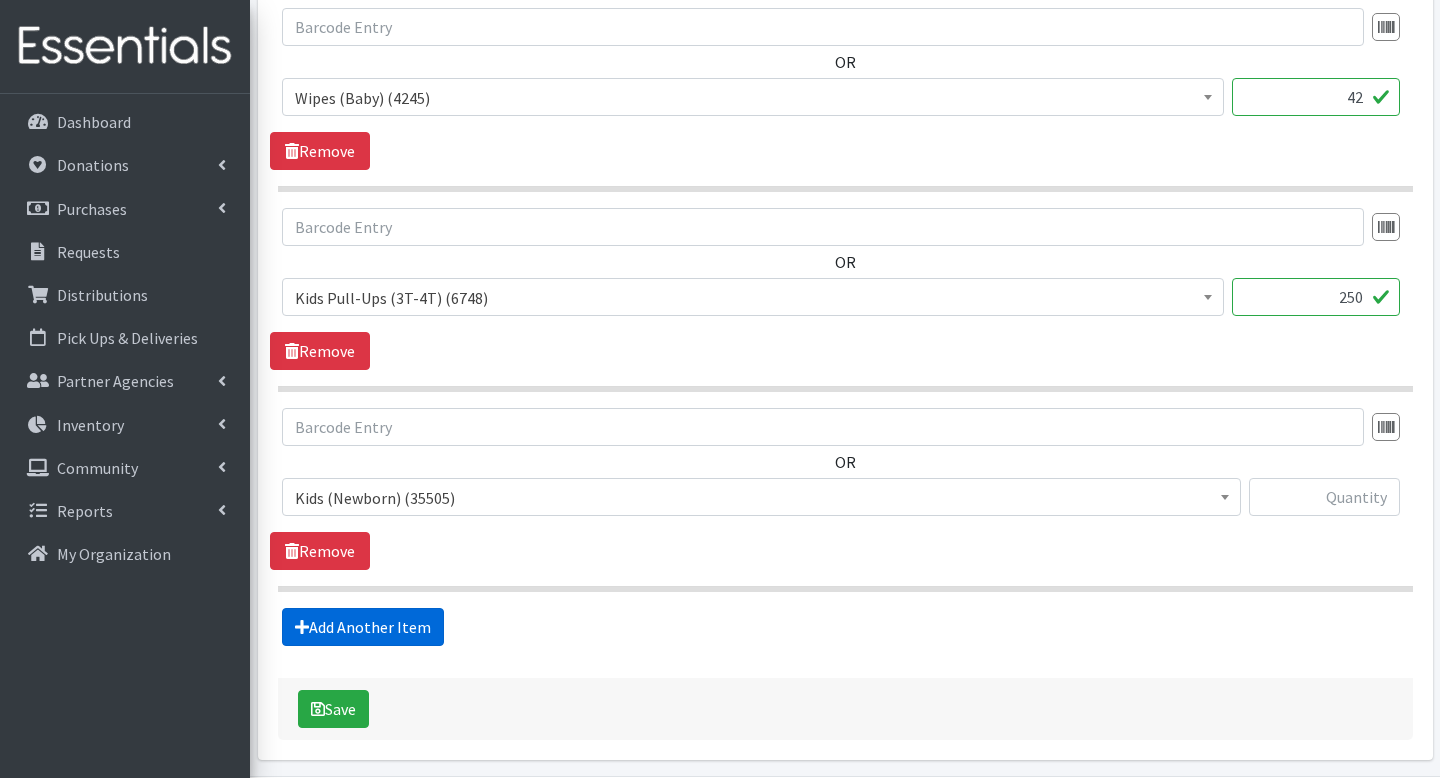 scroll, scrollTop: 1287, scrollLeft: 0, axis: vertical 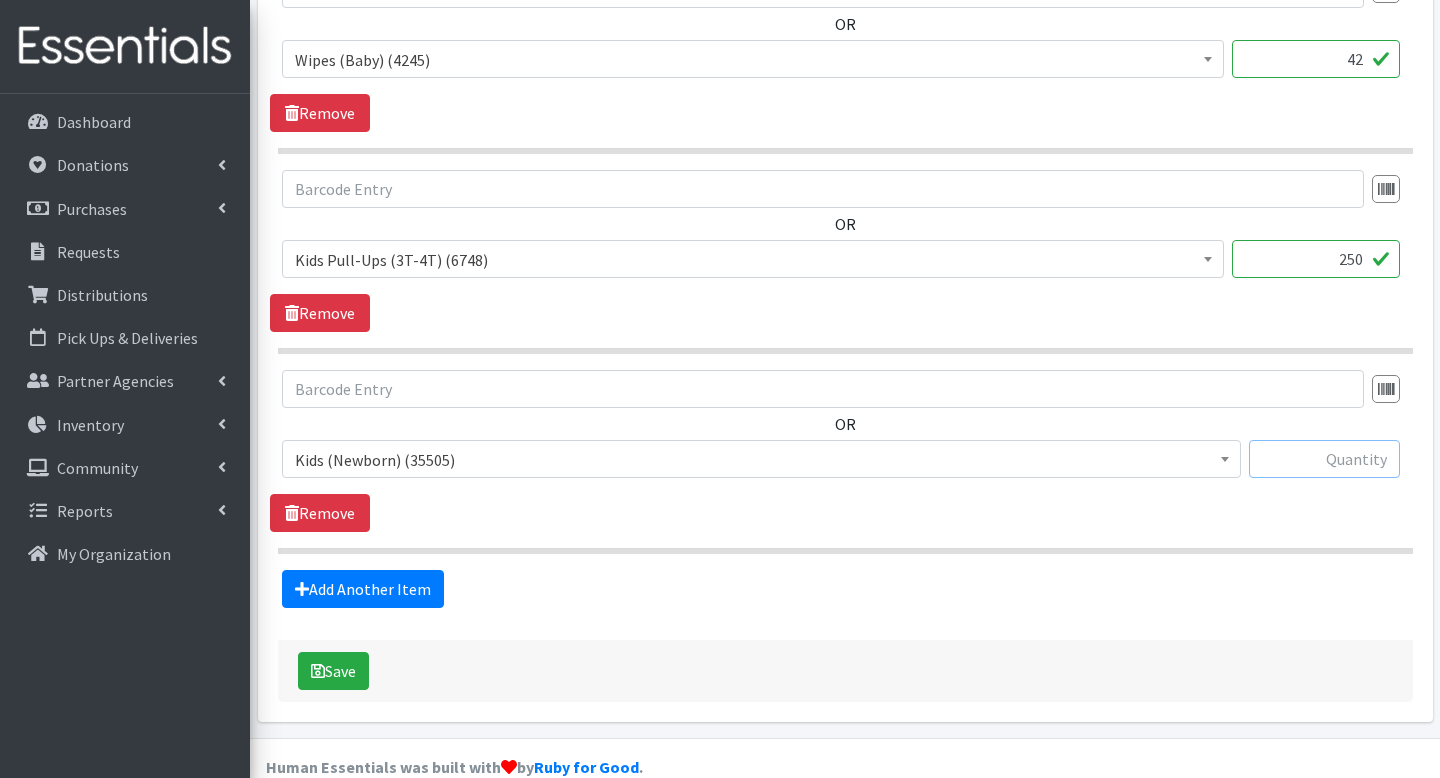 click at bounding box center [1324, 459] 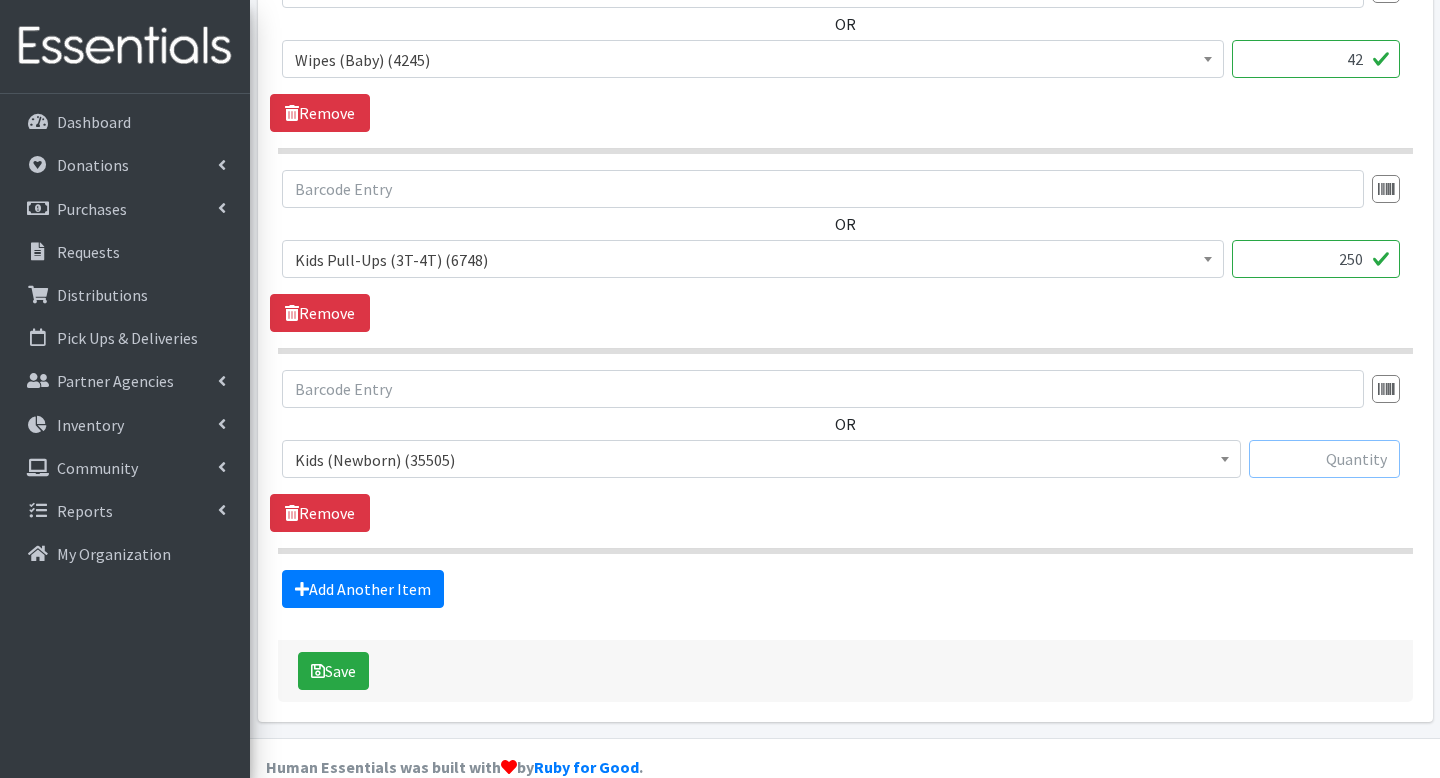 click at bounding box center (1324, 459) 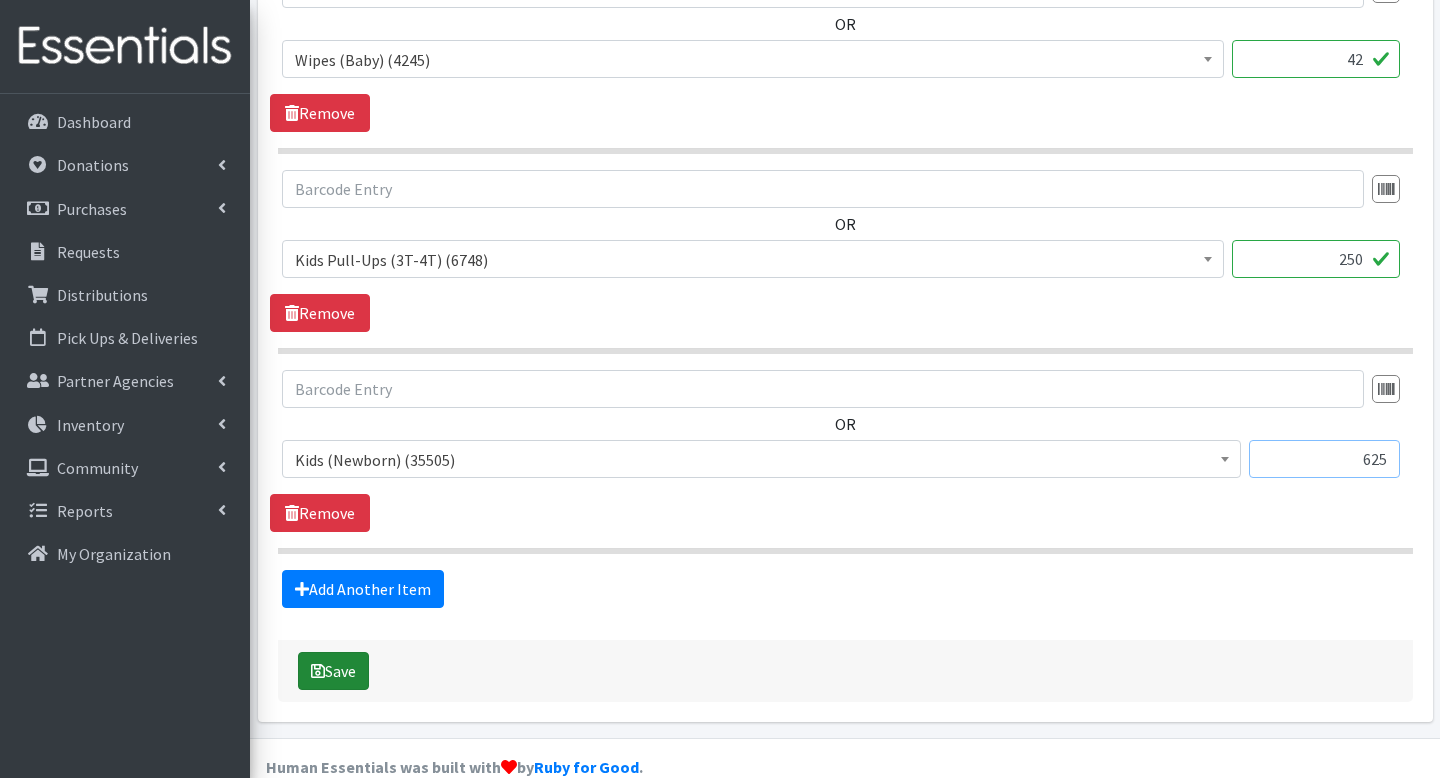 type on "625" 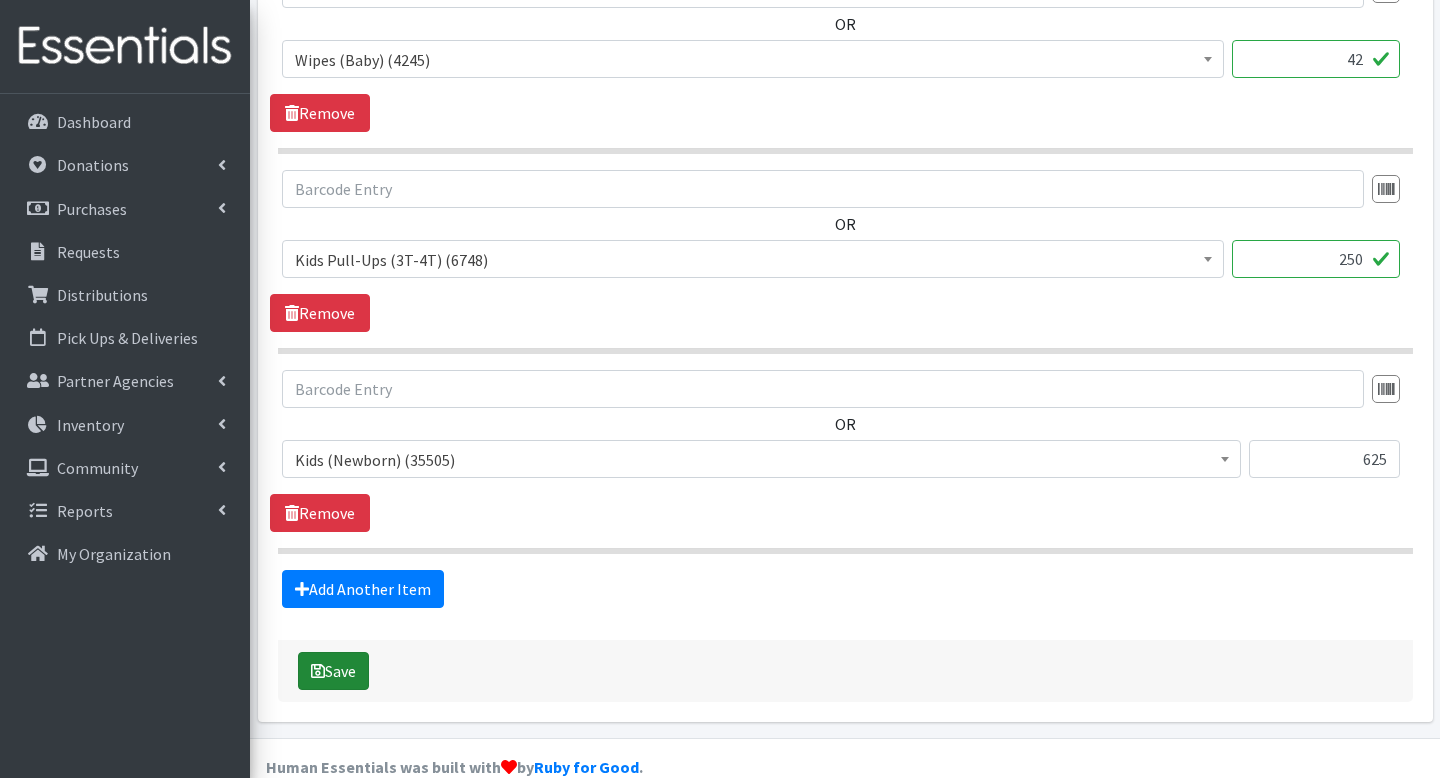 click on "Save" at bounding box center [333, 671] 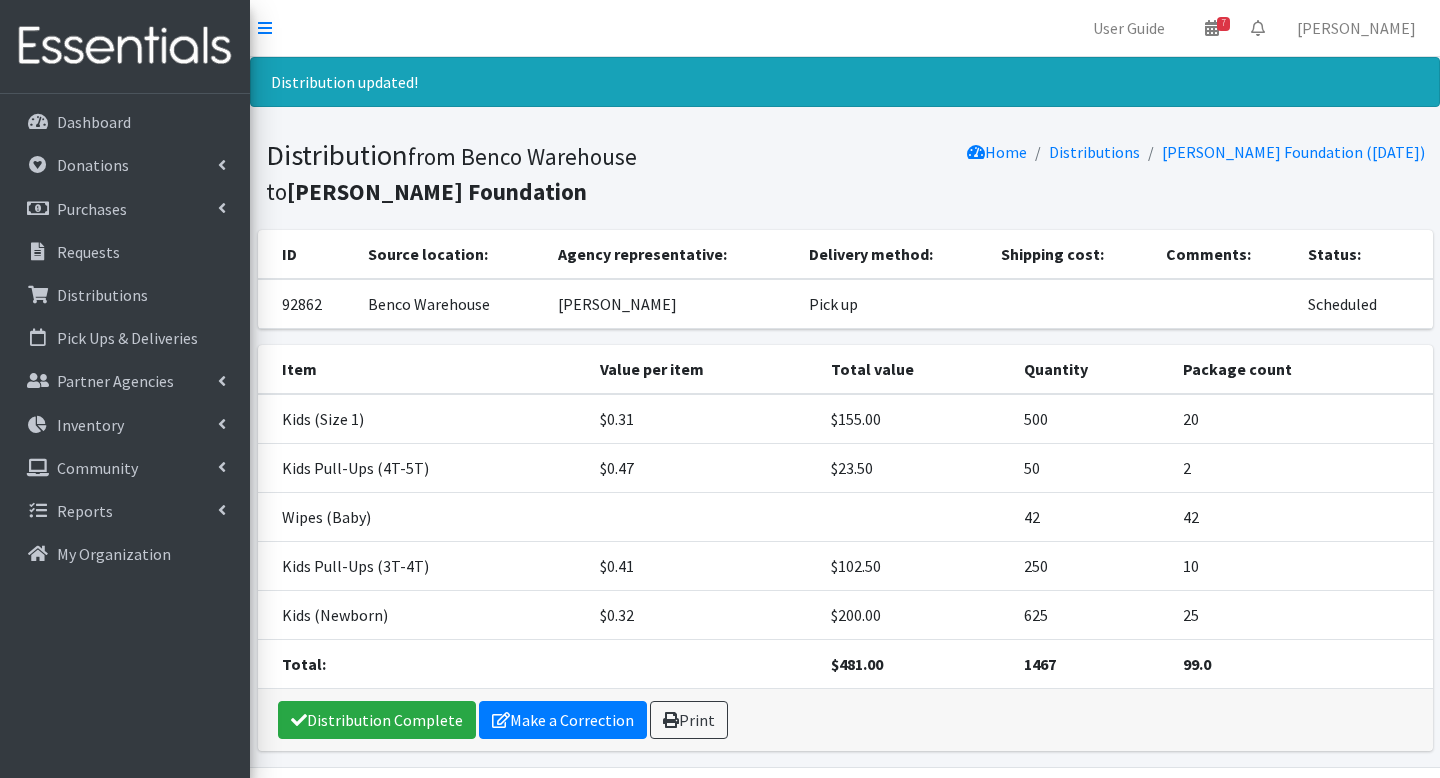 scroll, scrollTop: 0, scrollLeft: 0, axis: both 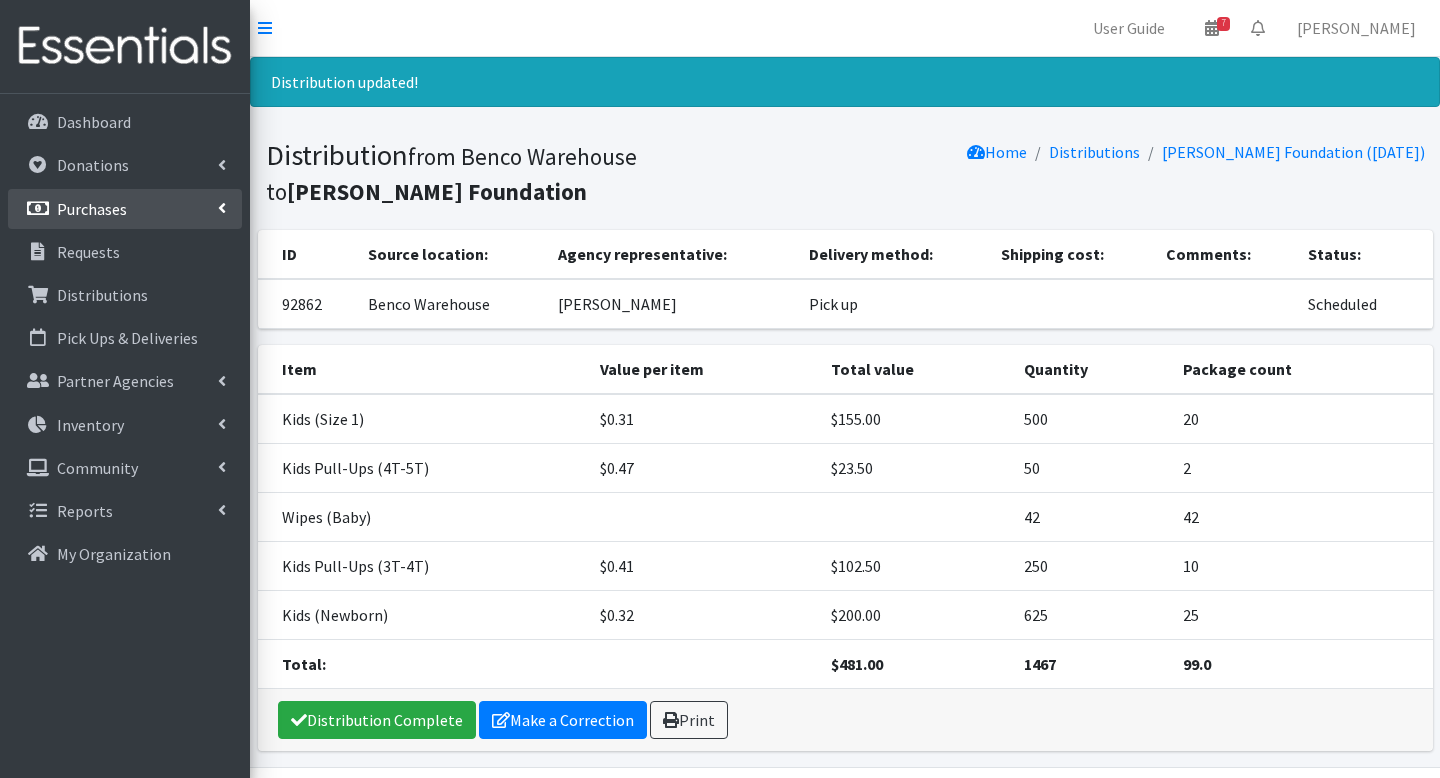 click on "Purchases" at bounding box center [125, 209] 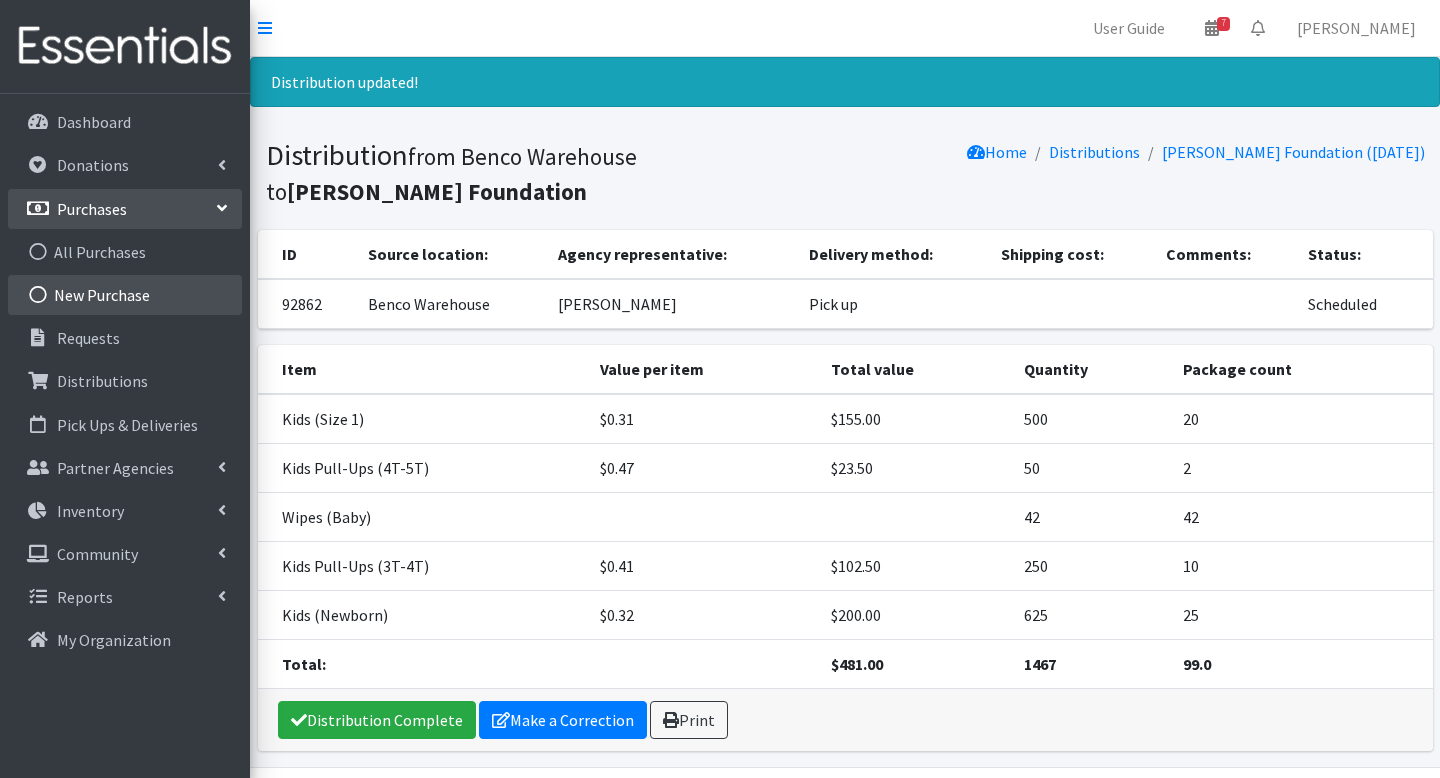 click on "New Purchase" at bounding box center (125, 295) 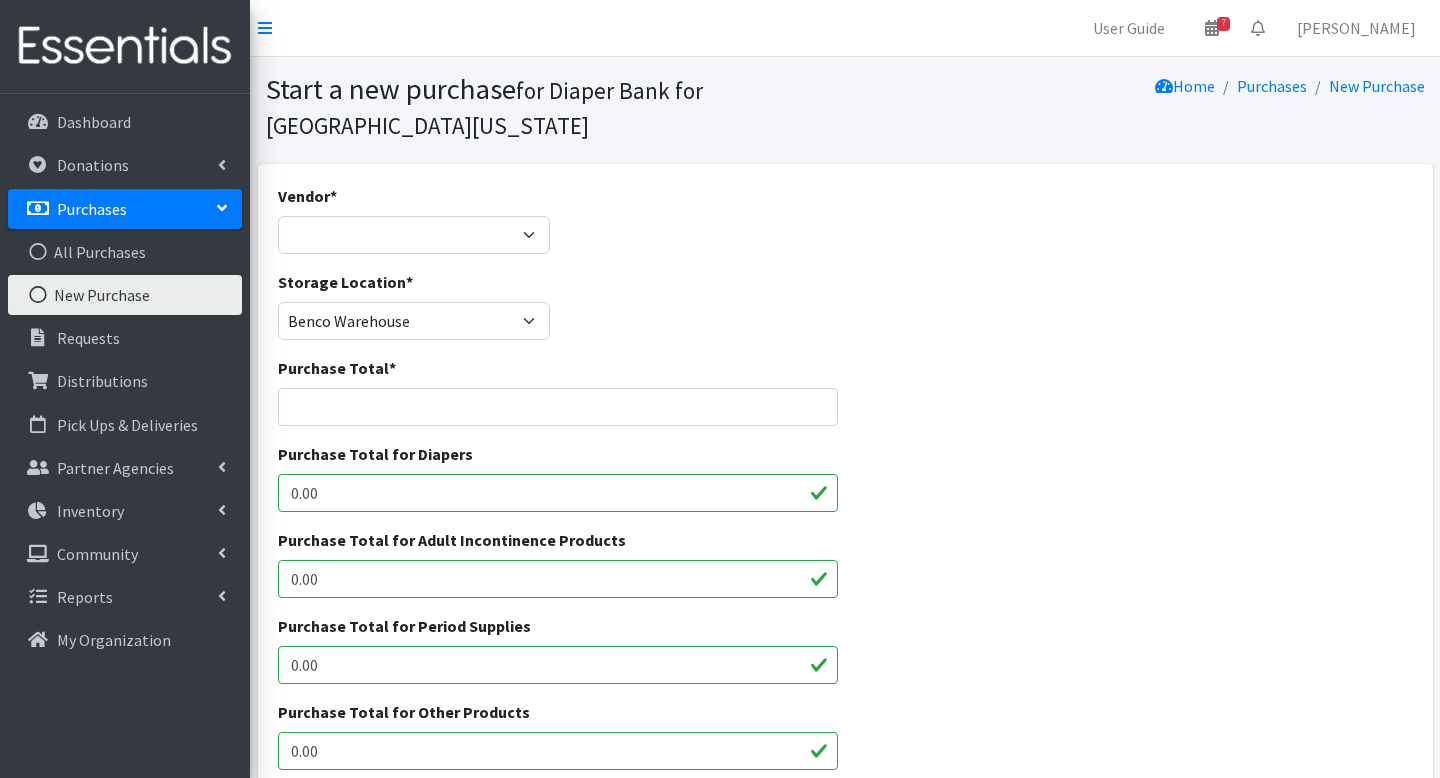 scroll, scrollTop: 0, scrollLeft: 0, axis: both 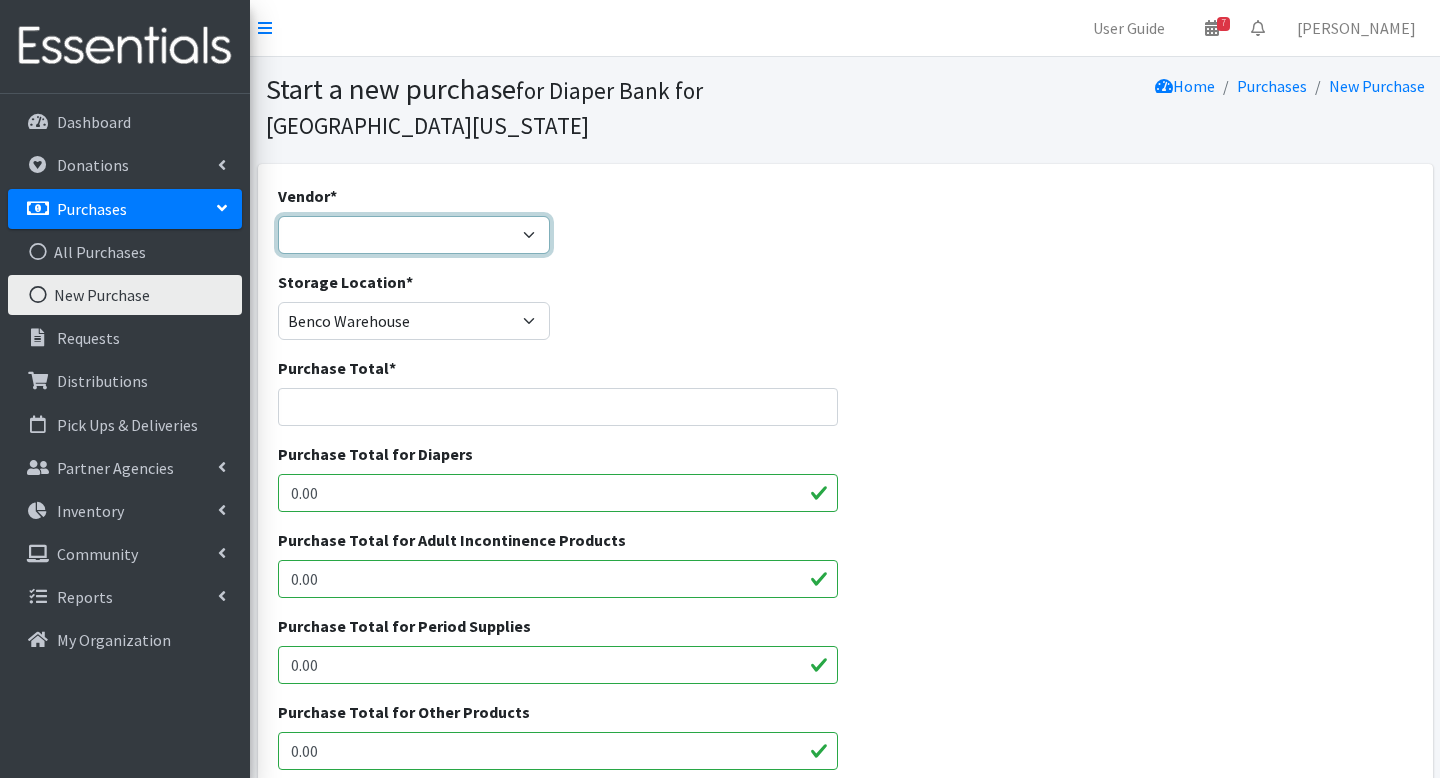 click on "Amazon Business
buybuy Baby
Ello Puppet
First Quality (Cuties)
HDI Wholesale
JSL Partners
McKesson
Medline
MedWish International
NDBN Bulk Purchasing Program
Pathway2Provide (Huggies)
Ross
Sam's Club
Target (Mandarin)
Target (Ortega)
Target (Southside)
Walgreens
Walmart ---Not Listed---" at bounding box center (414, 235) 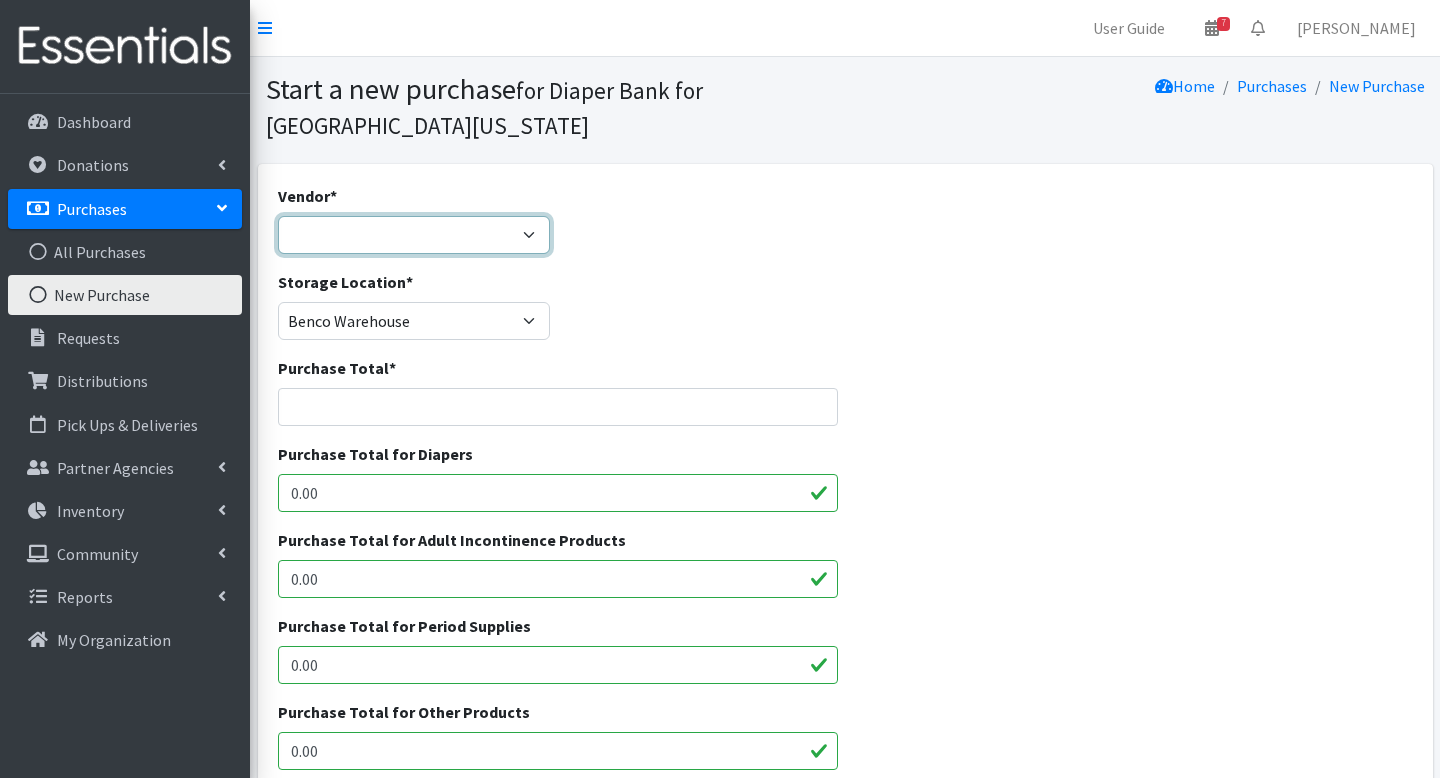 select on "246" 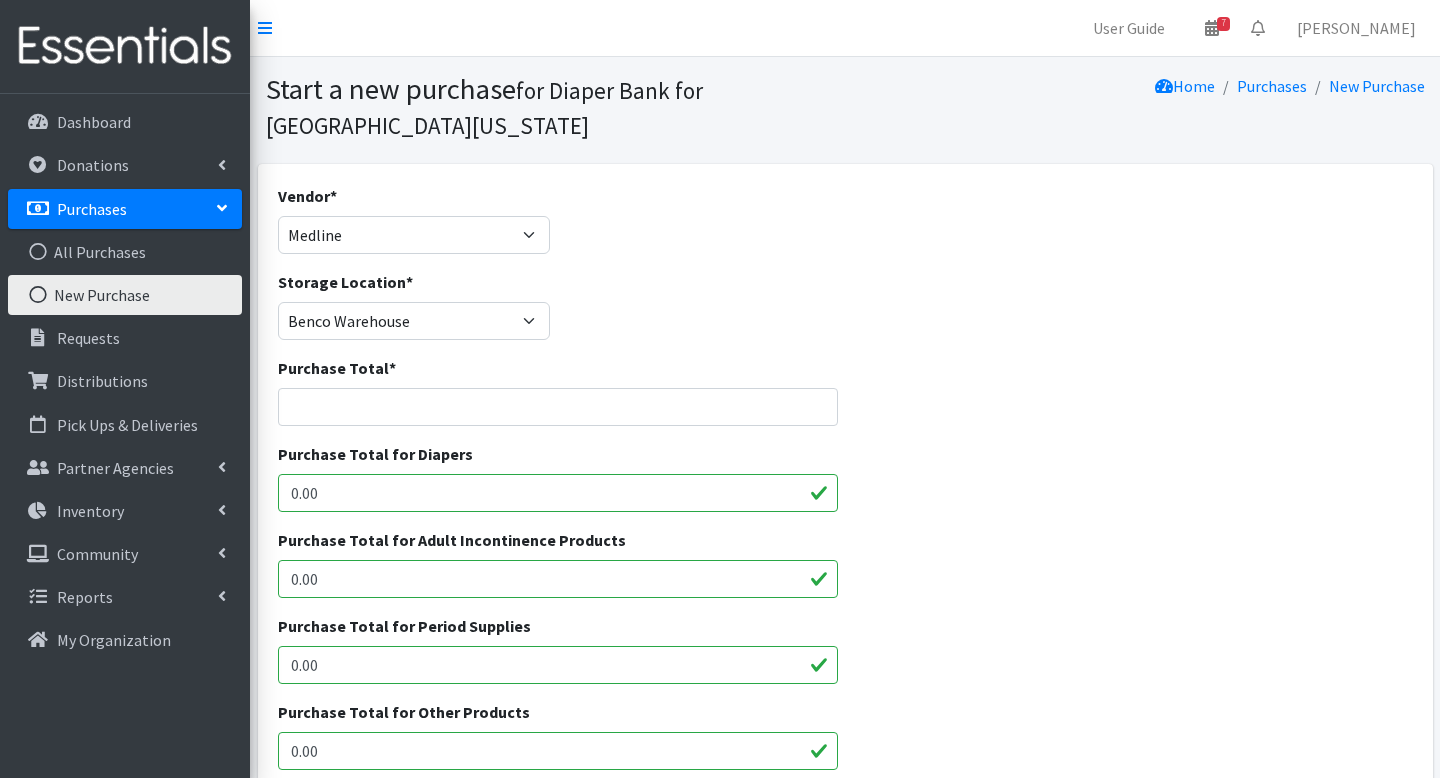 click on "Purchase Total  *" at bounding box center [337, 368] 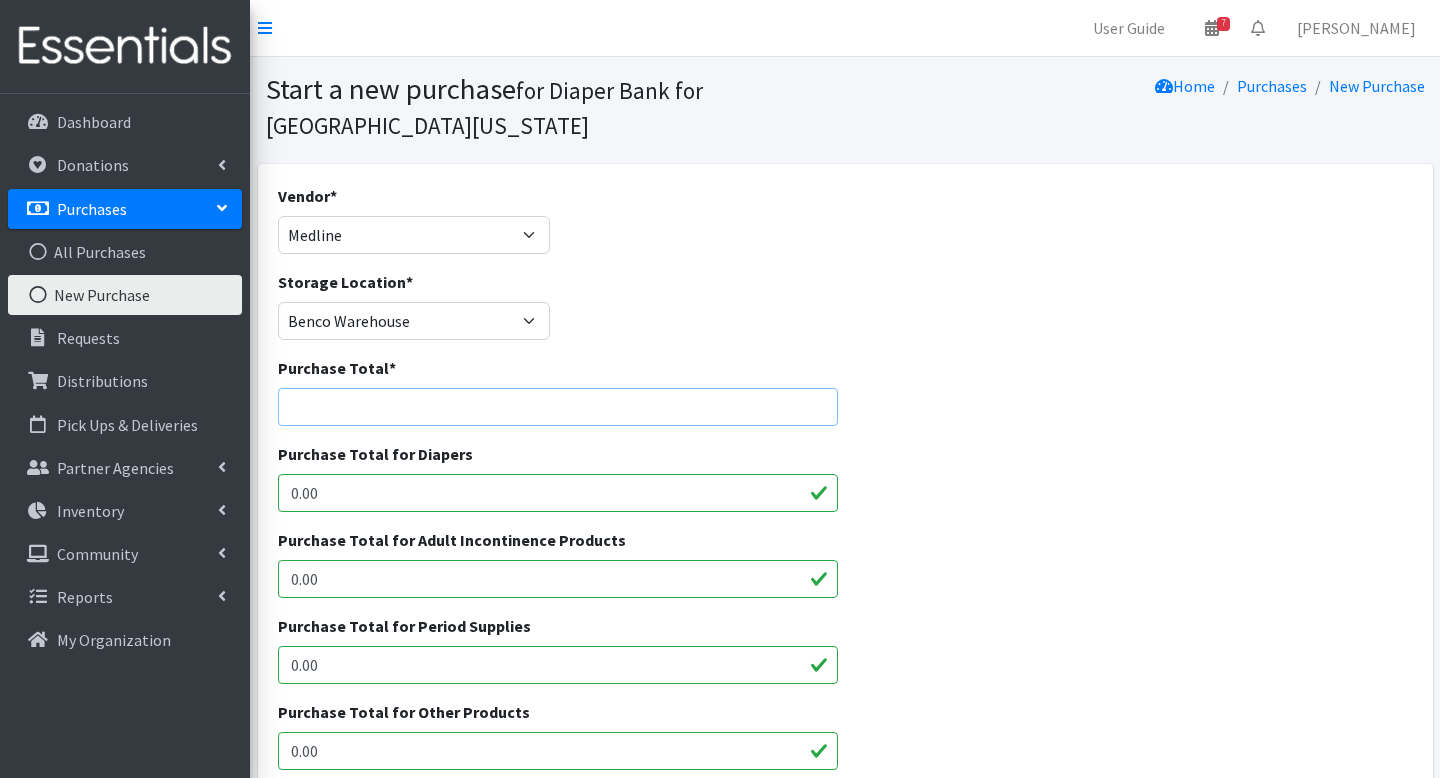 click on "Purchase Total  *" at bounding box center [558, 407] 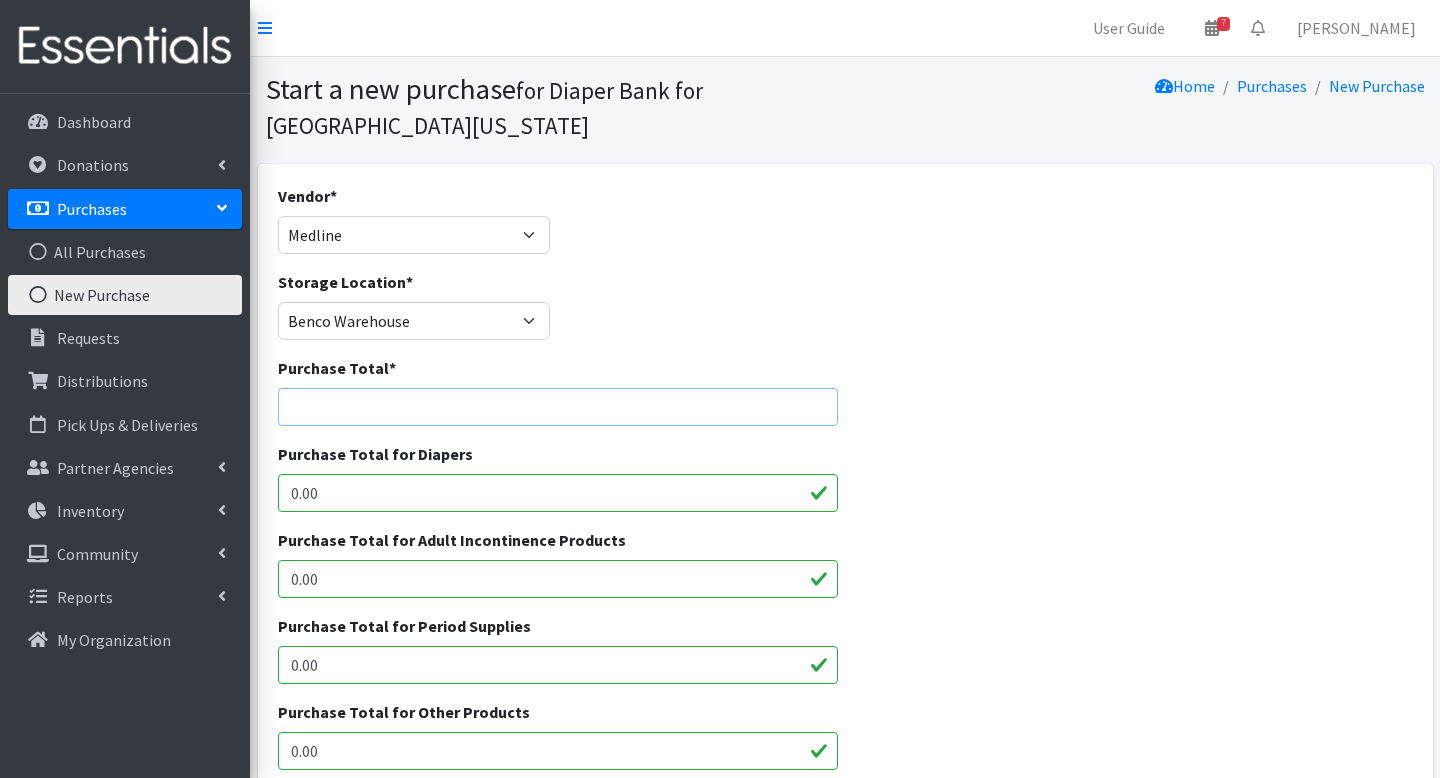 click on "Purchase Total  *" at bounding box center [558, 407] 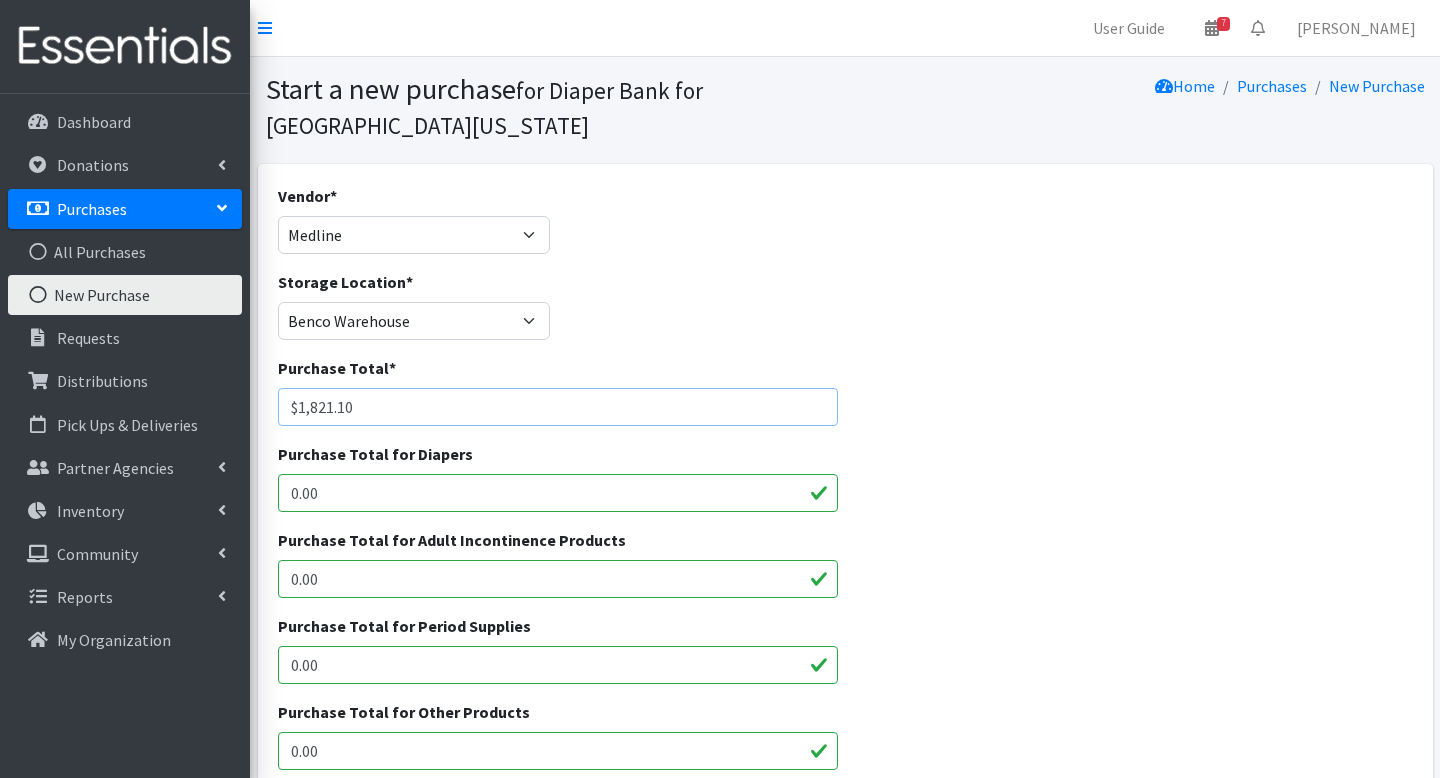 type on "$1,821.10" 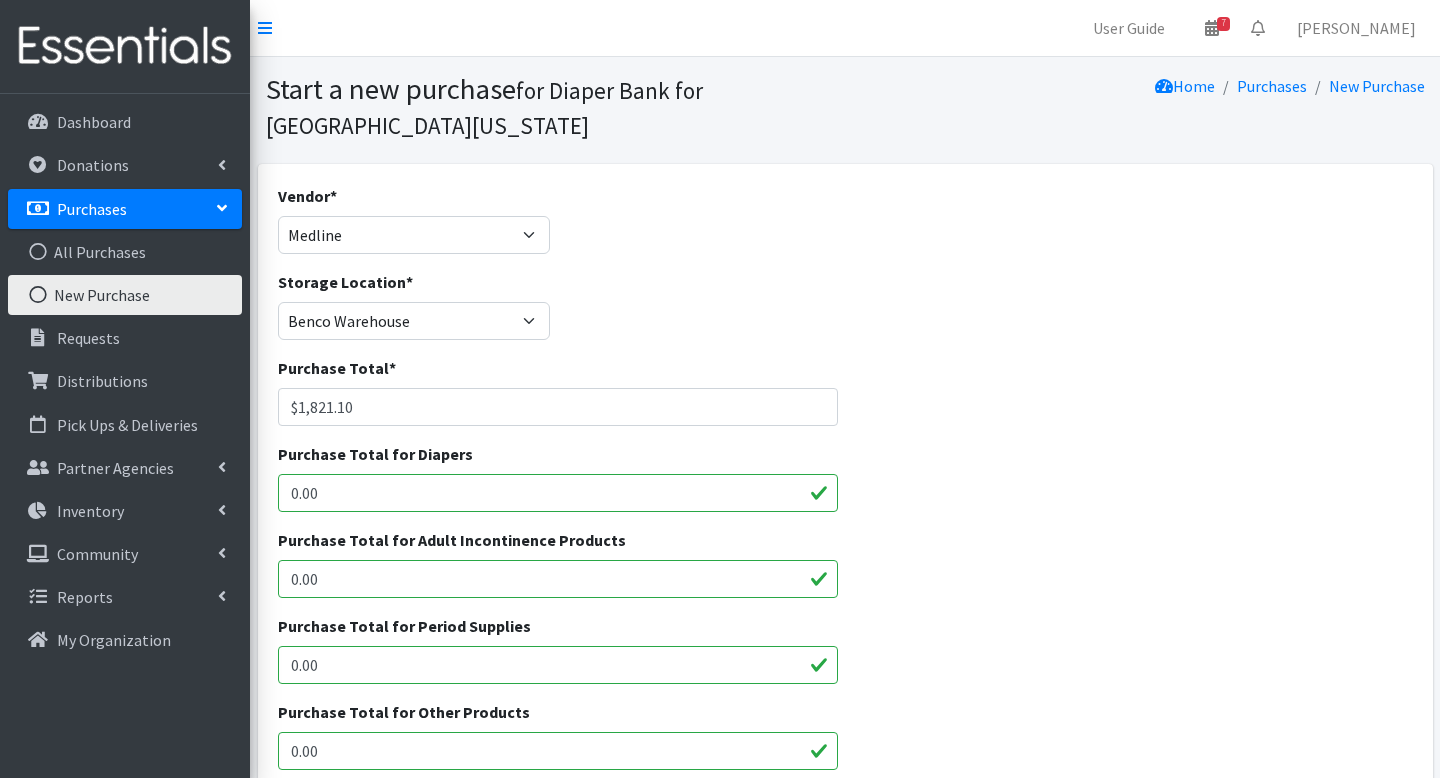 drag, startPoint x: 343, startPoint y: 491, endPoint x: 245, endPoint y: 491, distance: 98 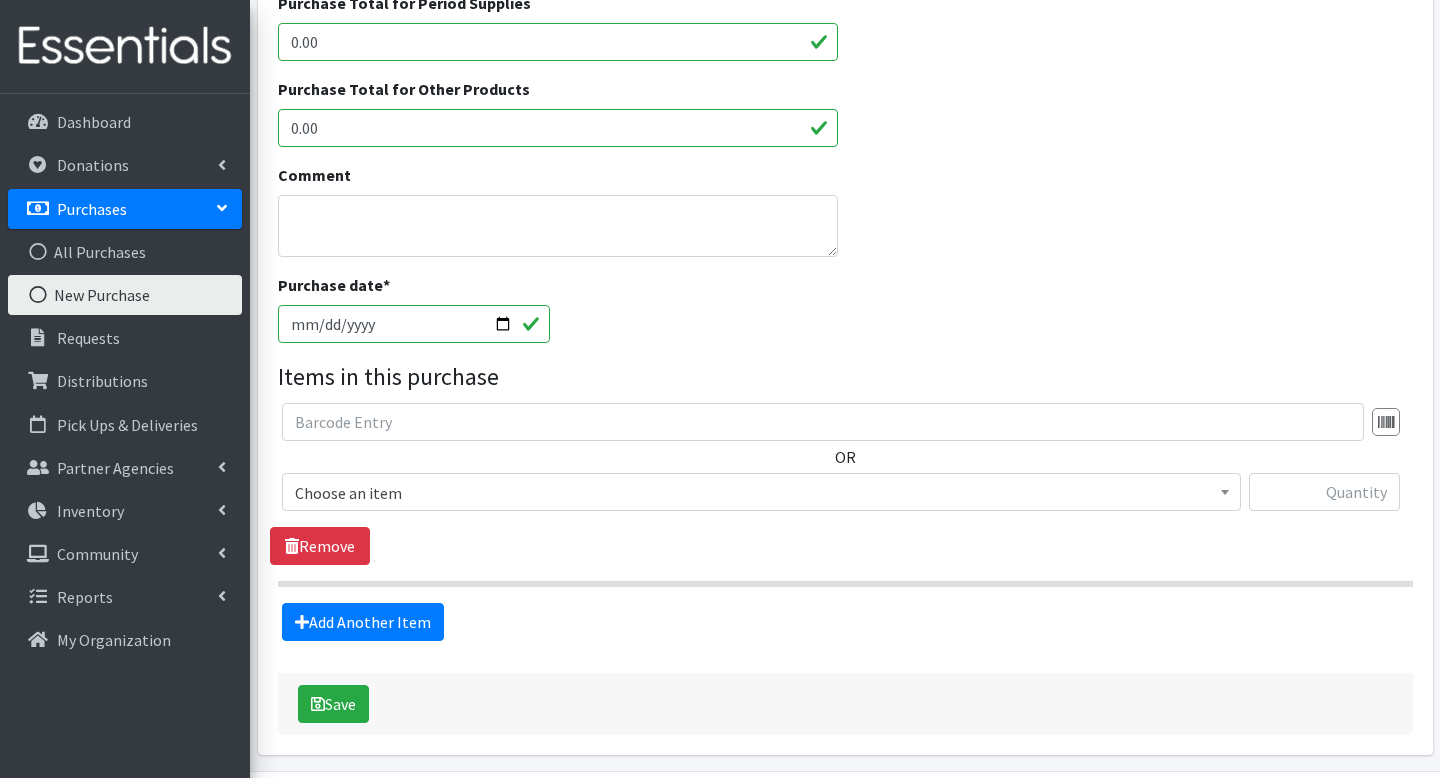 scroll, scrollTop: 691, scrollLeft: 0, axis: vertical 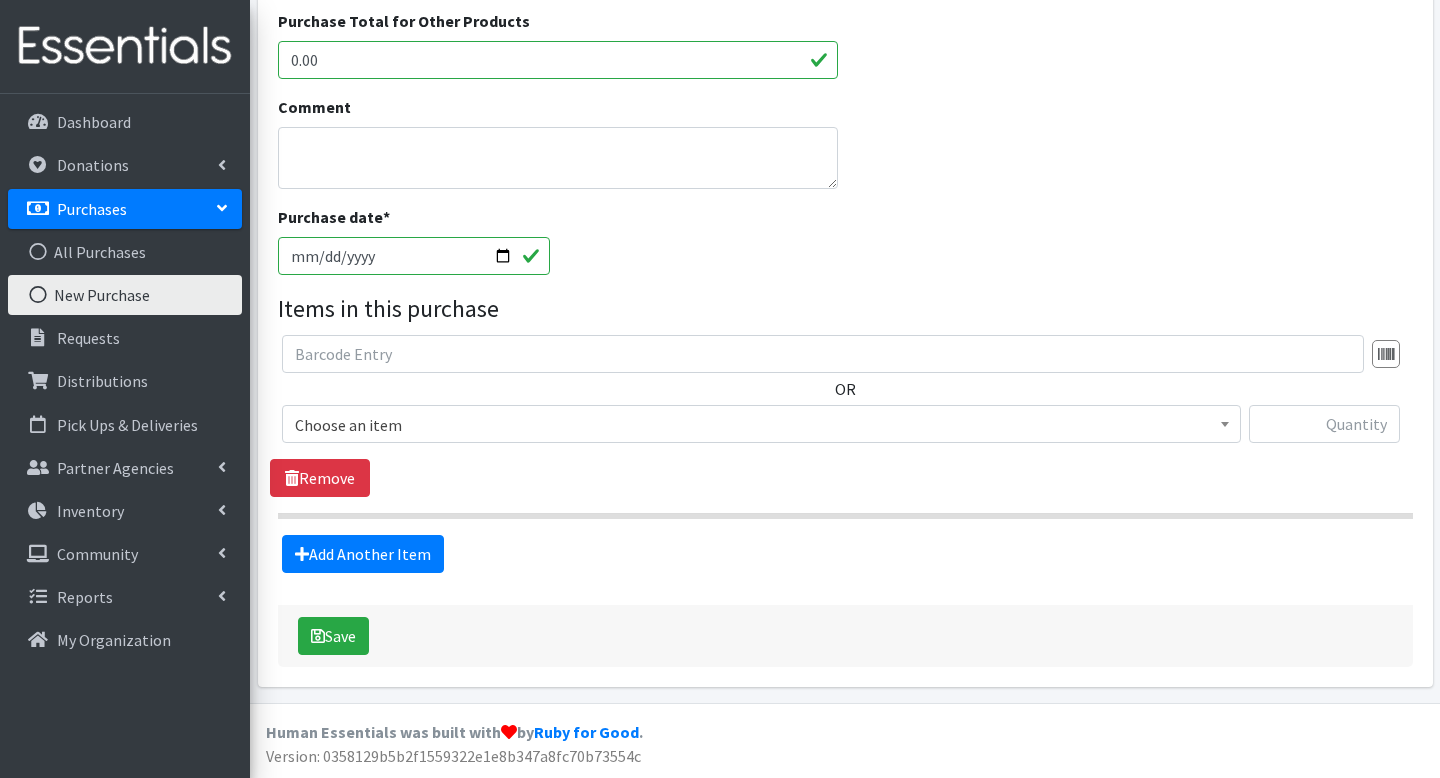 type on "$1,821.10" 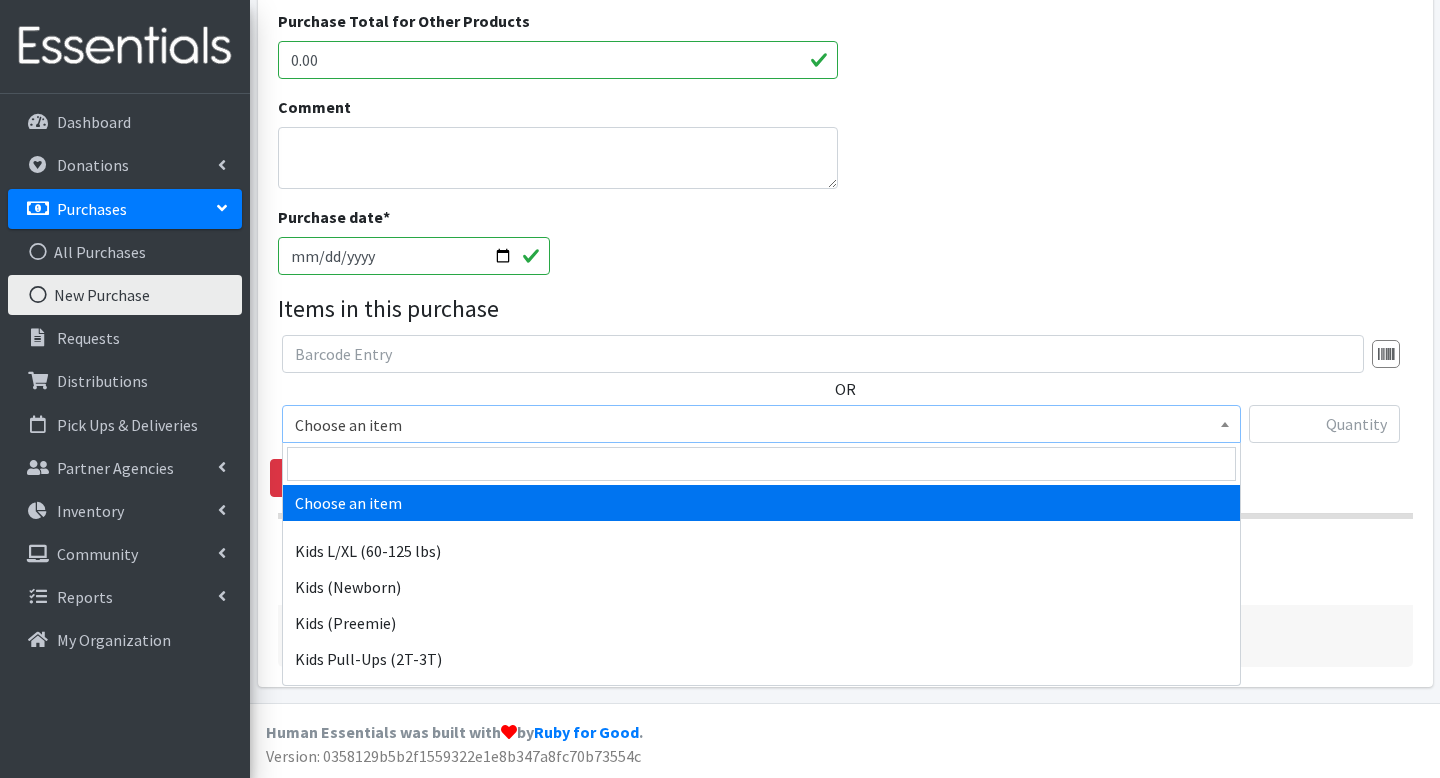 click on "Choose an item" at bounding box center [761, 425] 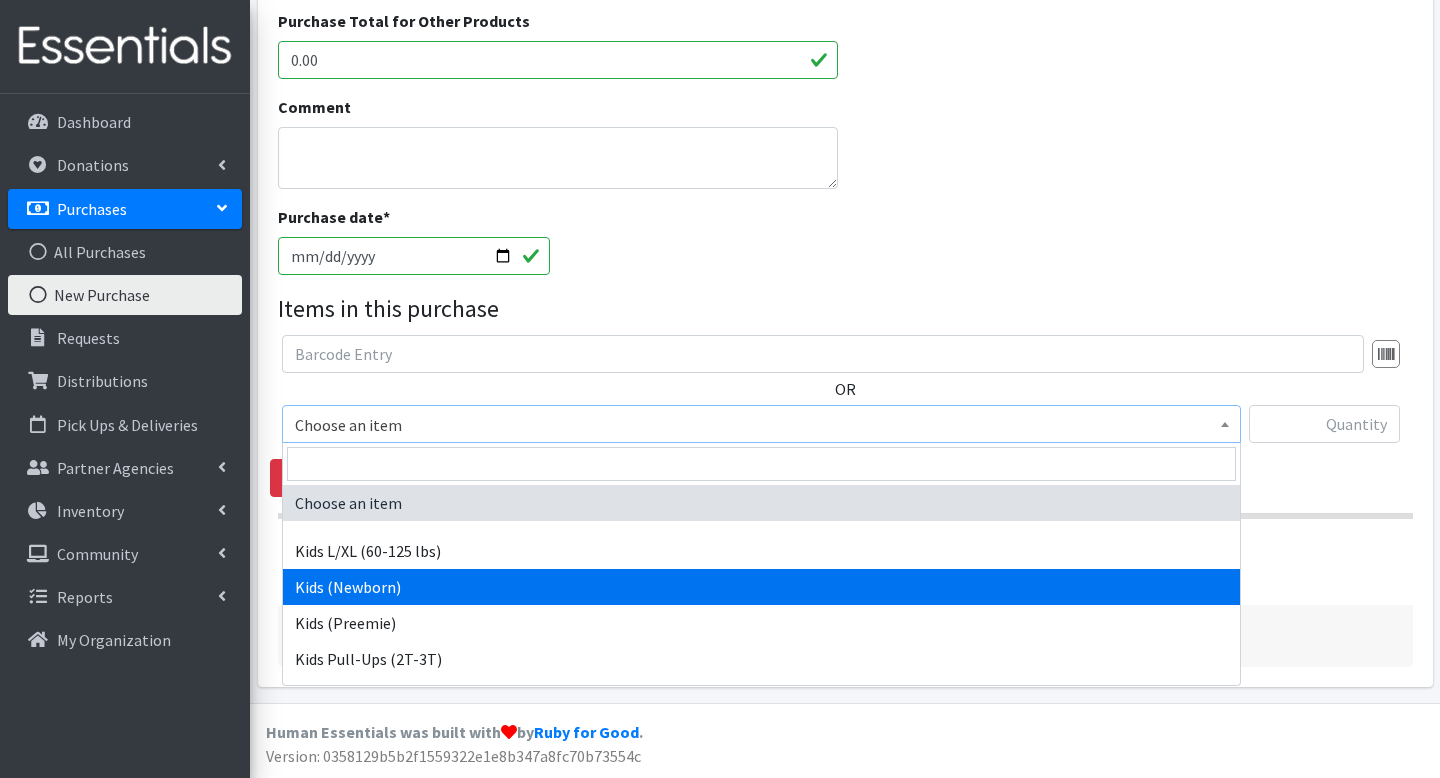 select on "4131" 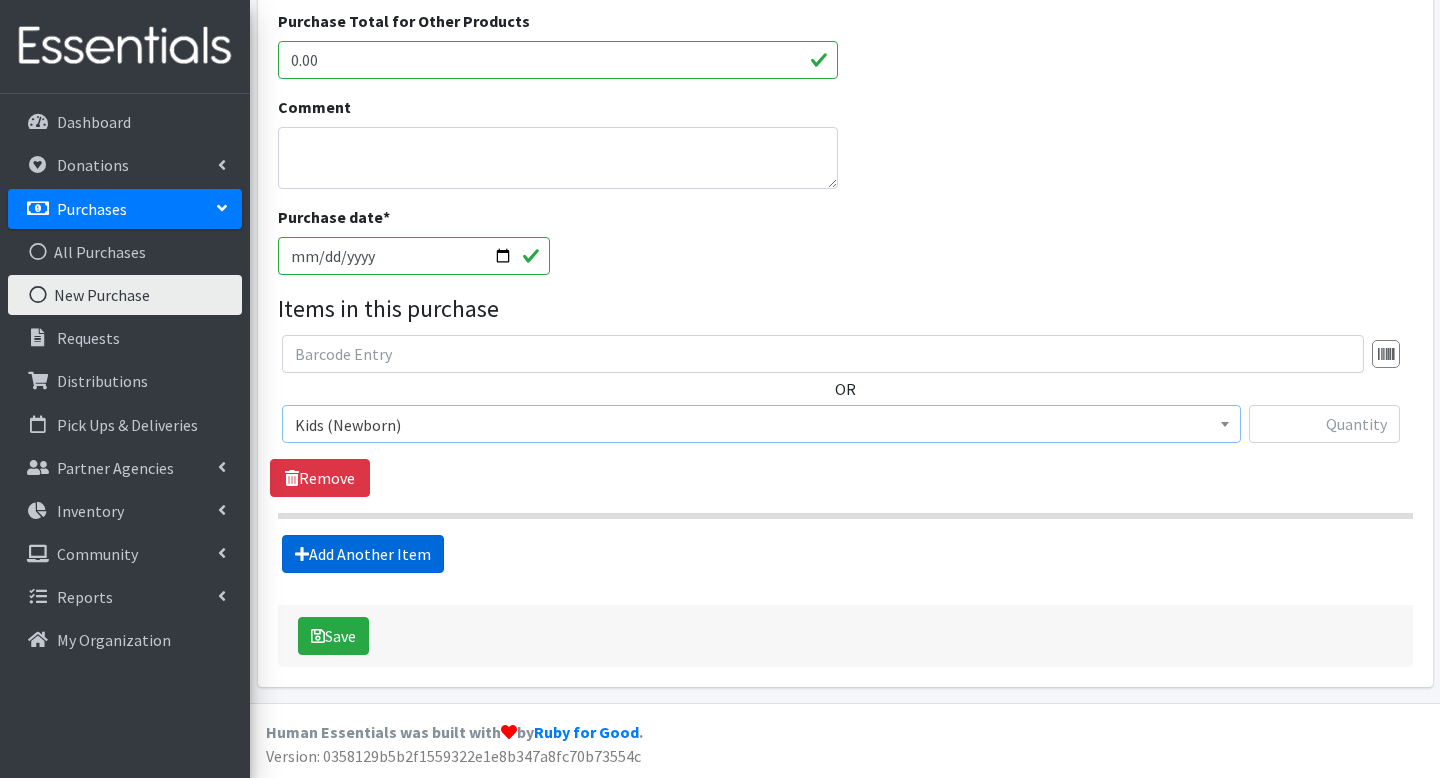 click on "Add Another Item" at bounding box center [363, 554] 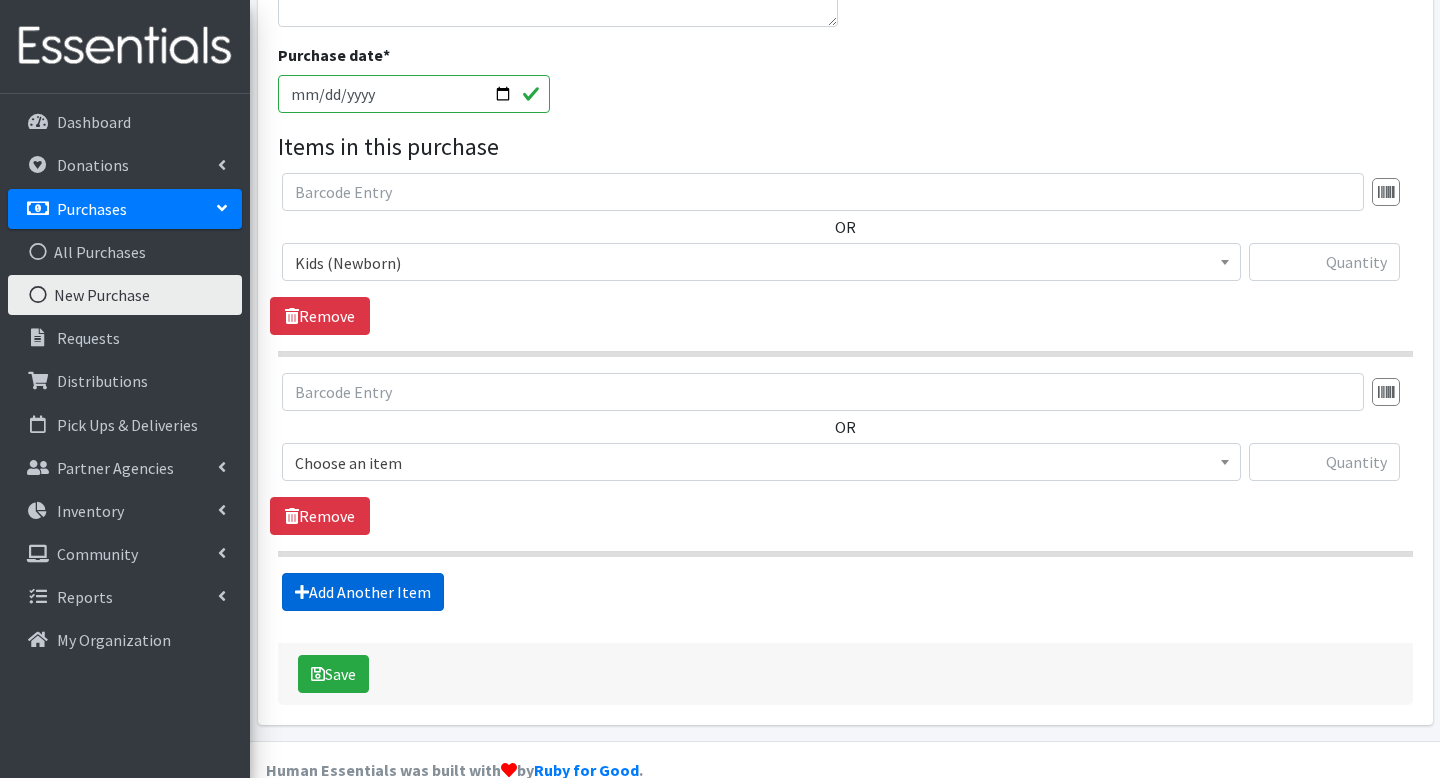 scroll, scrollTop: 891, scrollLeft: 0, axis: vertical 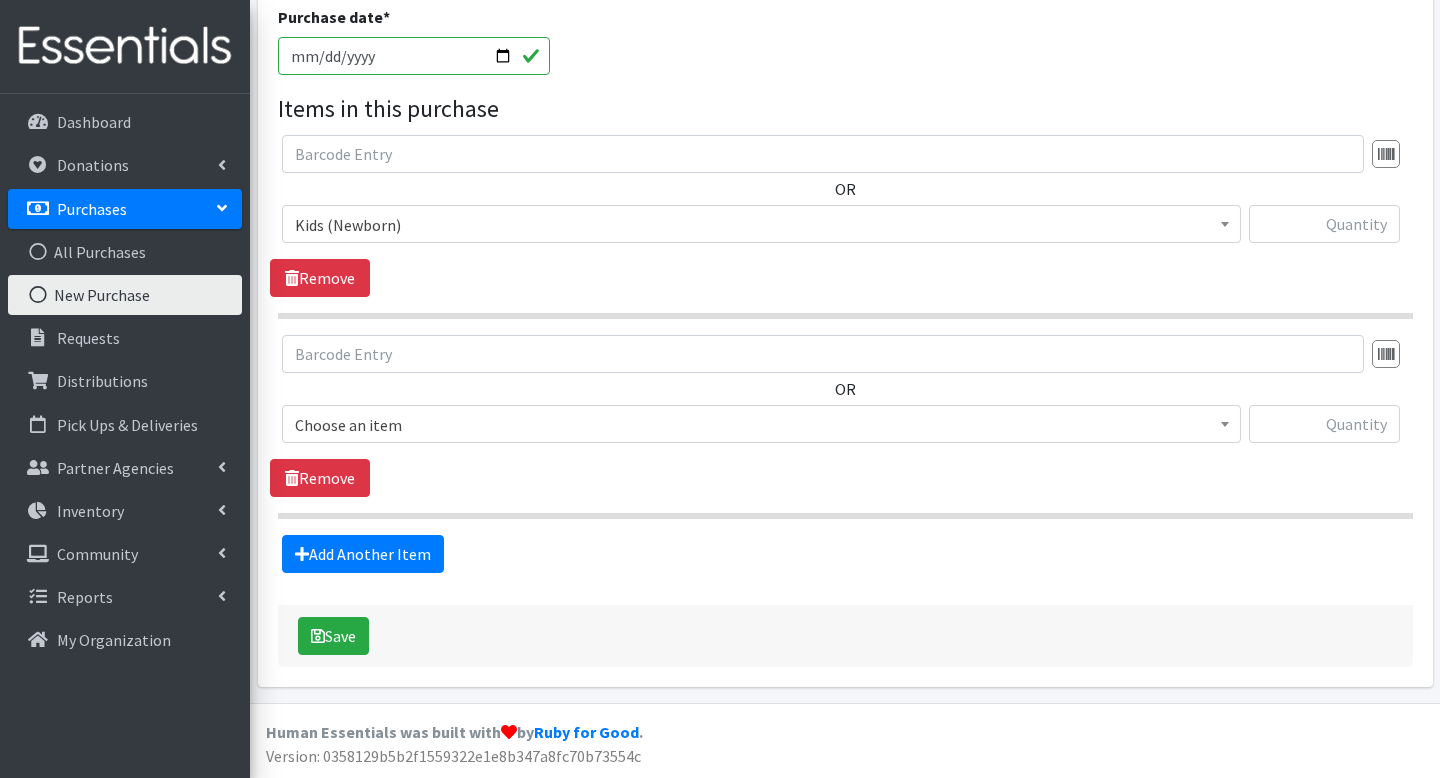 click on "Choose an item" at bounding box center [761, 425] 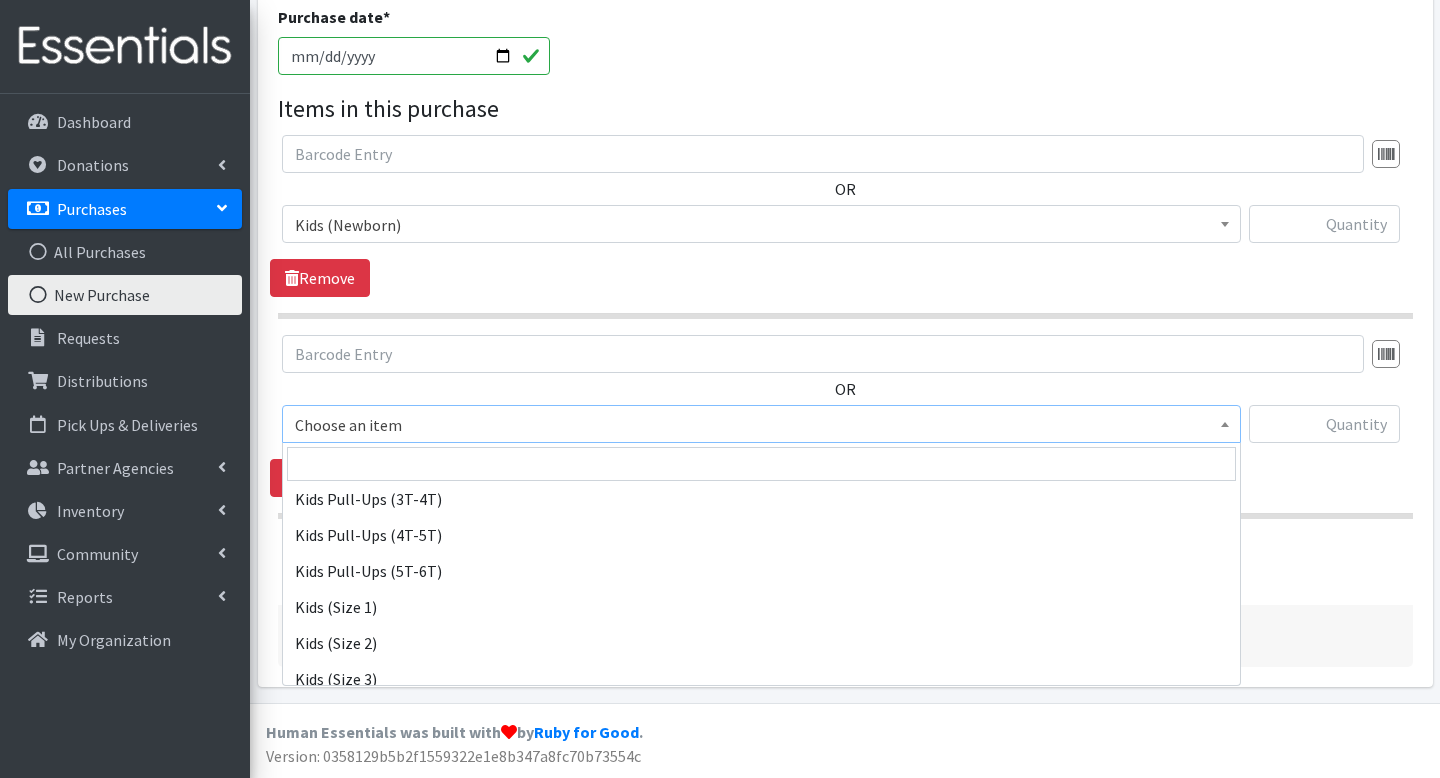 scroll, scrollTop: 195, scrollLeft: 0, axis: vertical 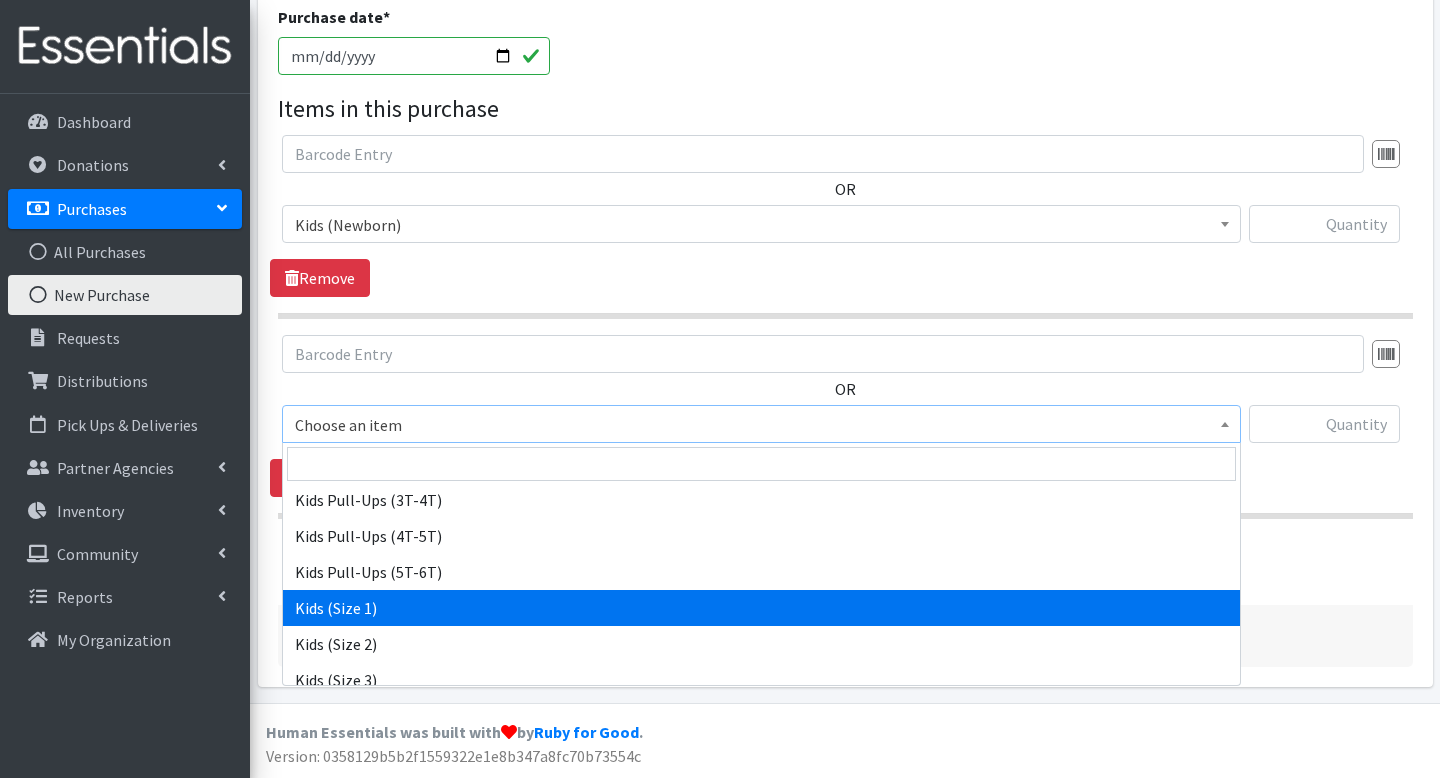 select on "4130" 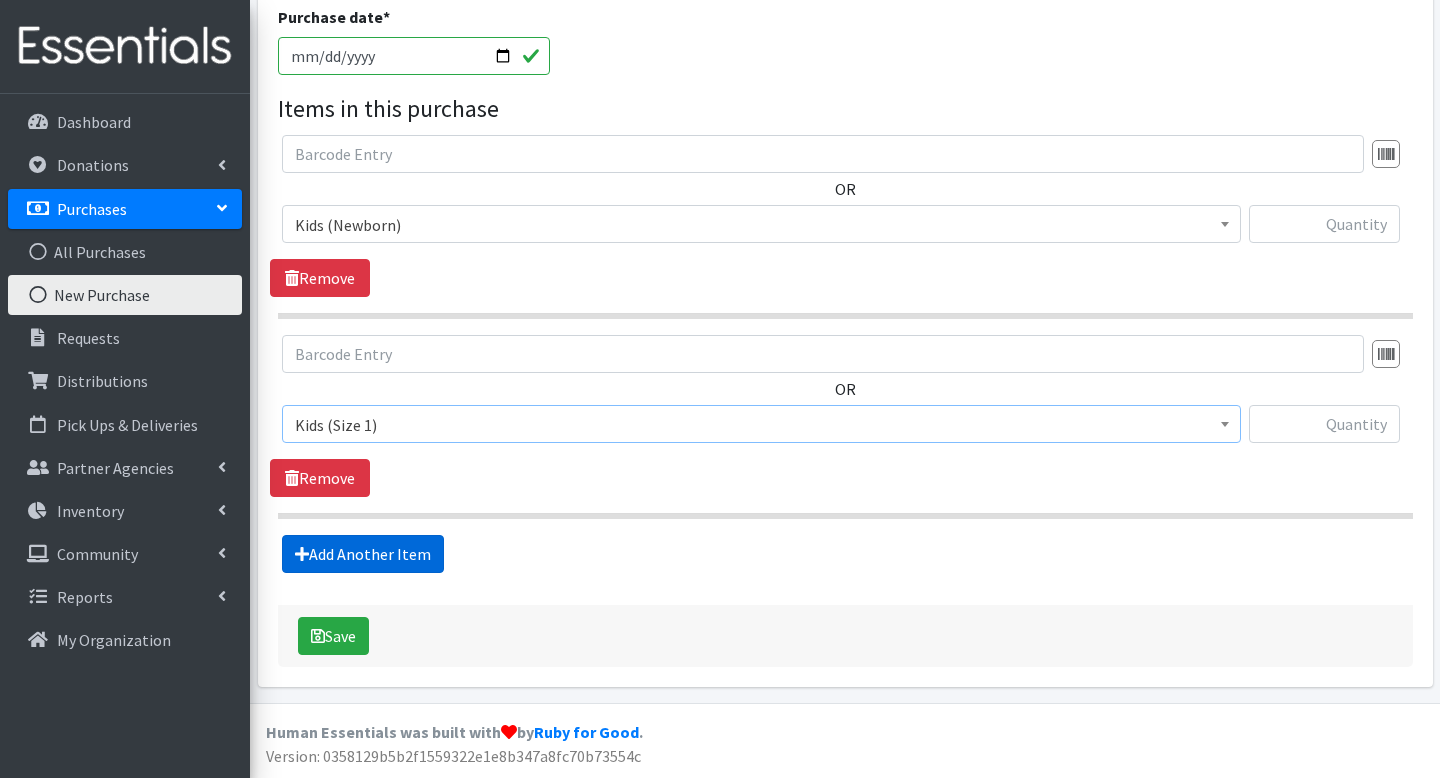 click on "Add Another Item" at bounding box center (363, 554) 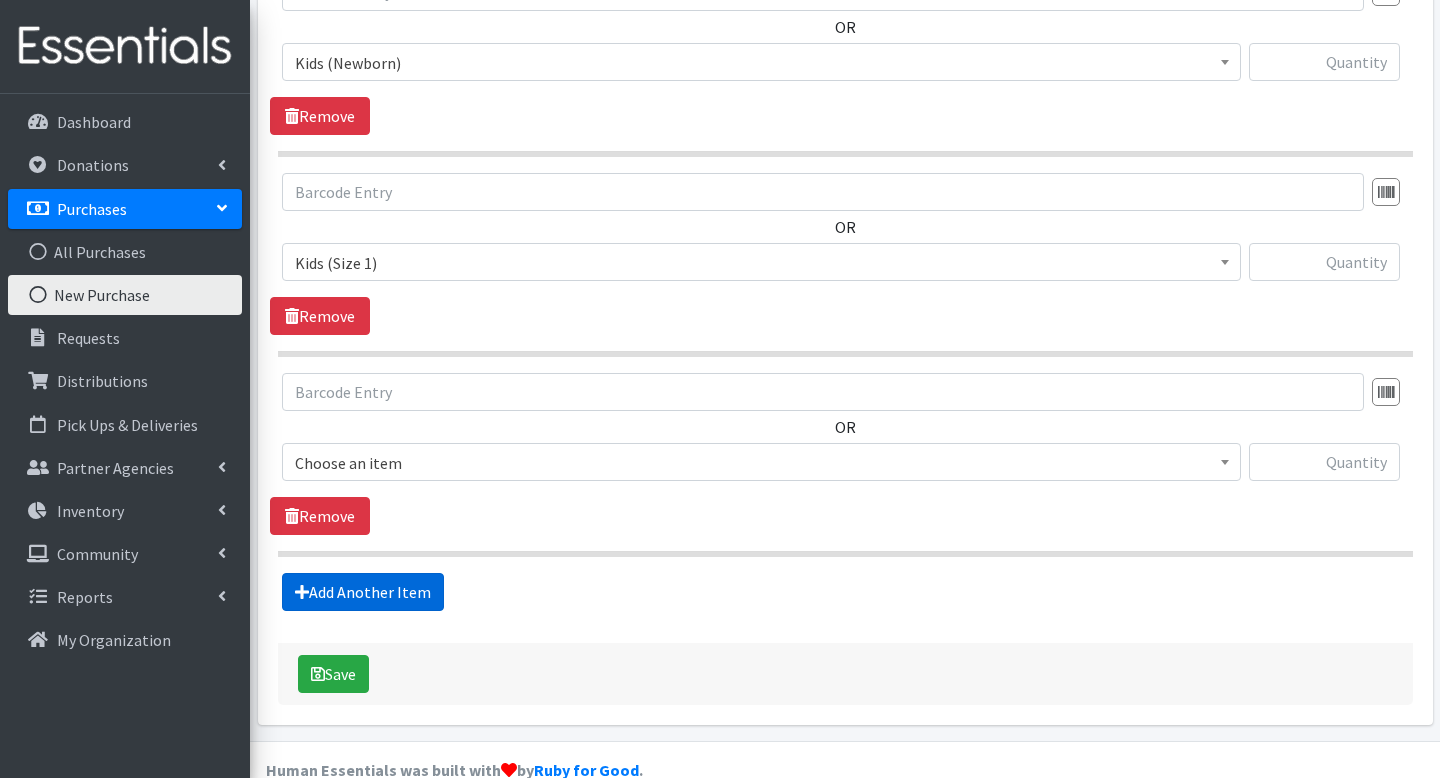 scroll, scrollTop: 1091, scrollLeft: 0, axis: vertical 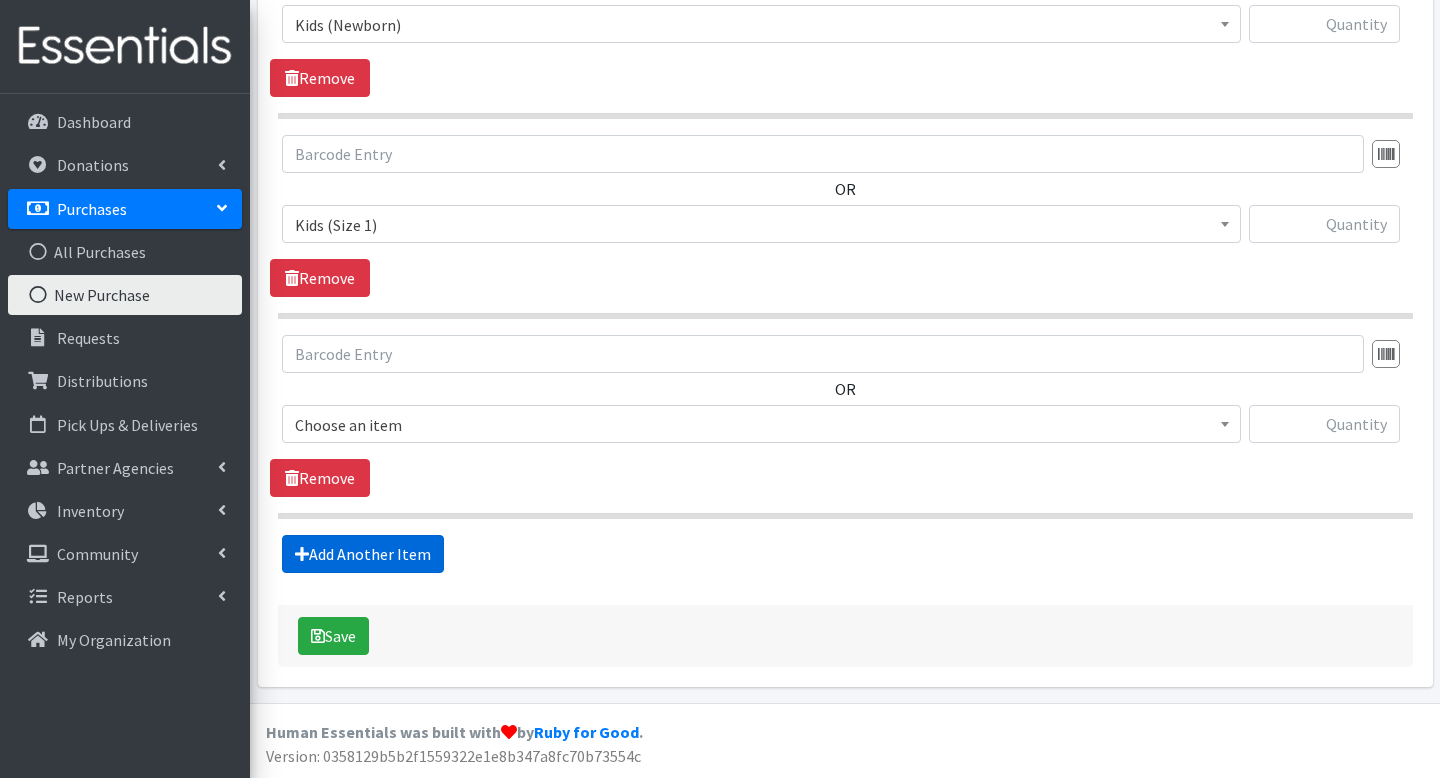 click on "Add Another Item" at bounding box center (363, 554) 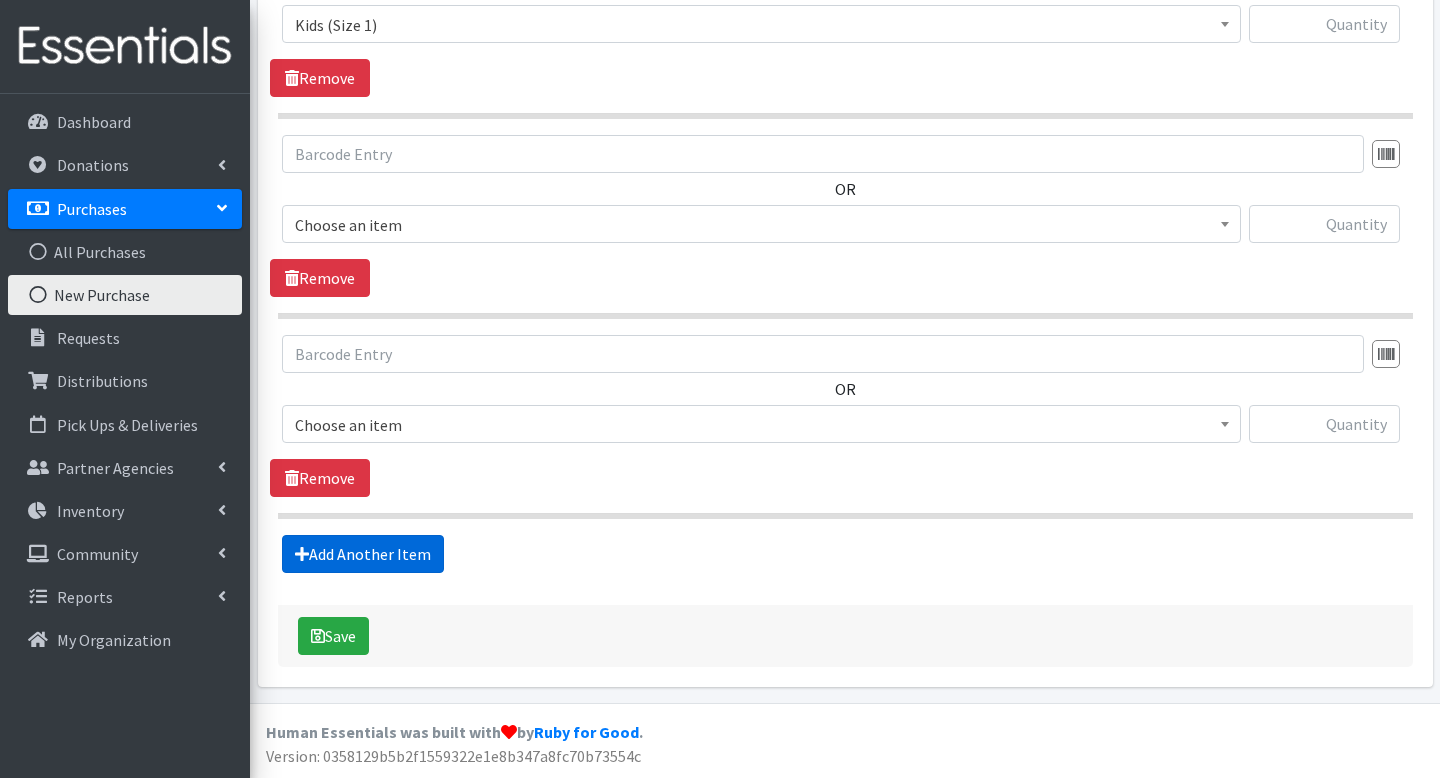 click on "Add Another Item" at bounding box center [363, 554] 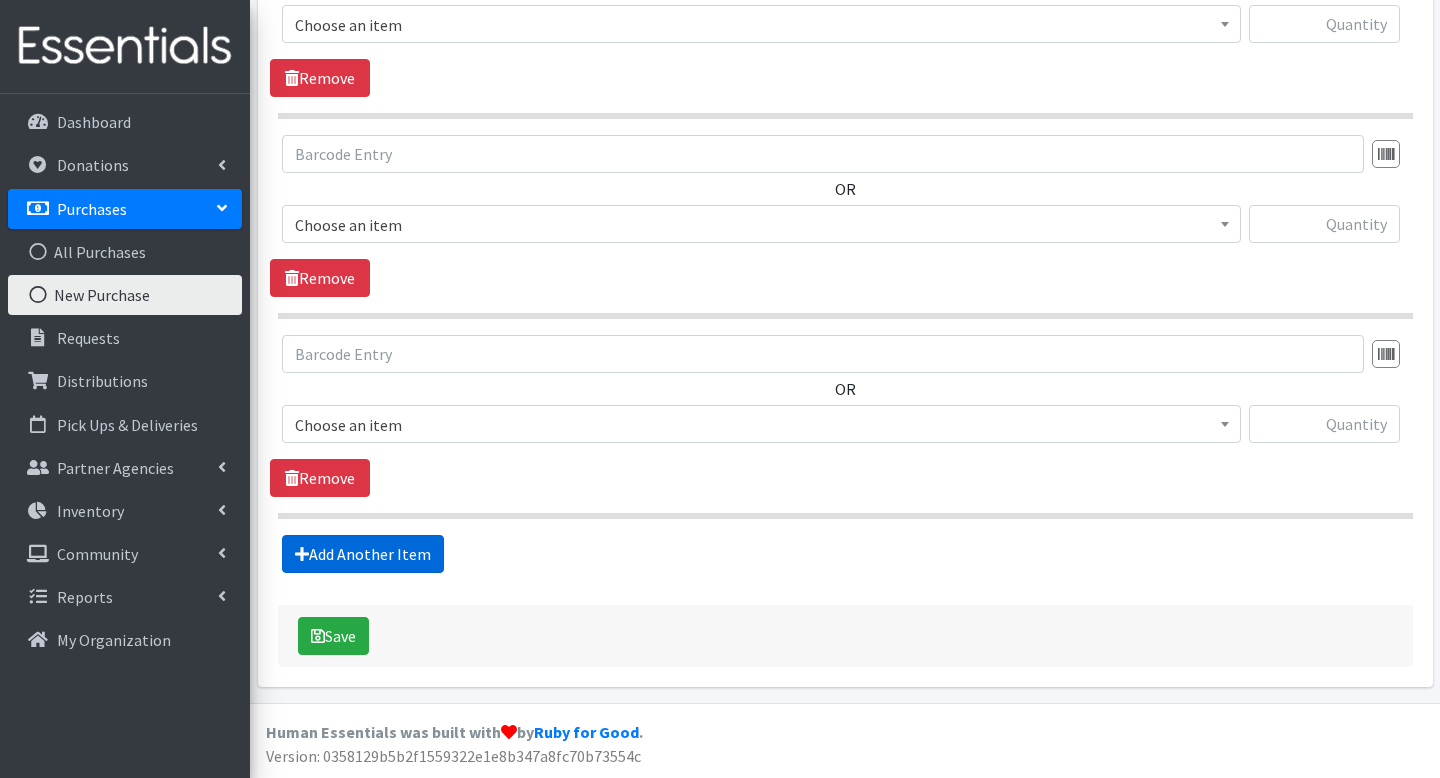 click on "Add Another Item" at bounding box center [363, 554] 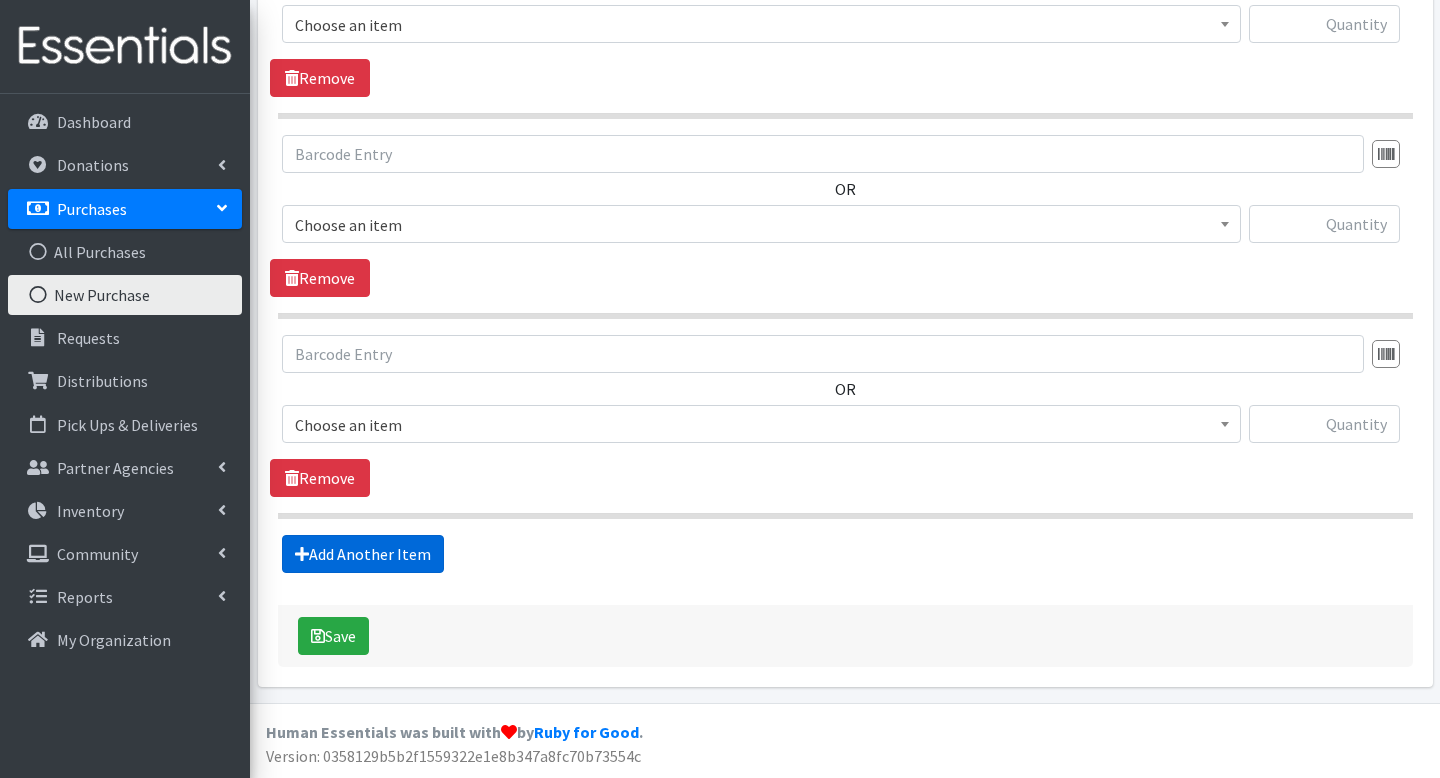 click on "Add Another Item" at bounding box center (363, 554) 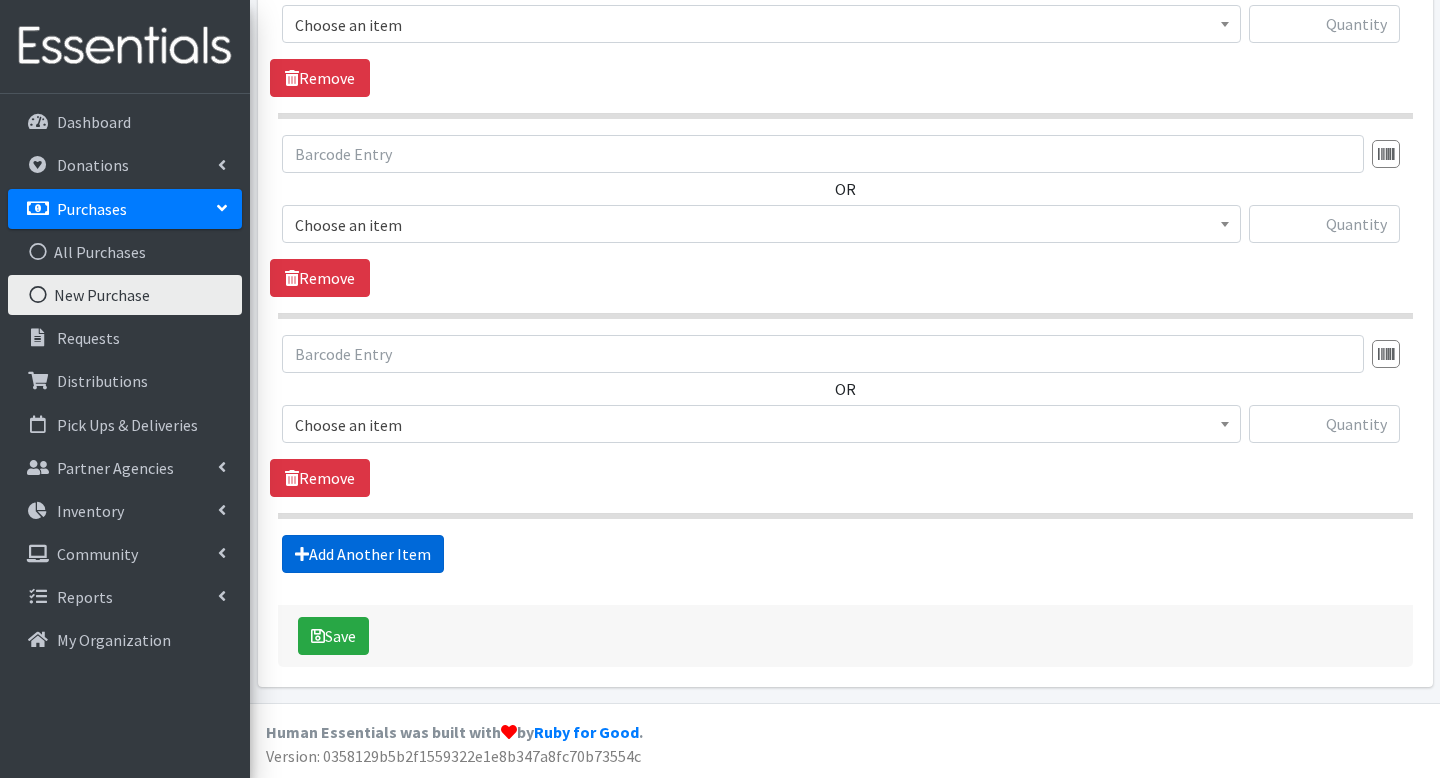click on "Add Another Item" at bounding box center [363, 554] 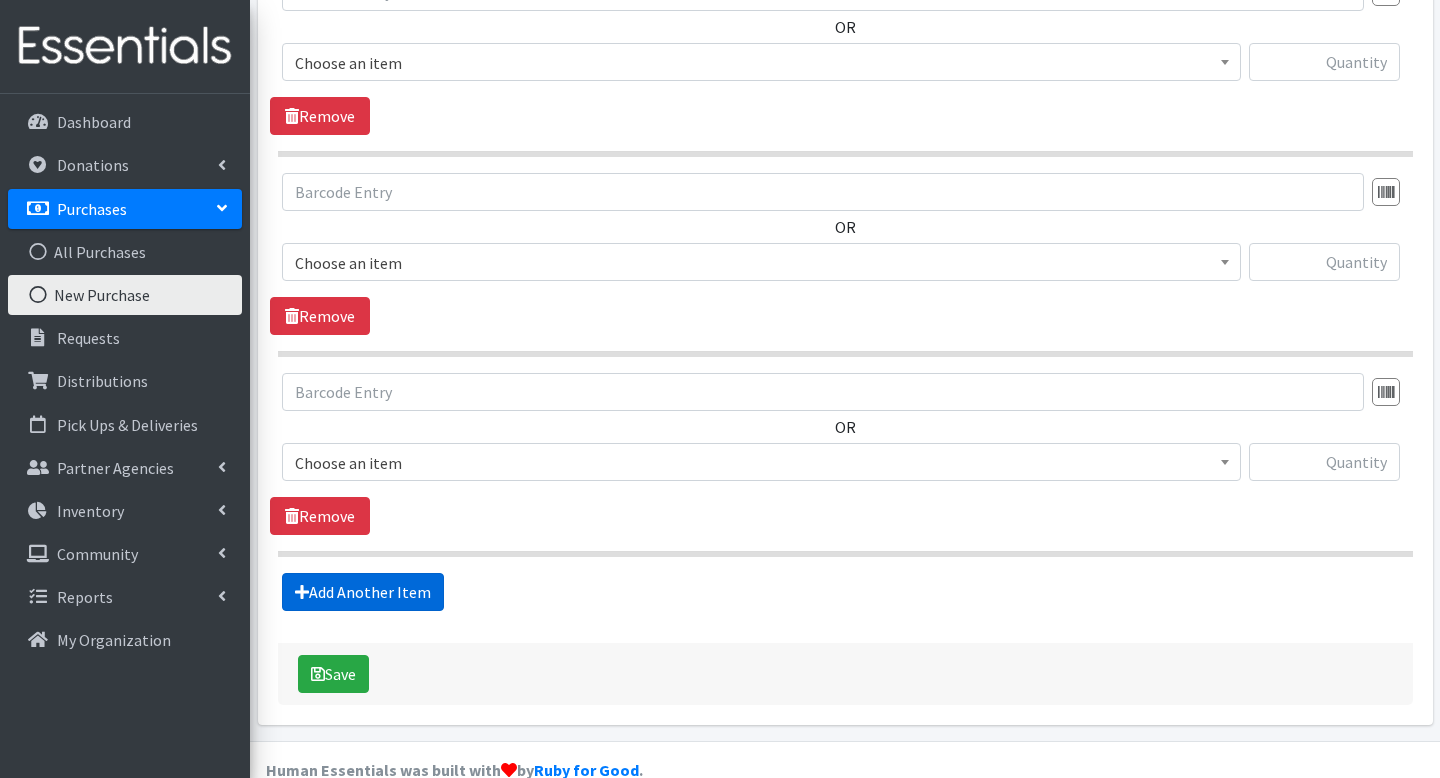 scroll, scrollTop: 2091, scrollLeft: 0, axis: vertical 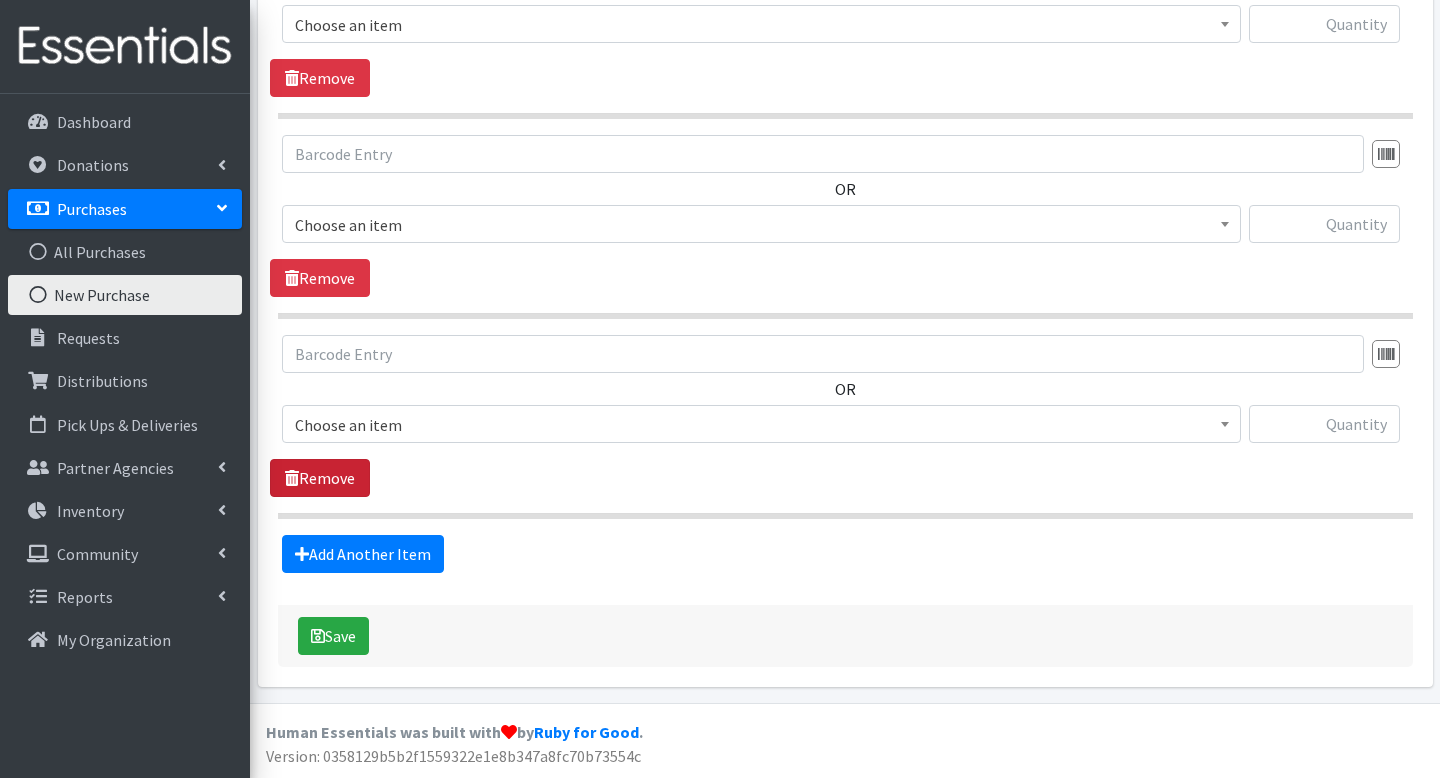 click on "Remove" at bounding box center (320, 478) 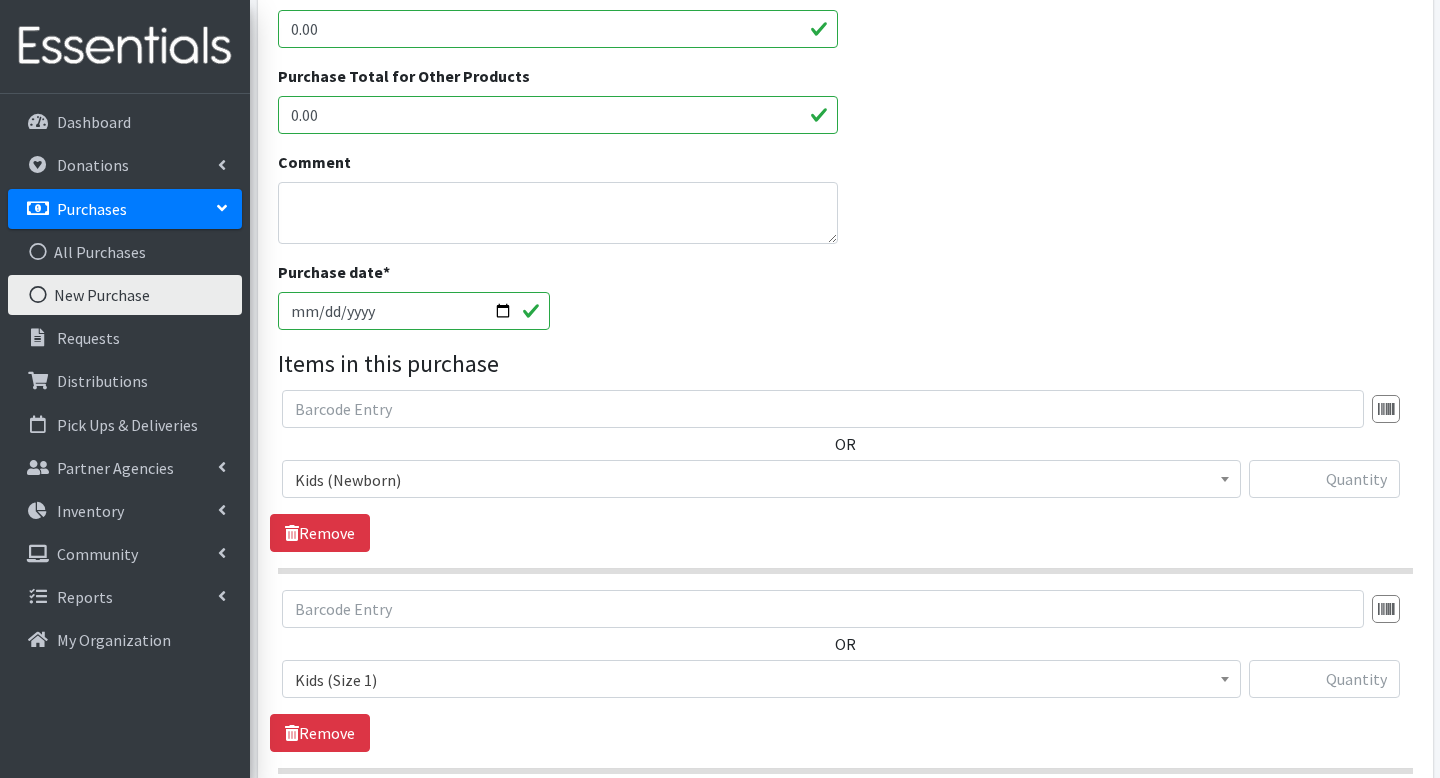 scroll, scrollTop: 682, scrollLeft: 0, axis: vertical 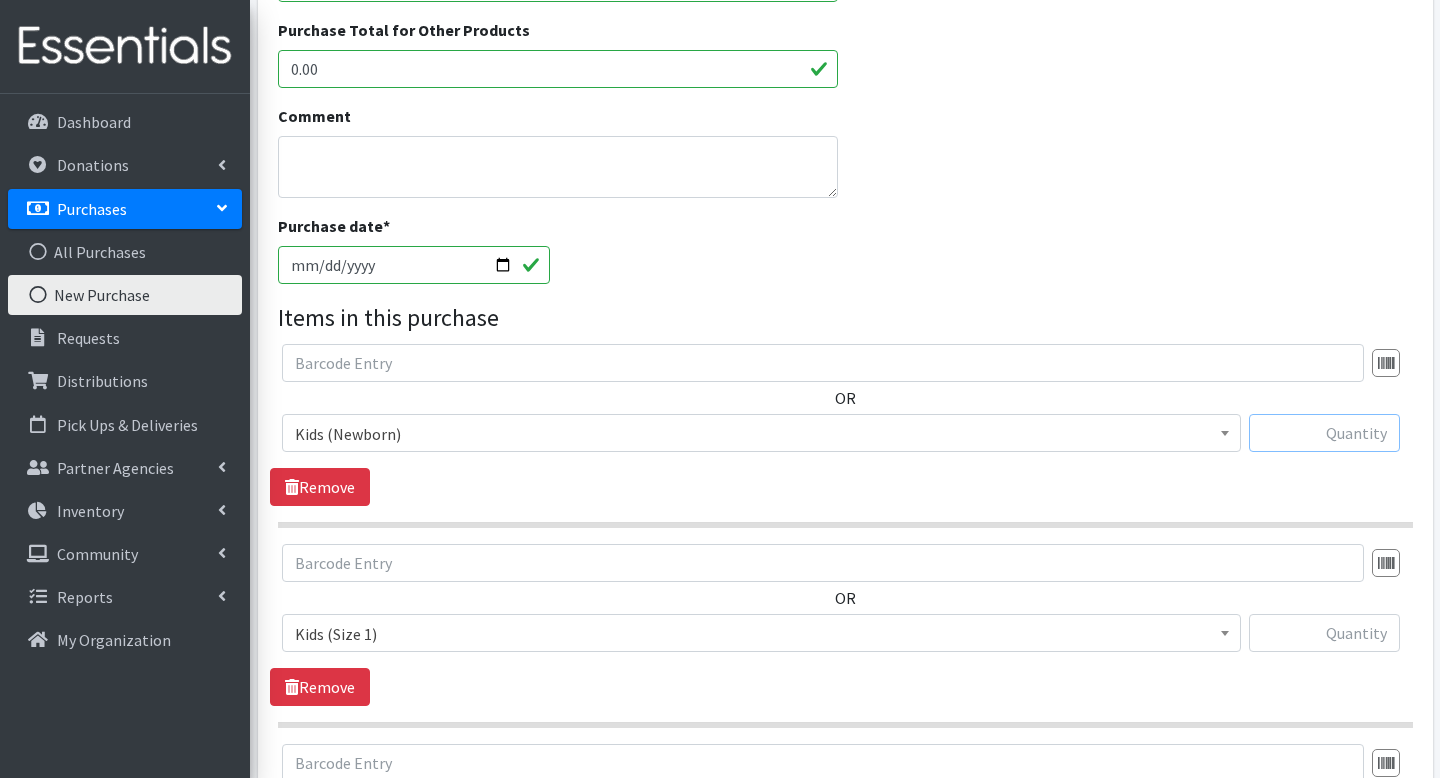 click at bounding box center (1324, 433) 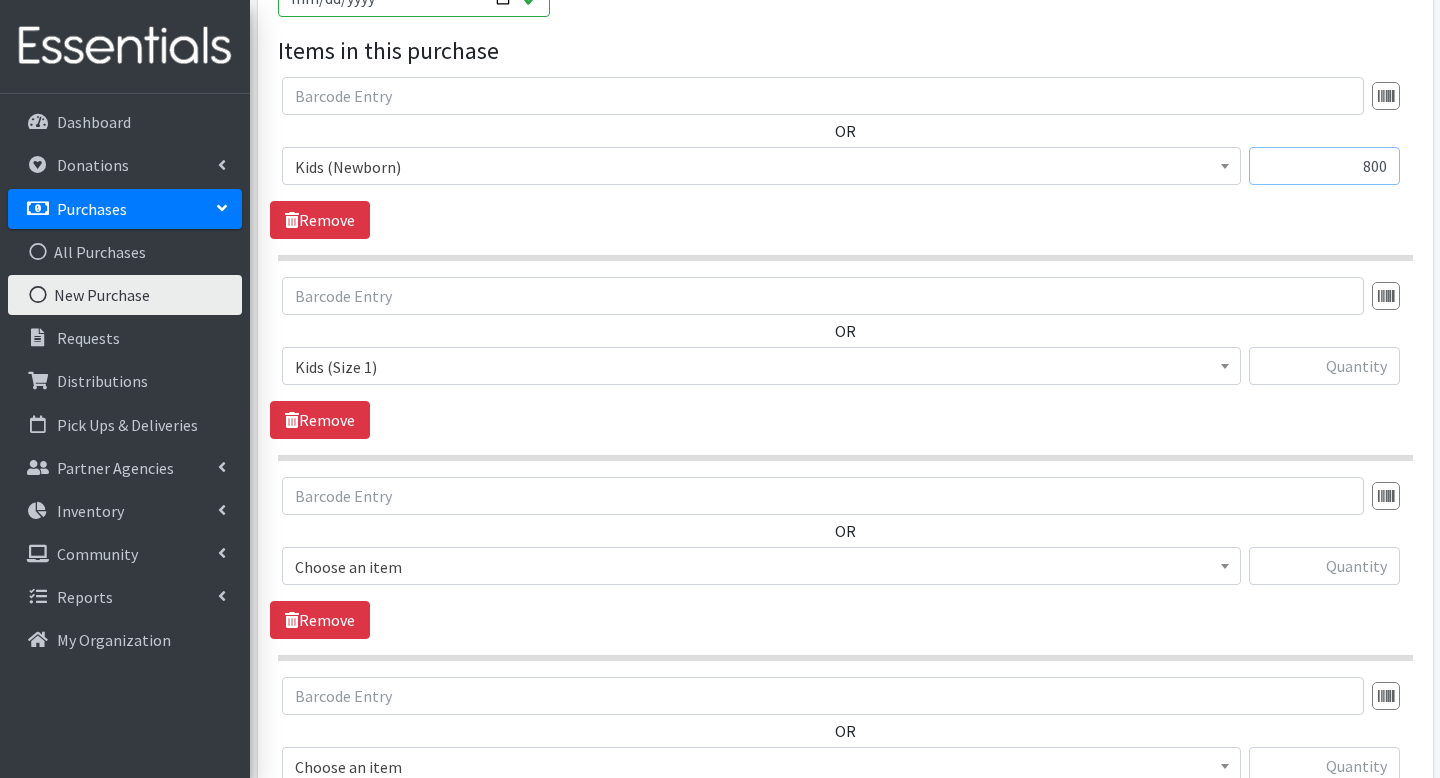 scroll, scrollTop: 956, scrollLeft: 0, axis: vertical 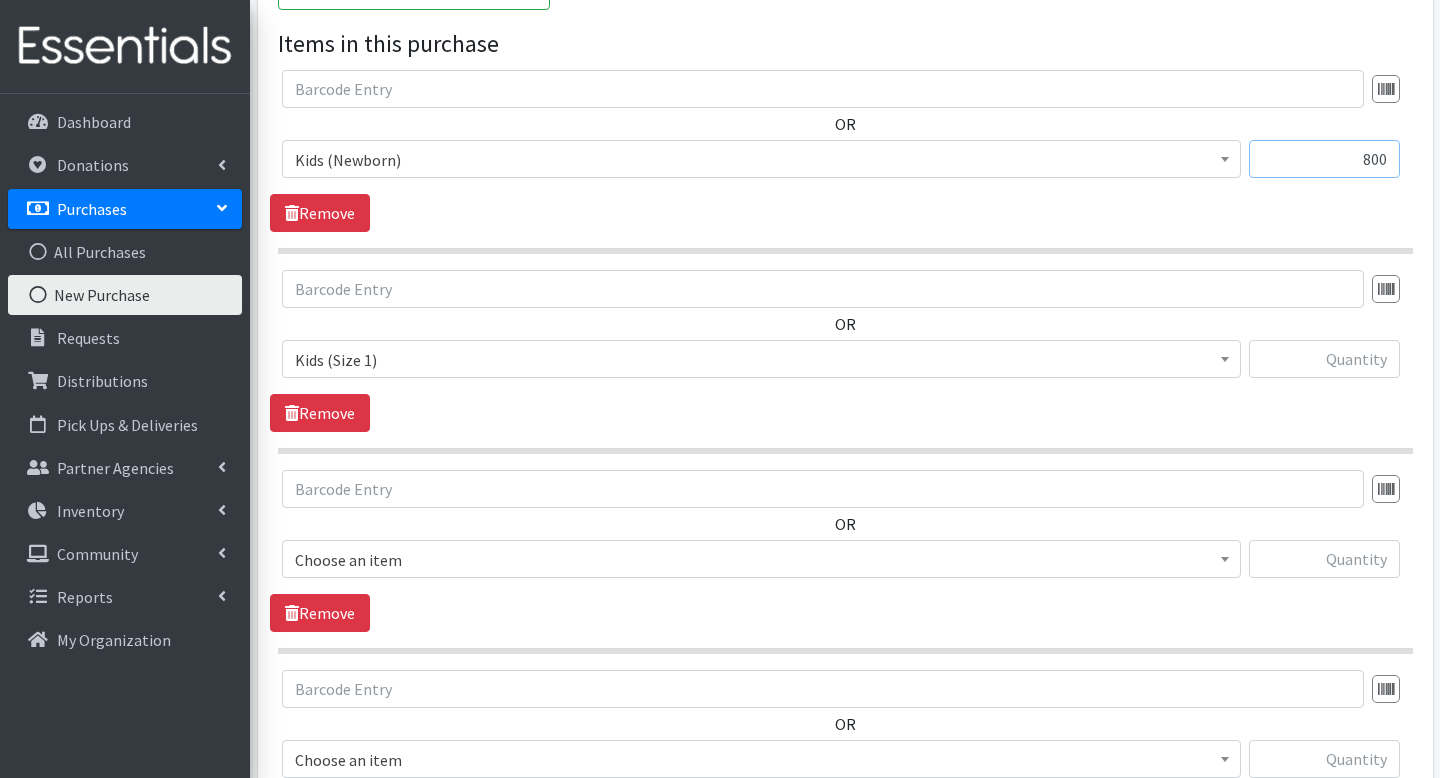 type on "800" 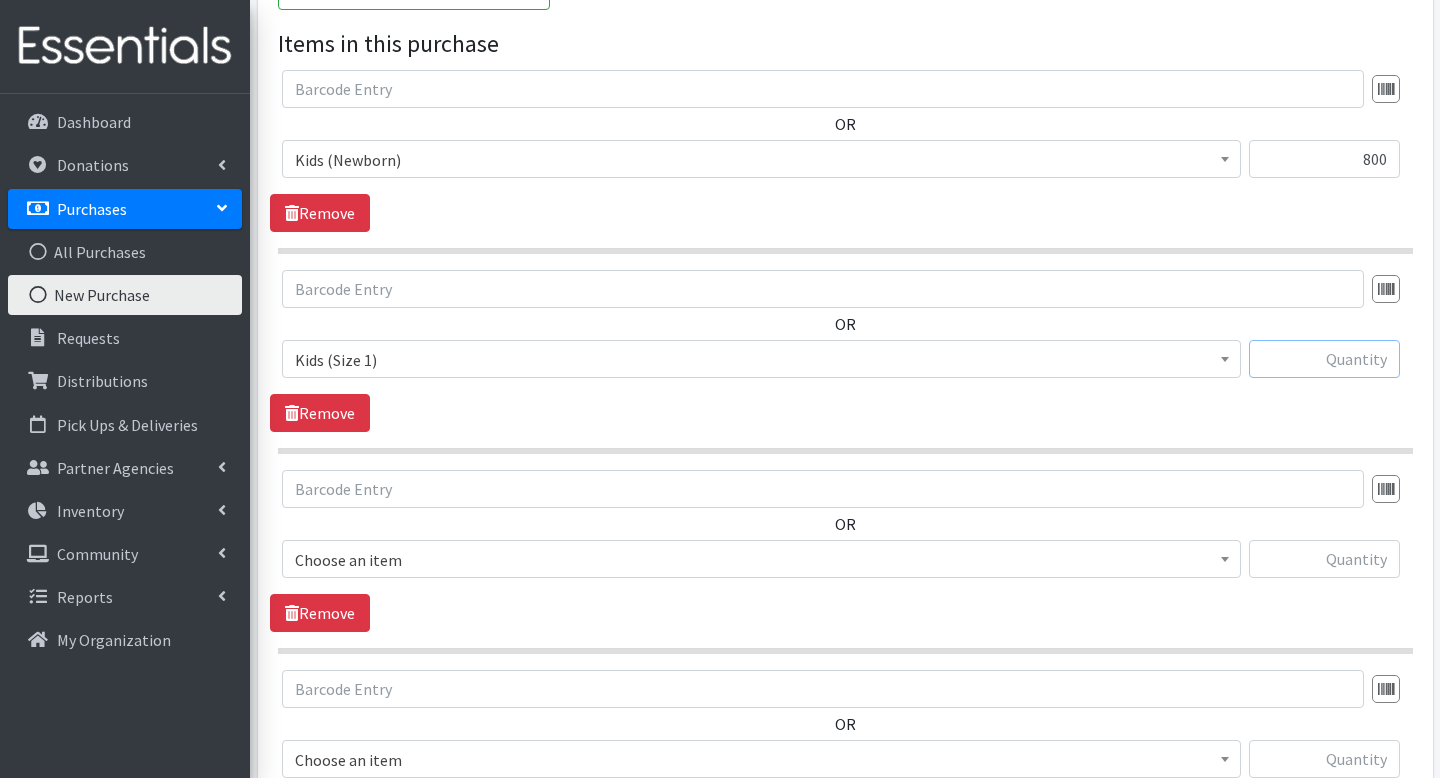 click at bounding box center (1324, 359) 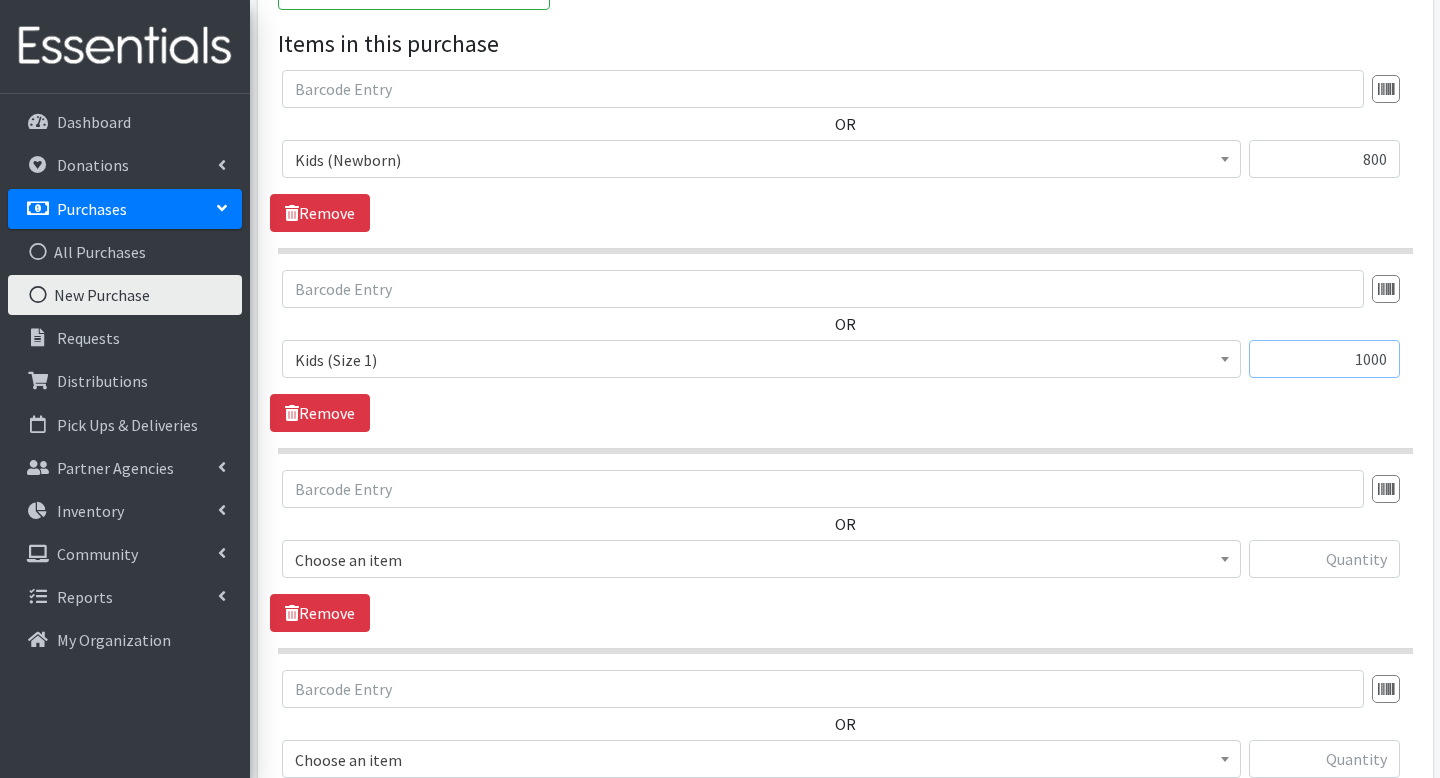 type on "1000" 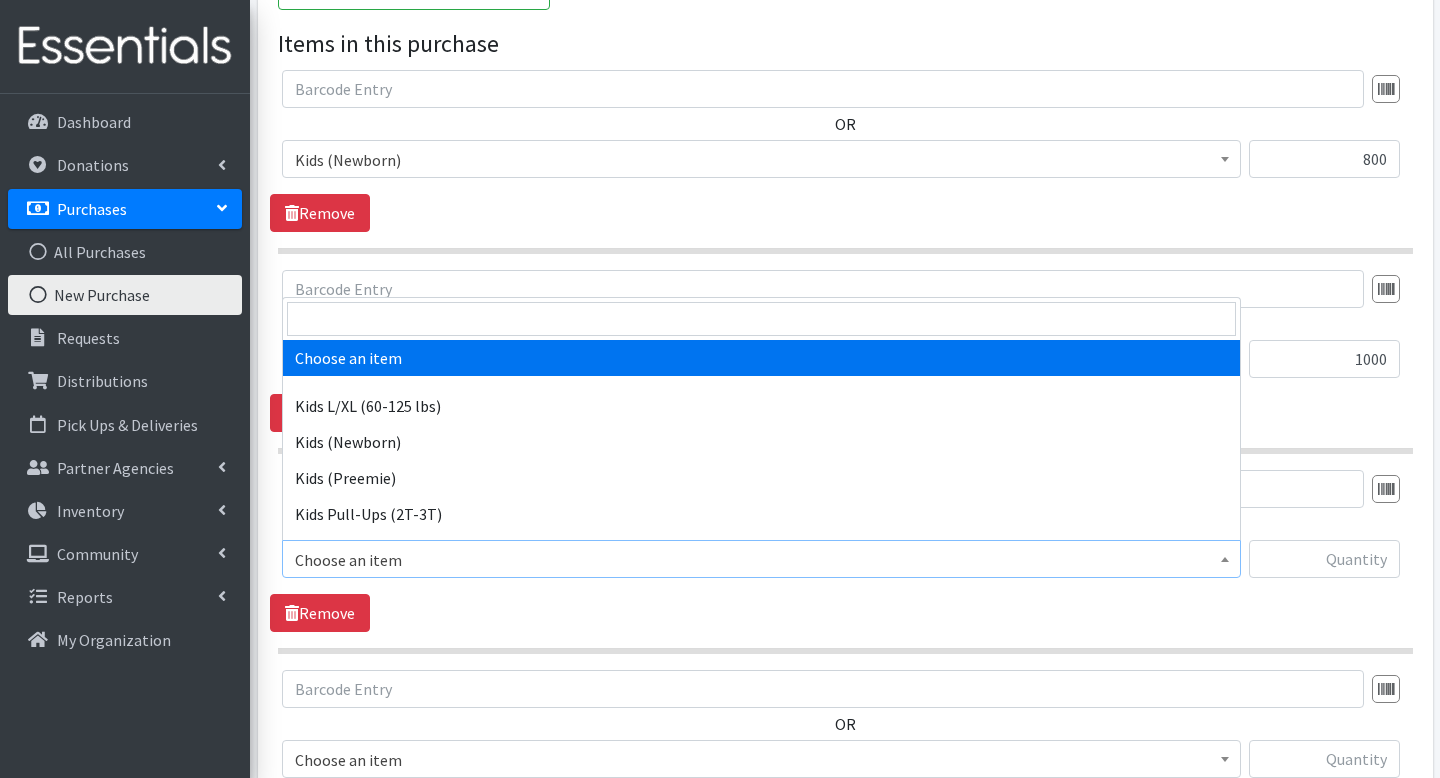 click on "Choose an item" at bounding box center (761, 560) 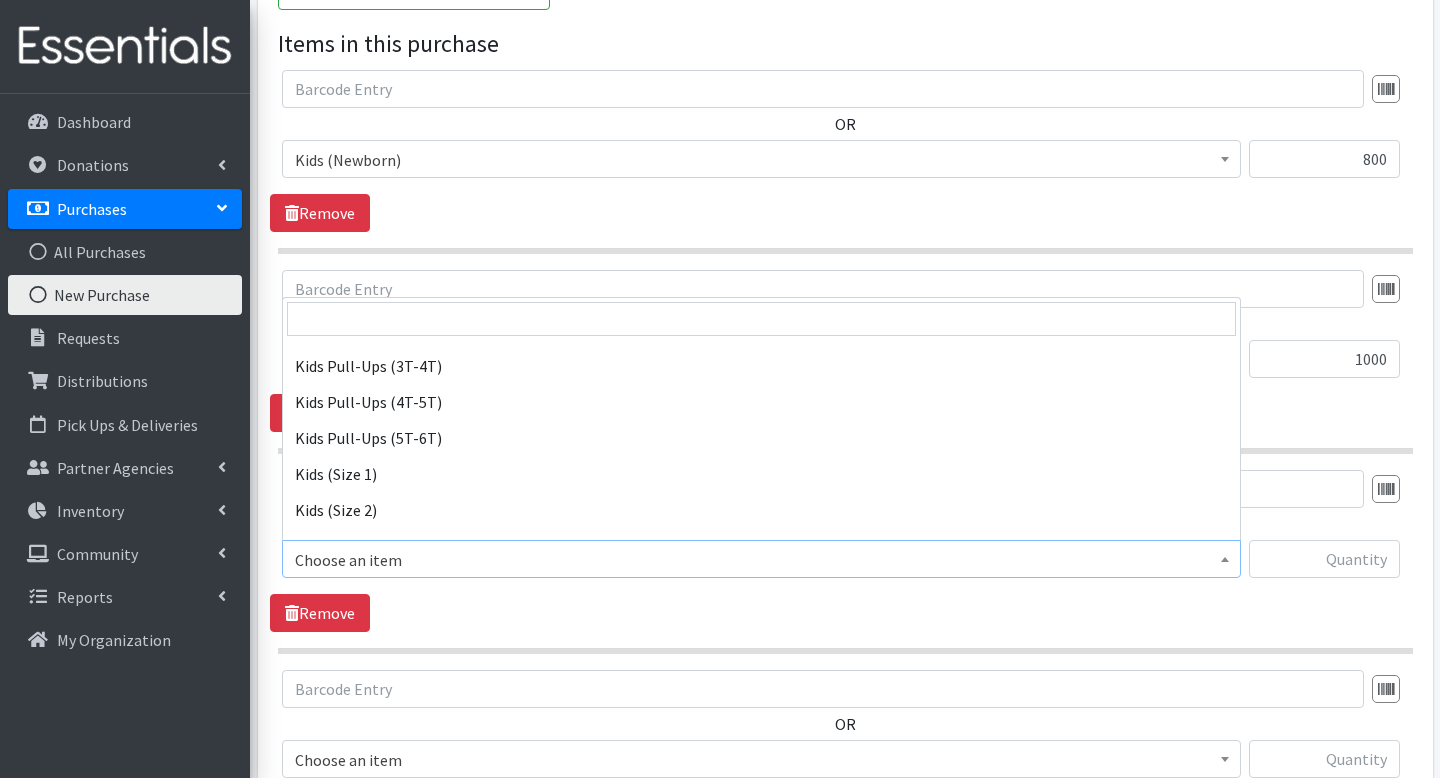 scroll, scrollTop: 193, scrollLeft: 0, axis: vertical 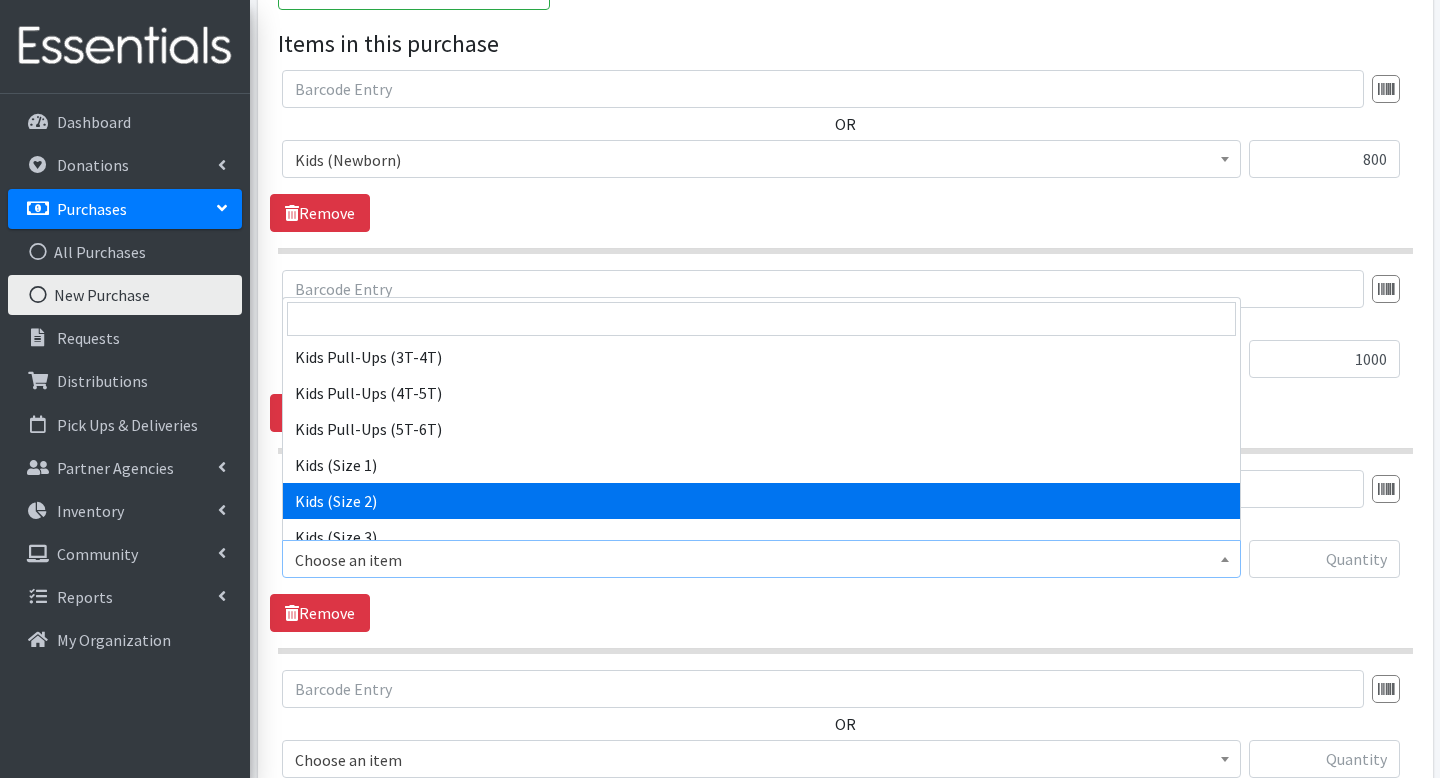 select on "4128" 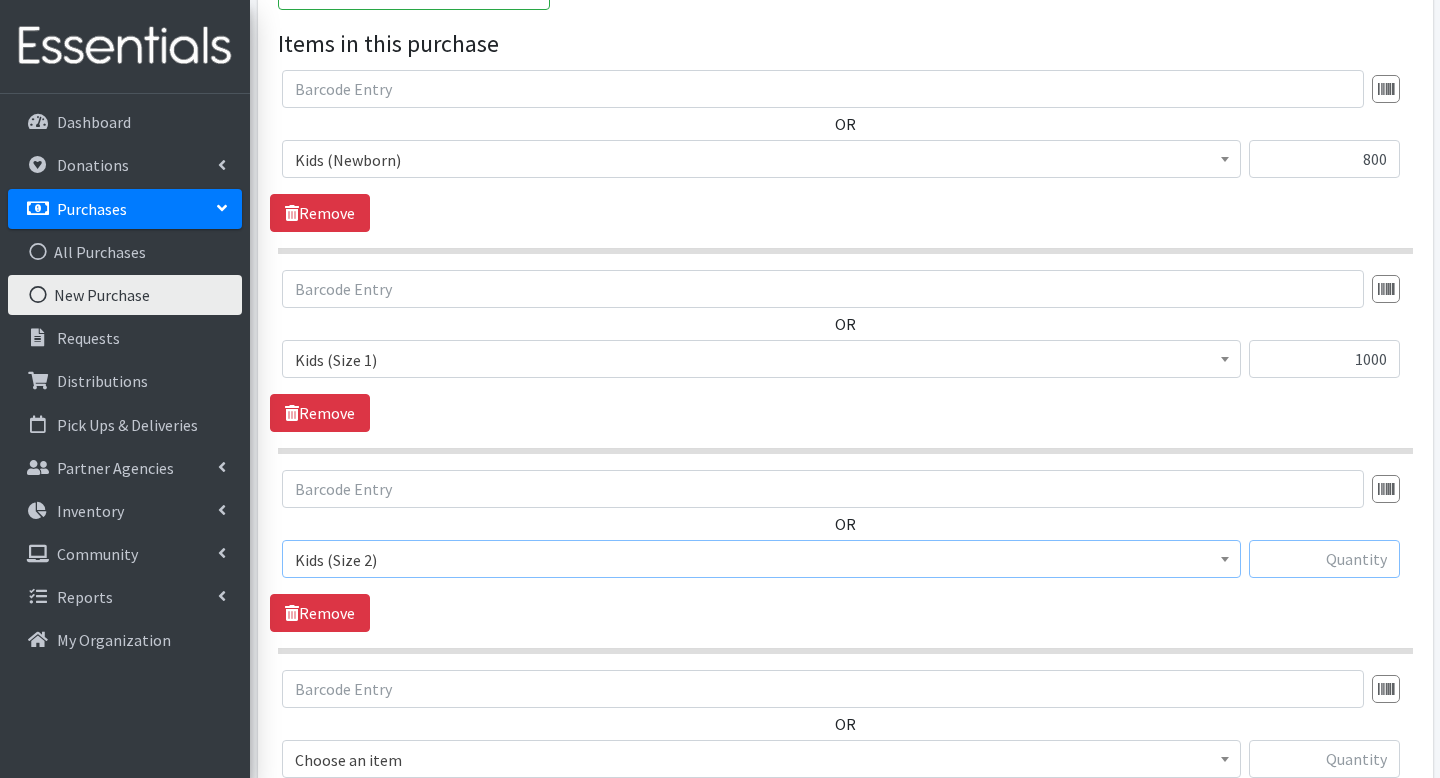click at bounding box center [1324, 559] 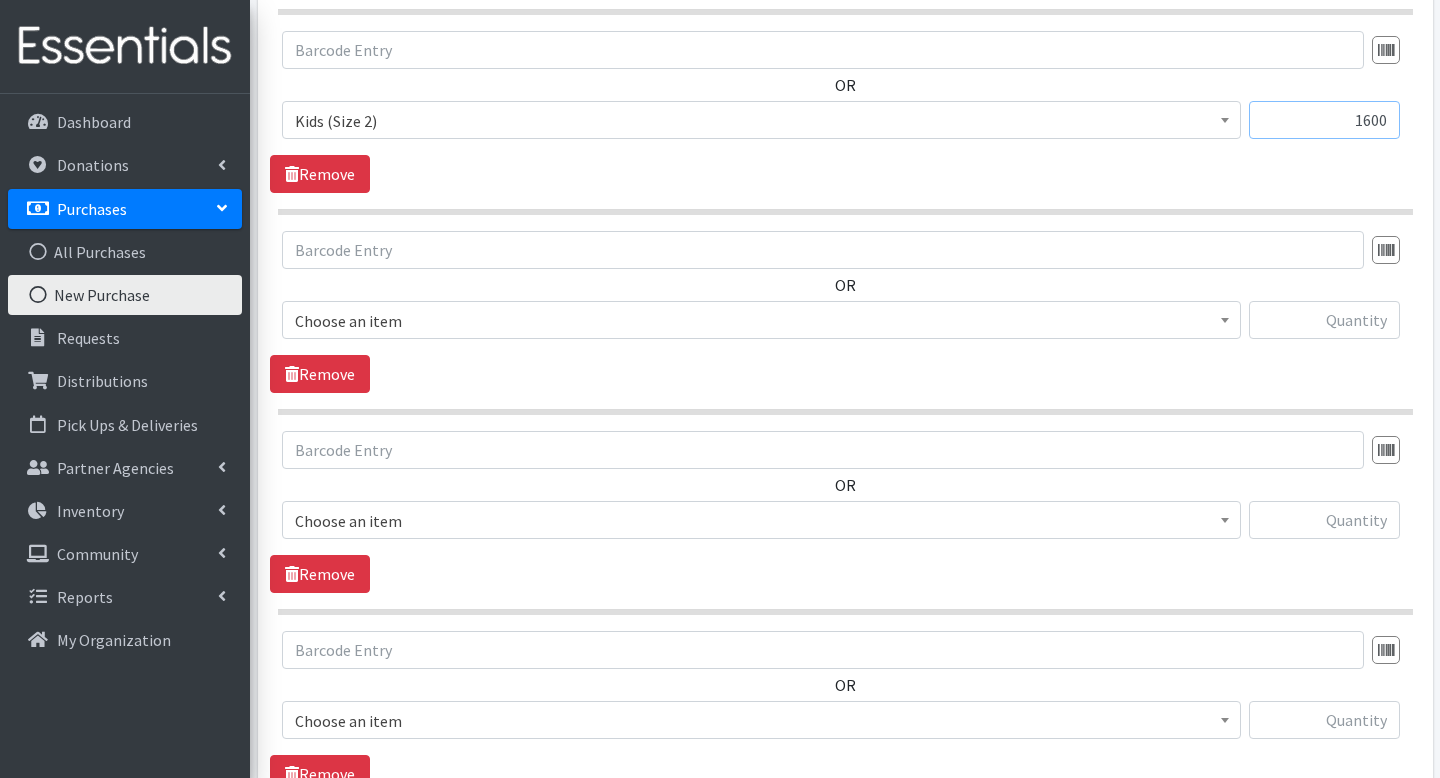 scroll, scrollTop: 1396, scrollLeft: 0, axis: vertical 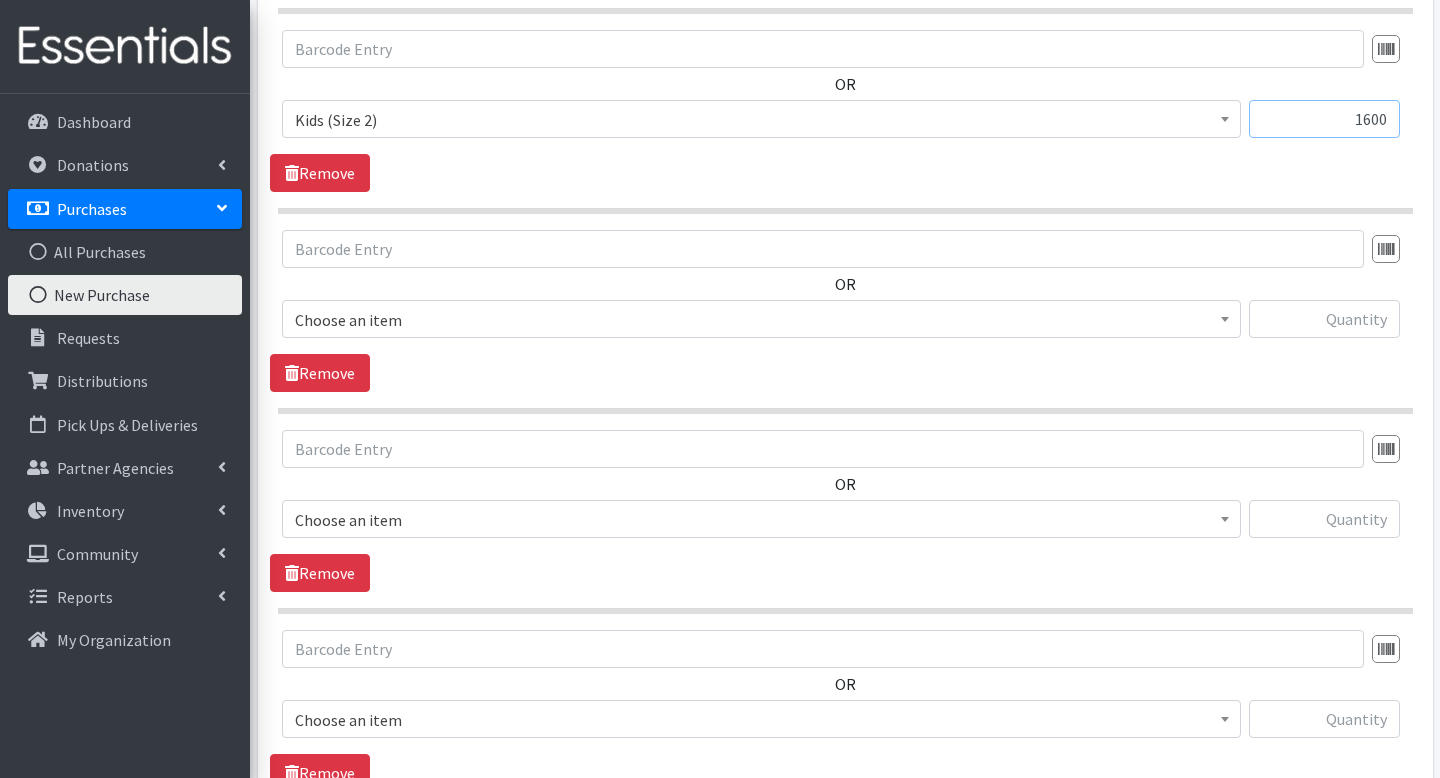 type on "1600" 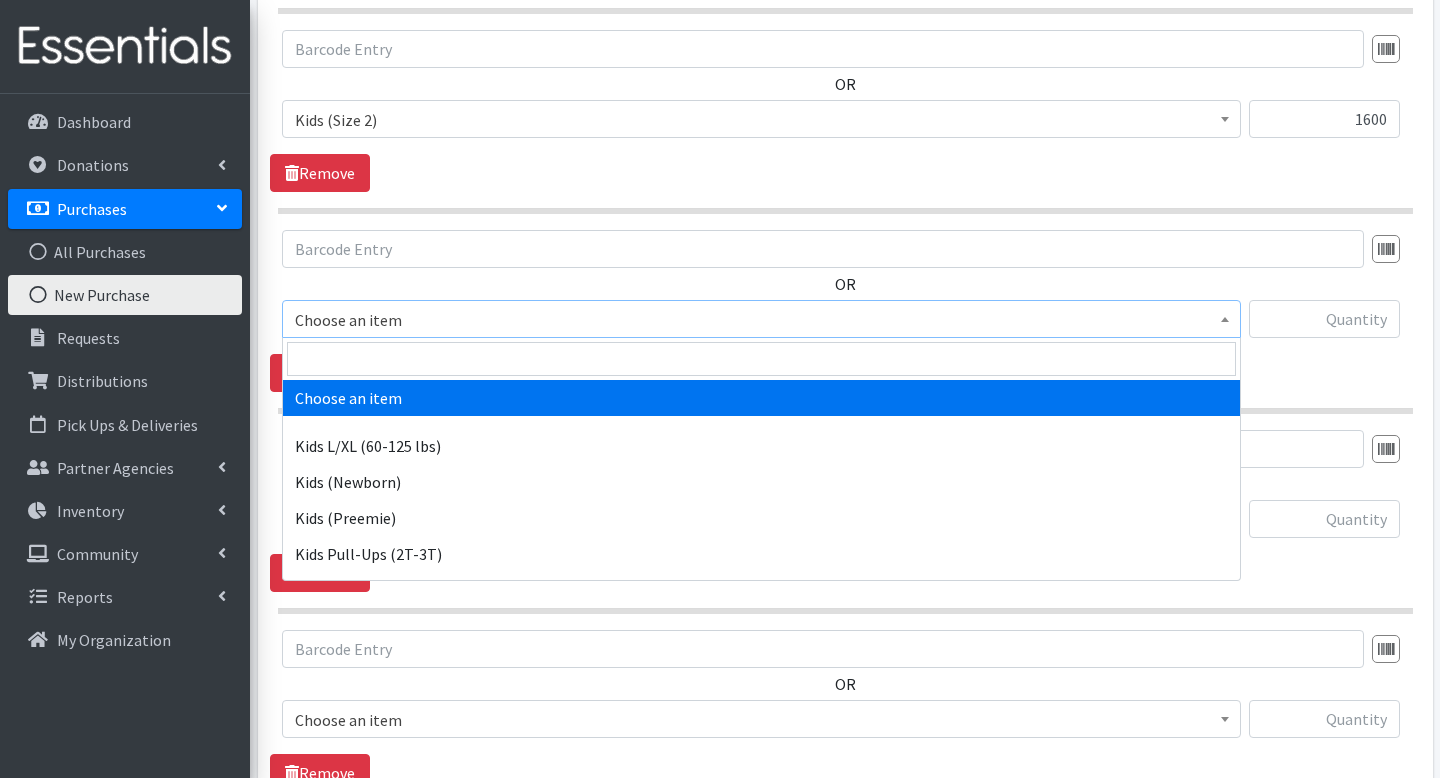click on "Choose an item" at bounding box center [761, 320] 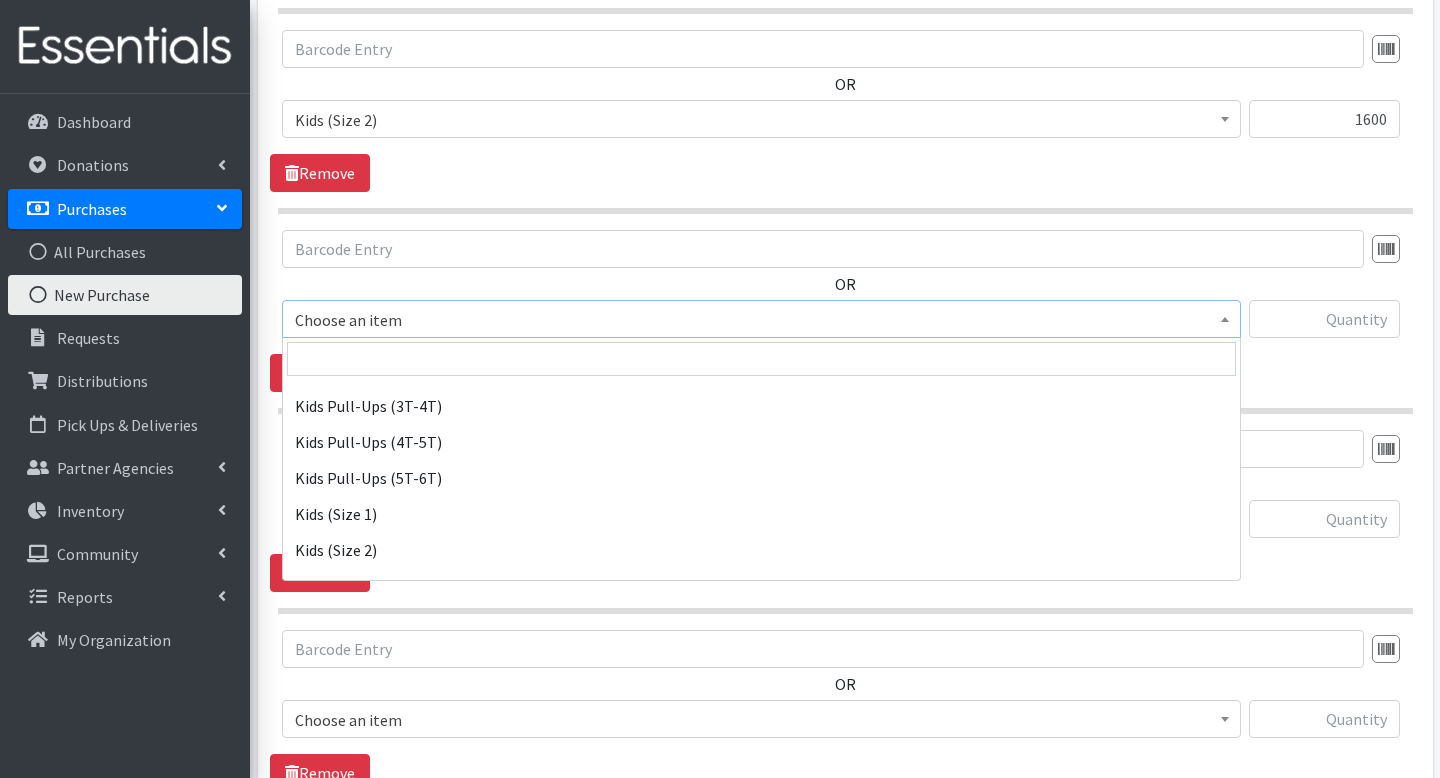 scroll, scrollTop: 199, scrollLeft: 0, axis: vertical 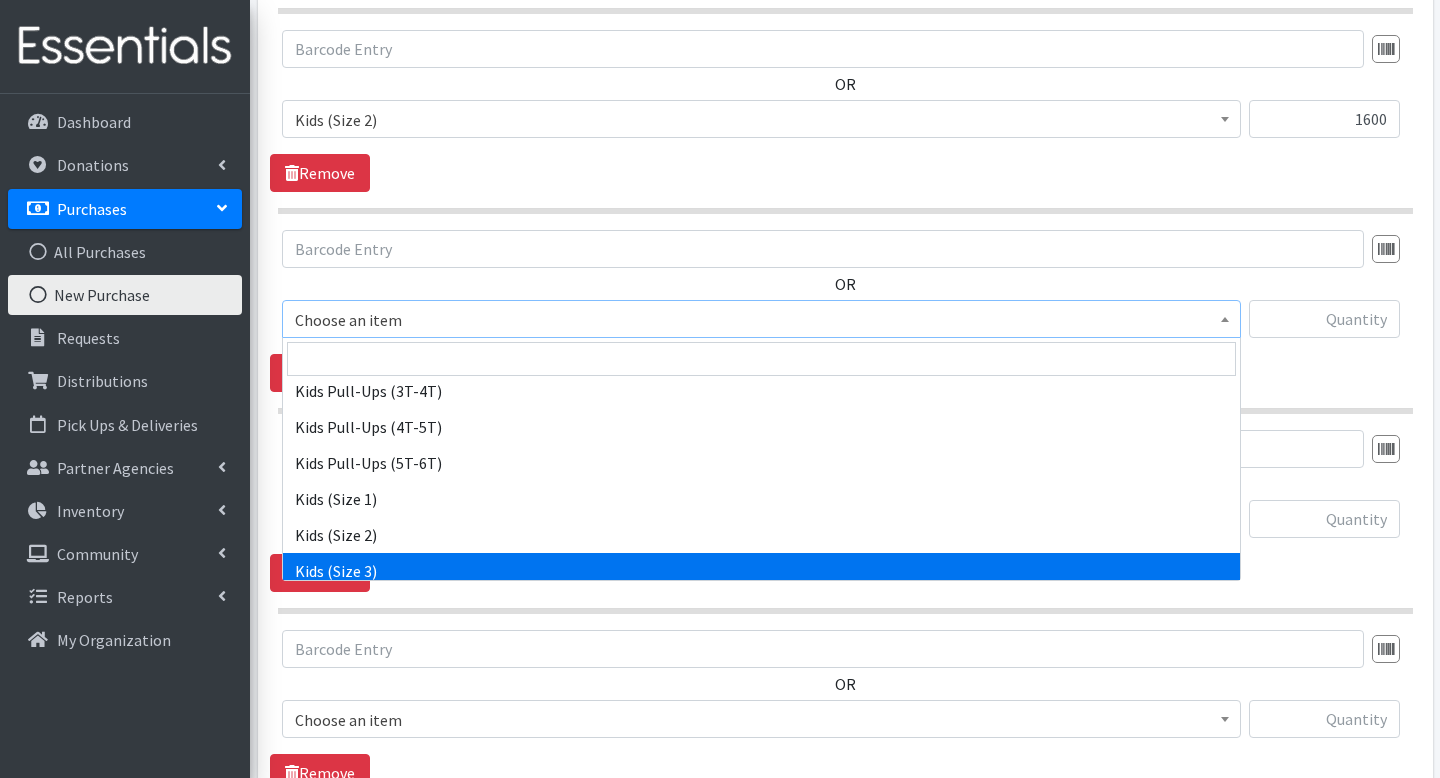 select on "4132" 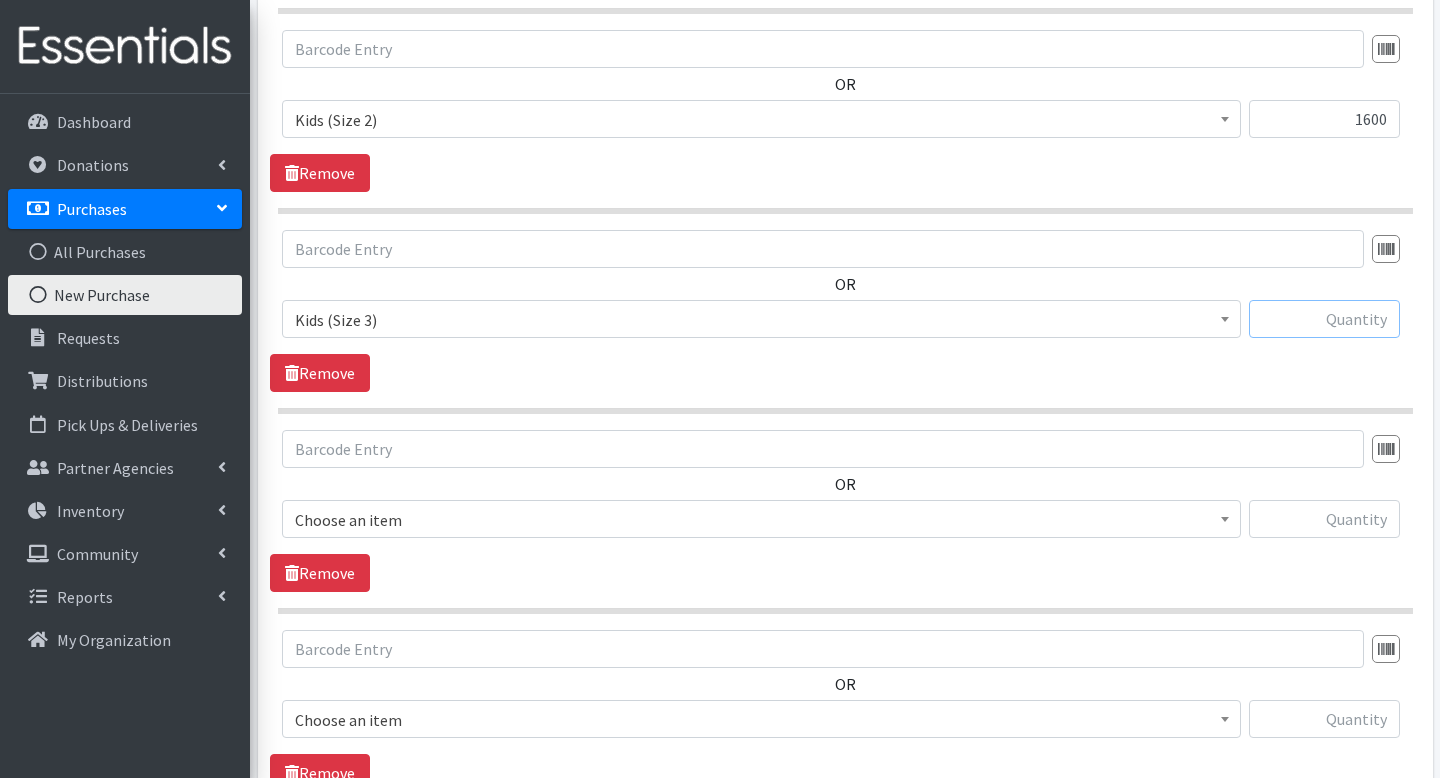 click at bounding box center [1324, 319] 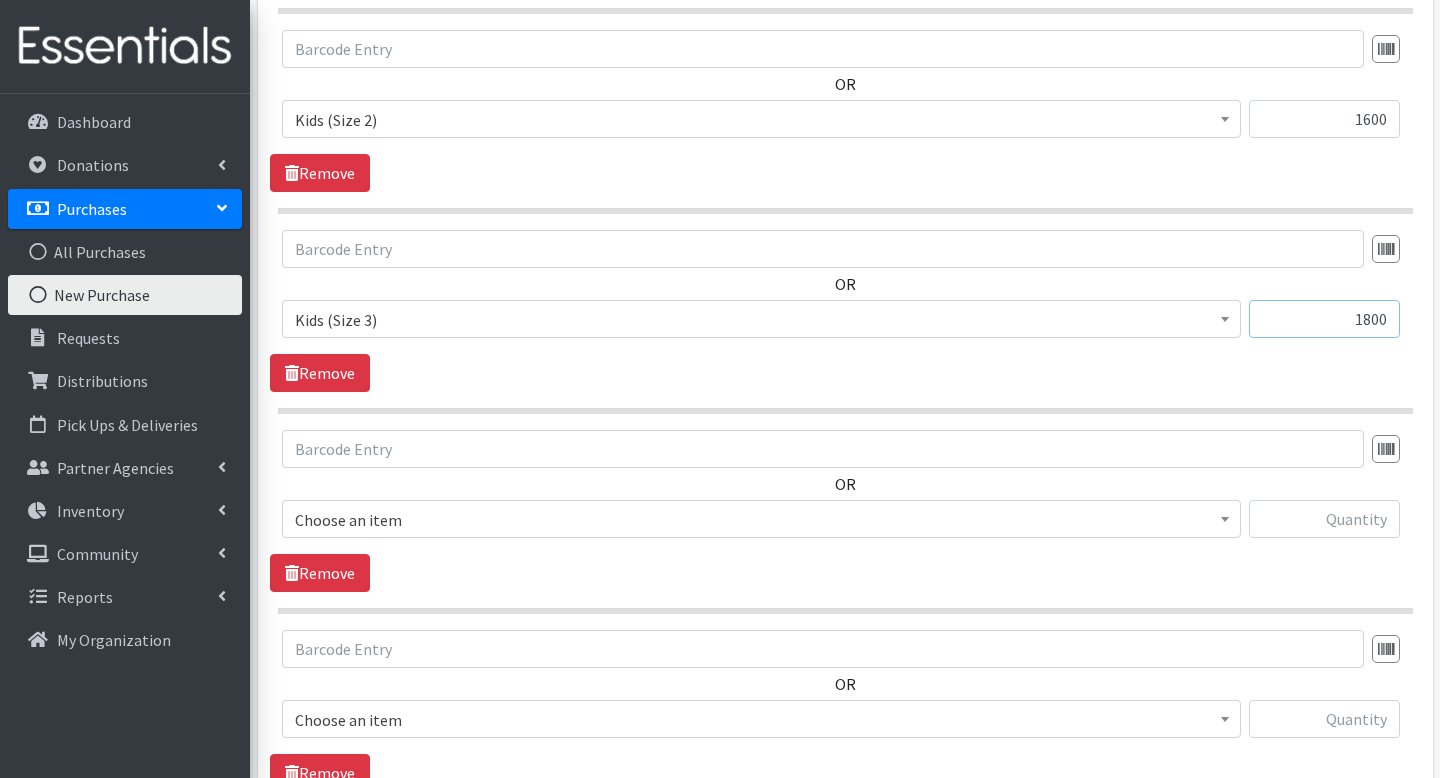 type on "1800" 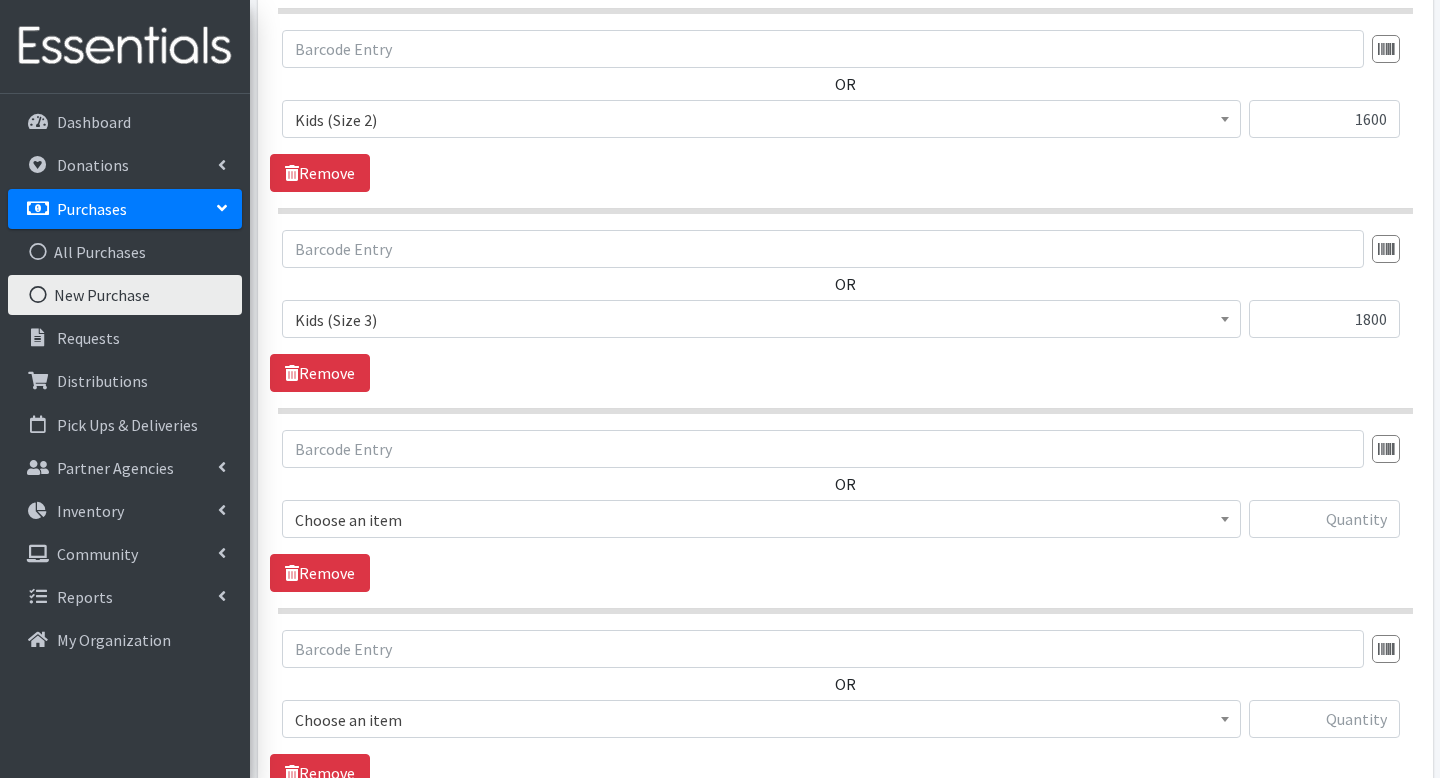 click on "Choose an item" at bounding box center [761, 520] 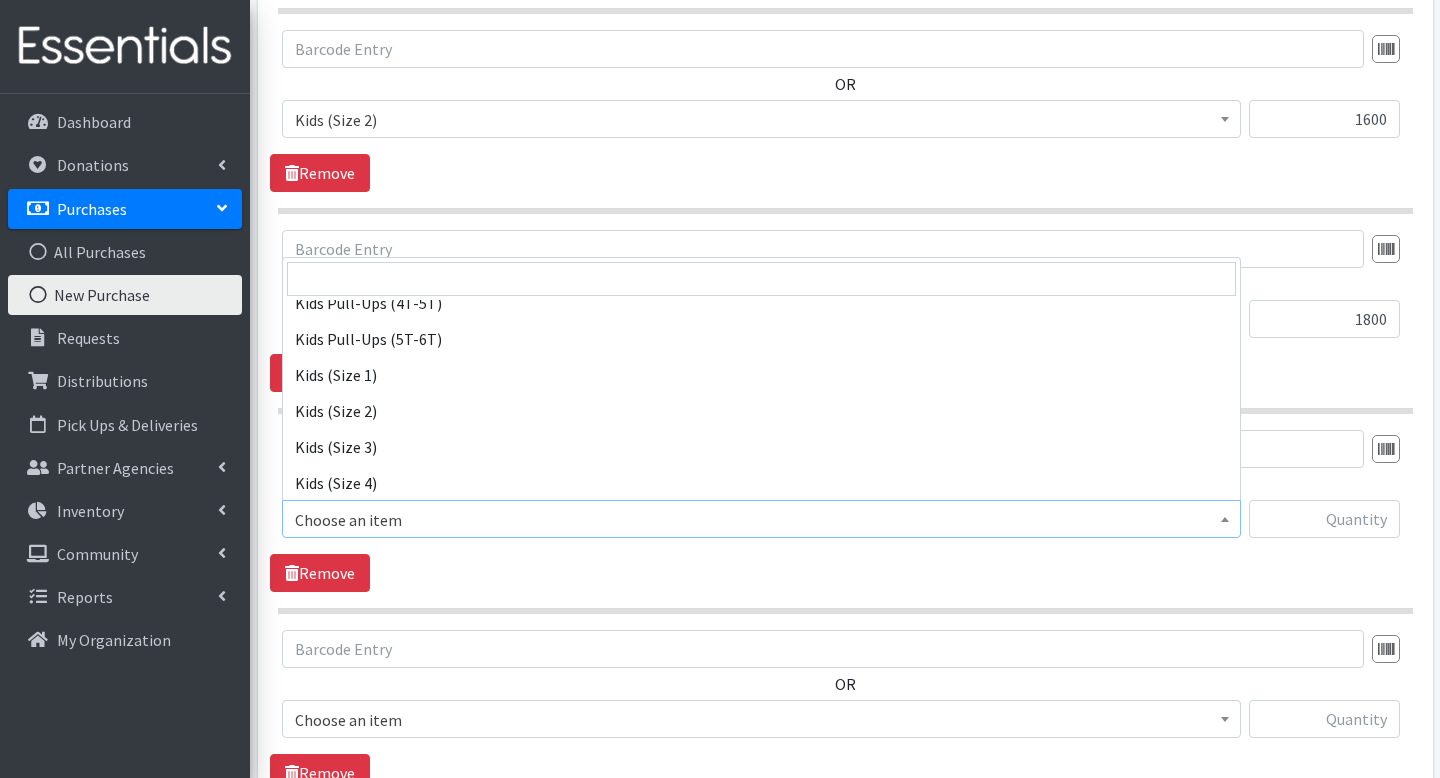 scroll, scrollTop: 252, scrollLeft: 0, axis: vertical 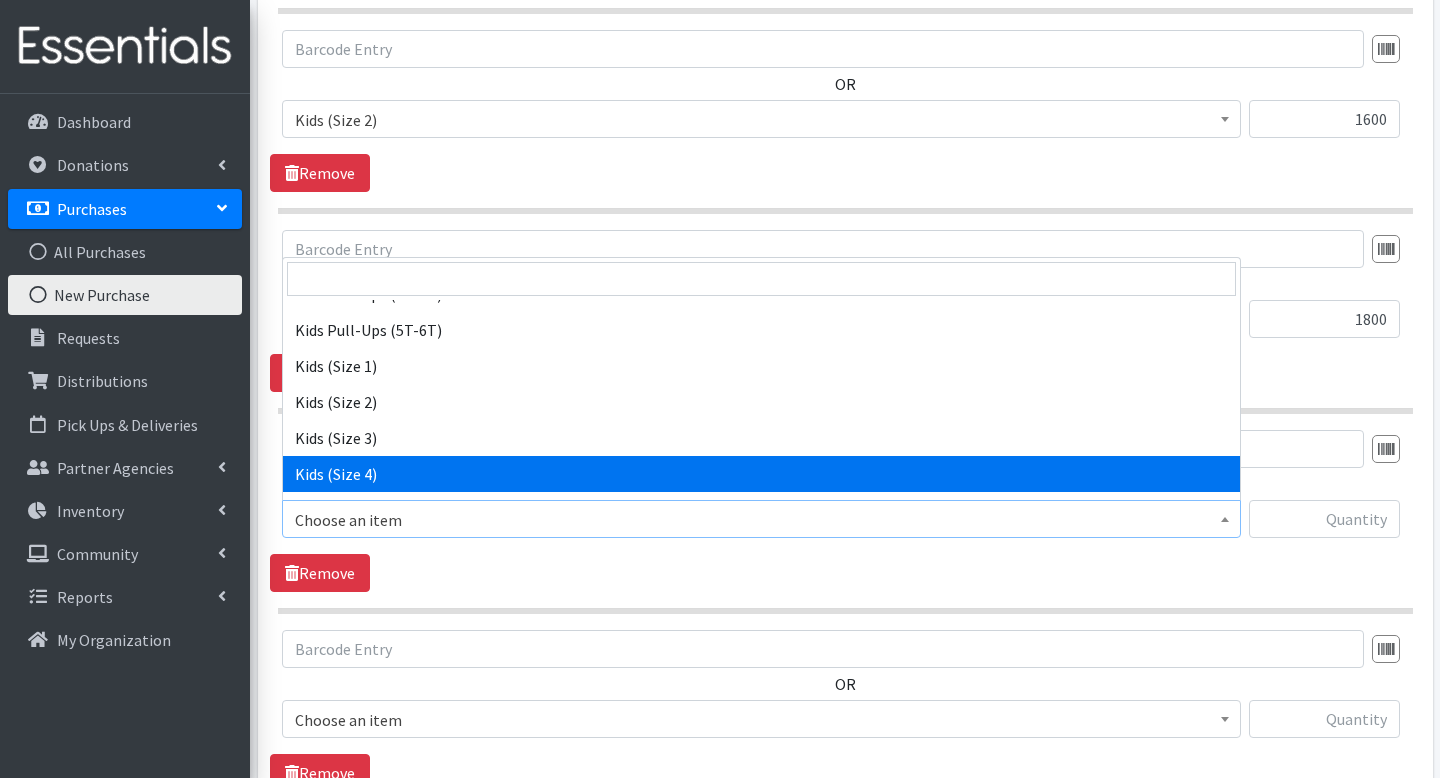 select on "4133" 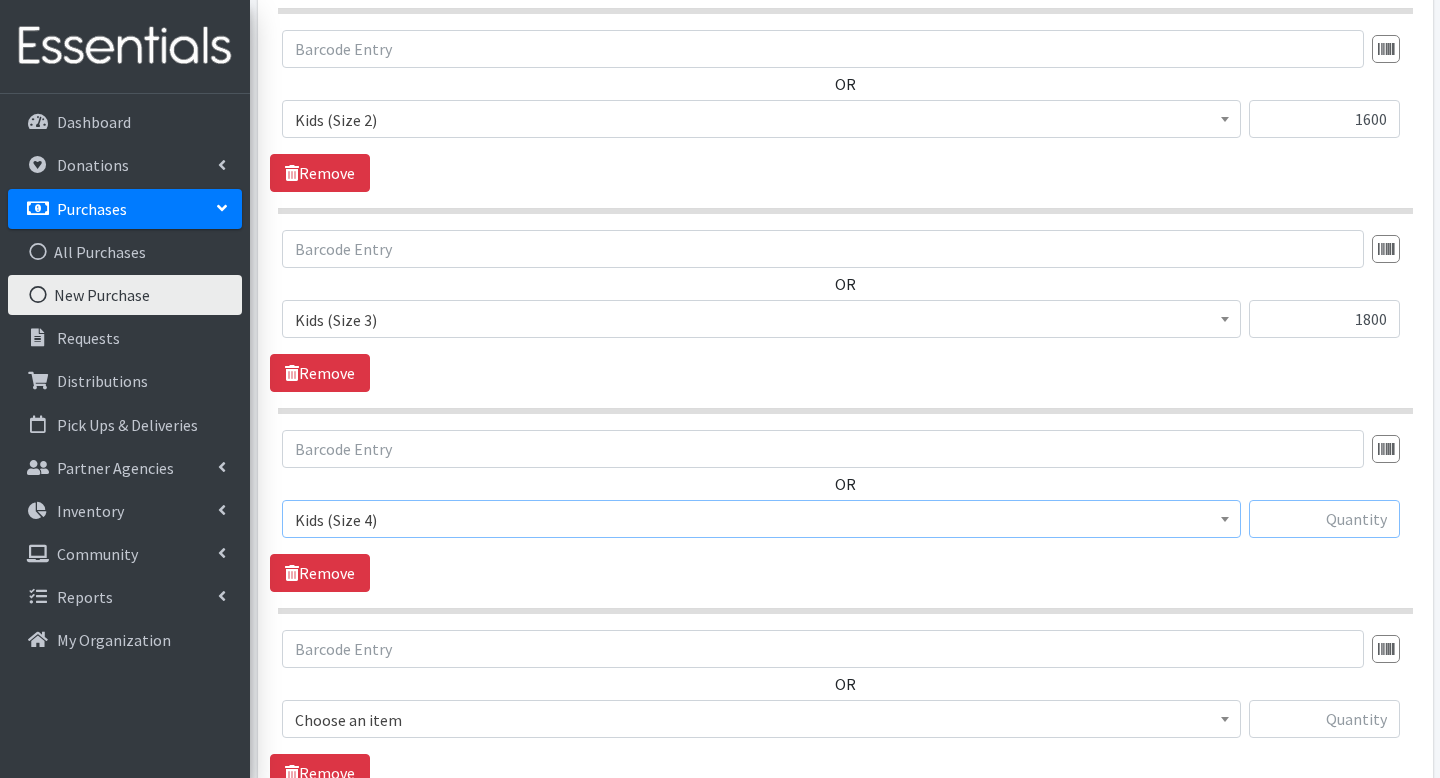 click at bounding box center [1324, 519] 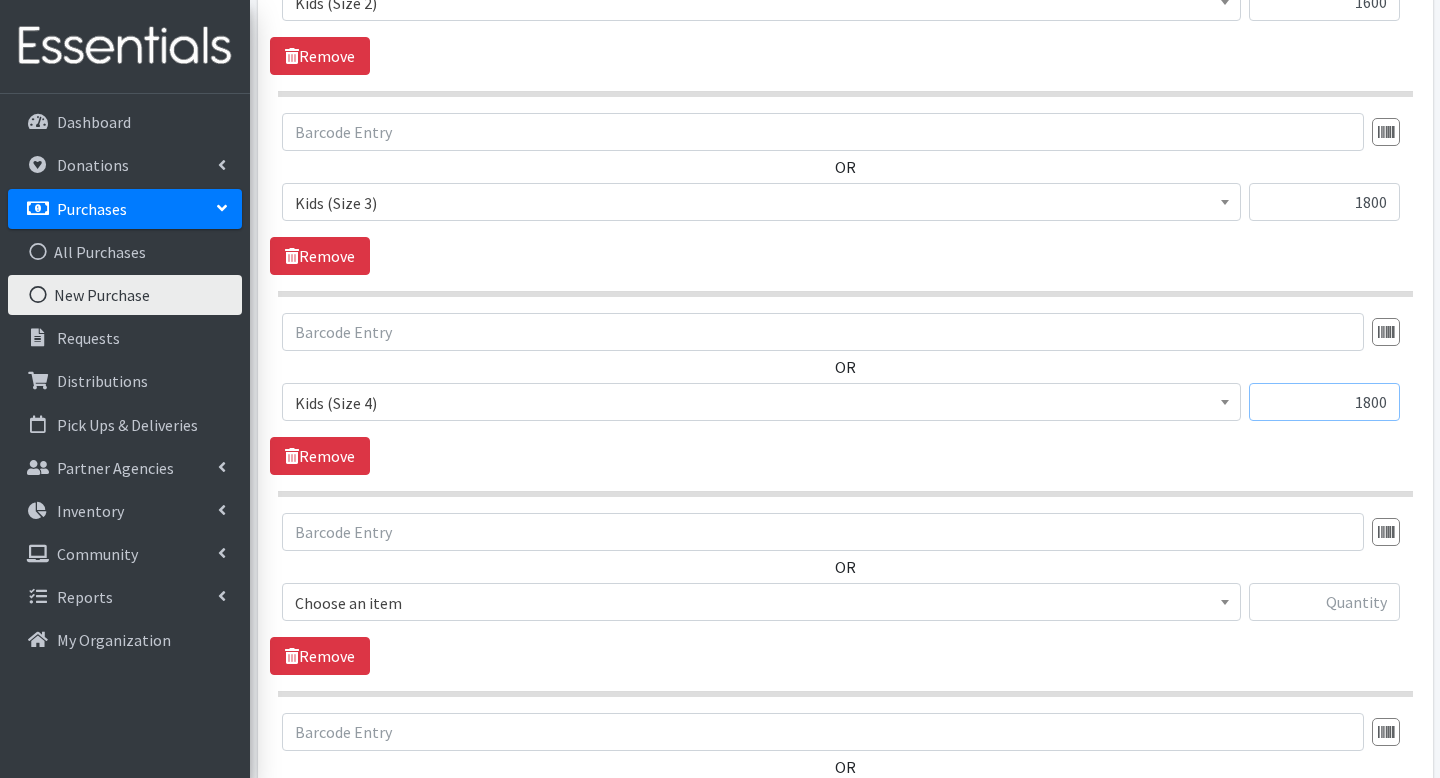scroll, scrollTop: 1683, scrollLeft: 0, axis: vertical 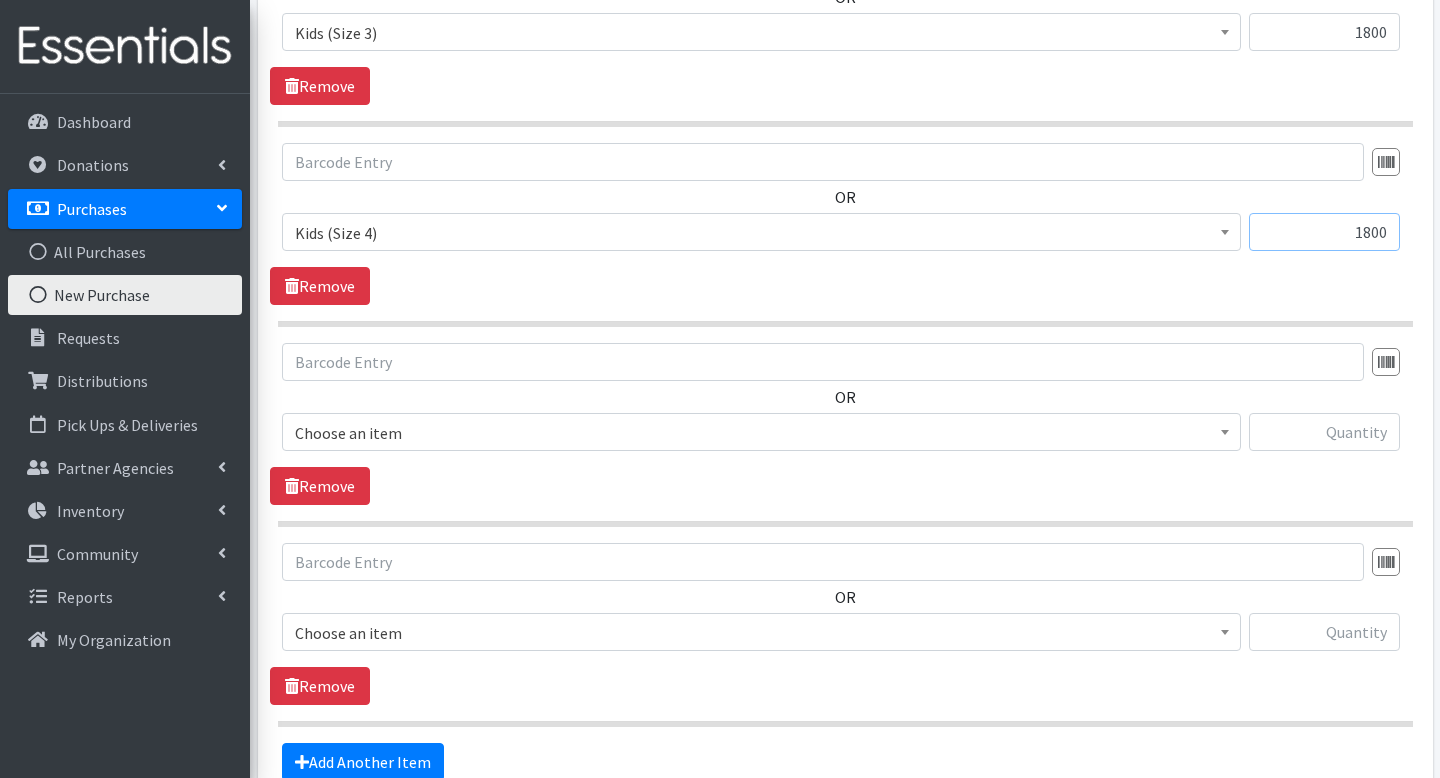 type on "1800" 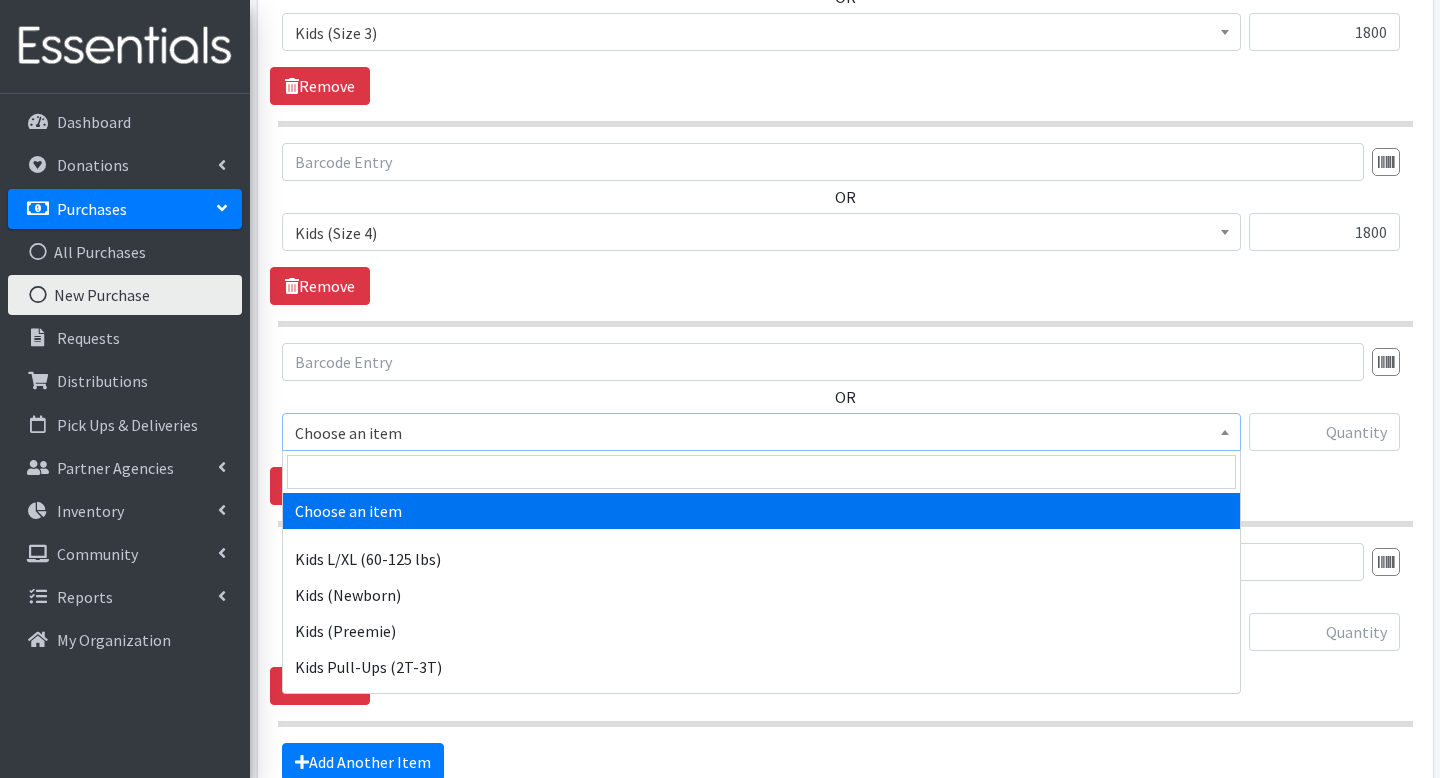 click on "Choose an item" at bounding box center [761, 432] 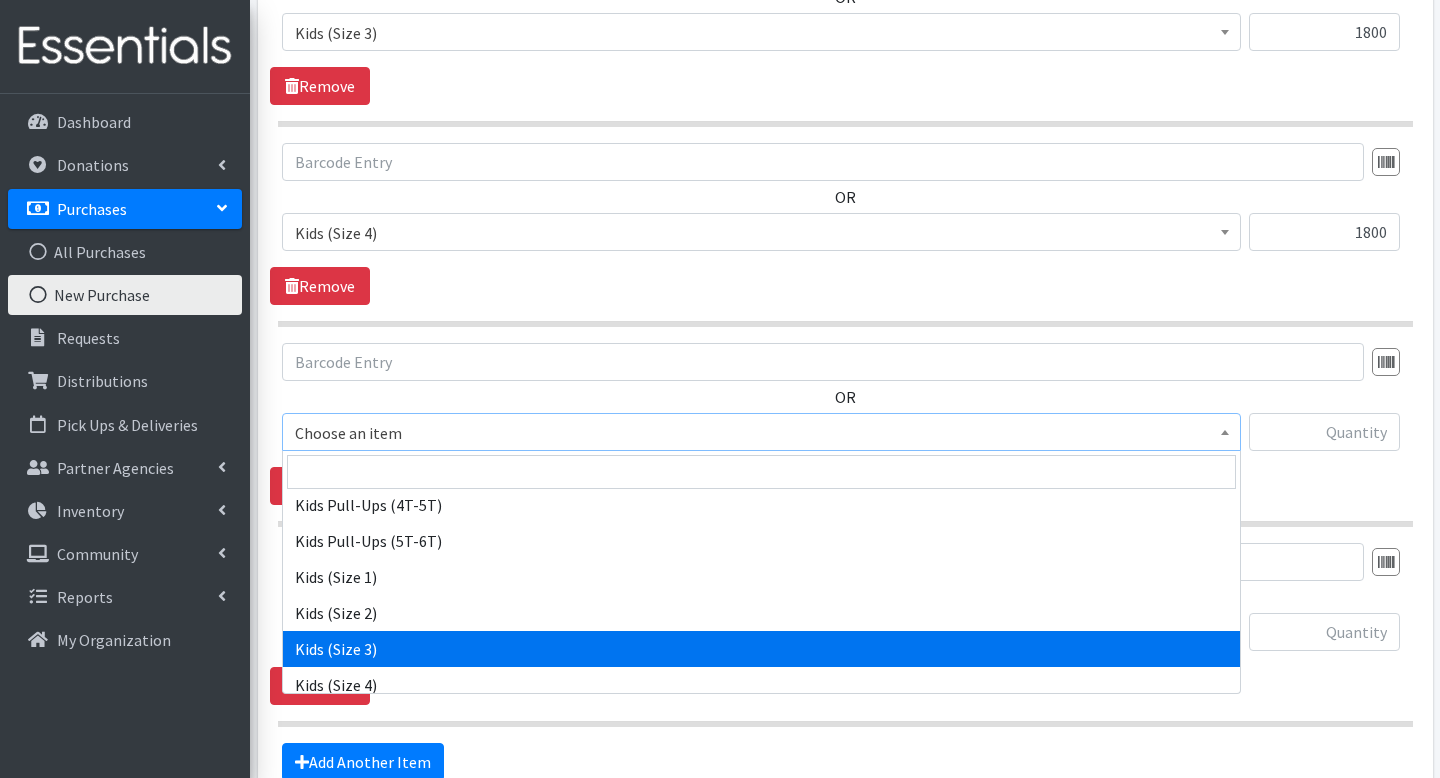 scroll, scrollTop: 301, scrollLeft: 0, axis: vertical 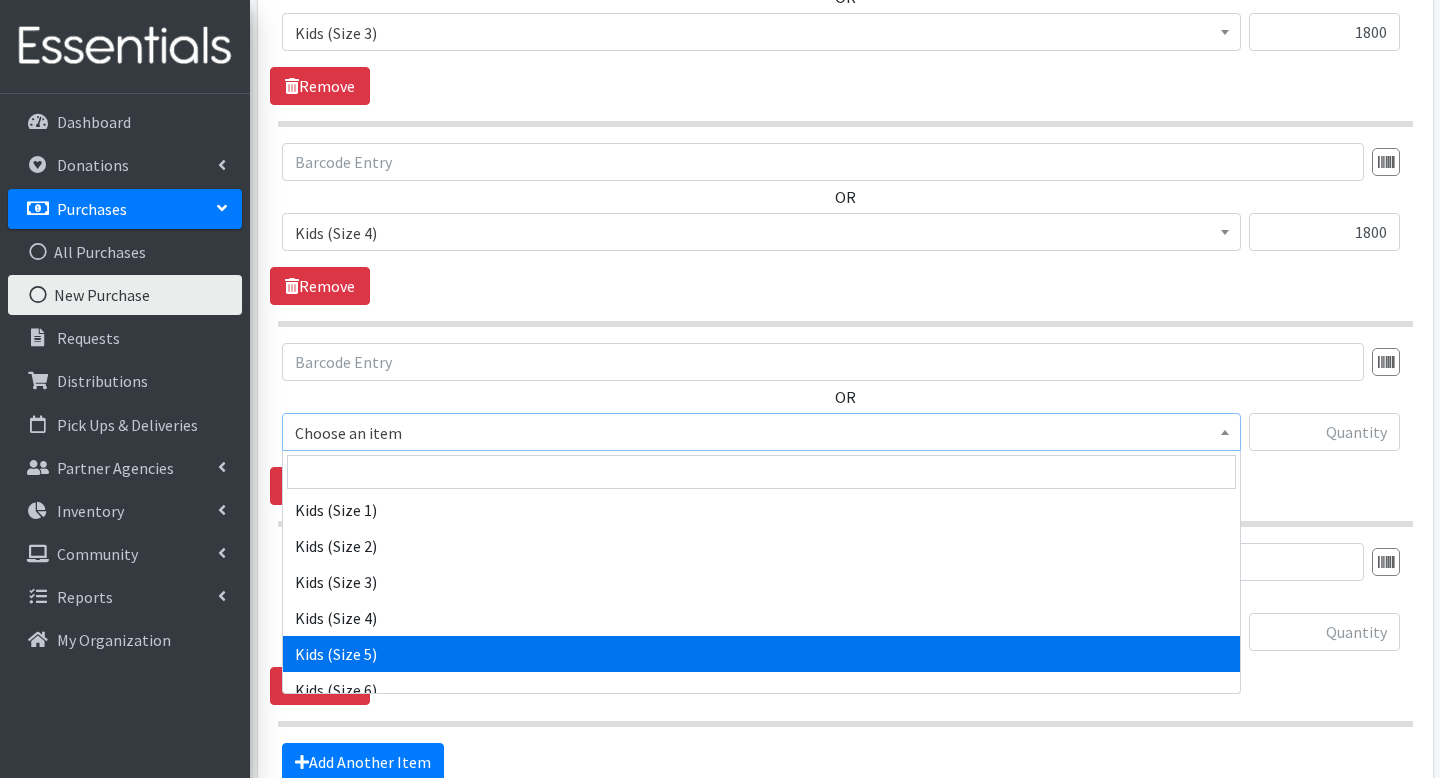 select on "4134" 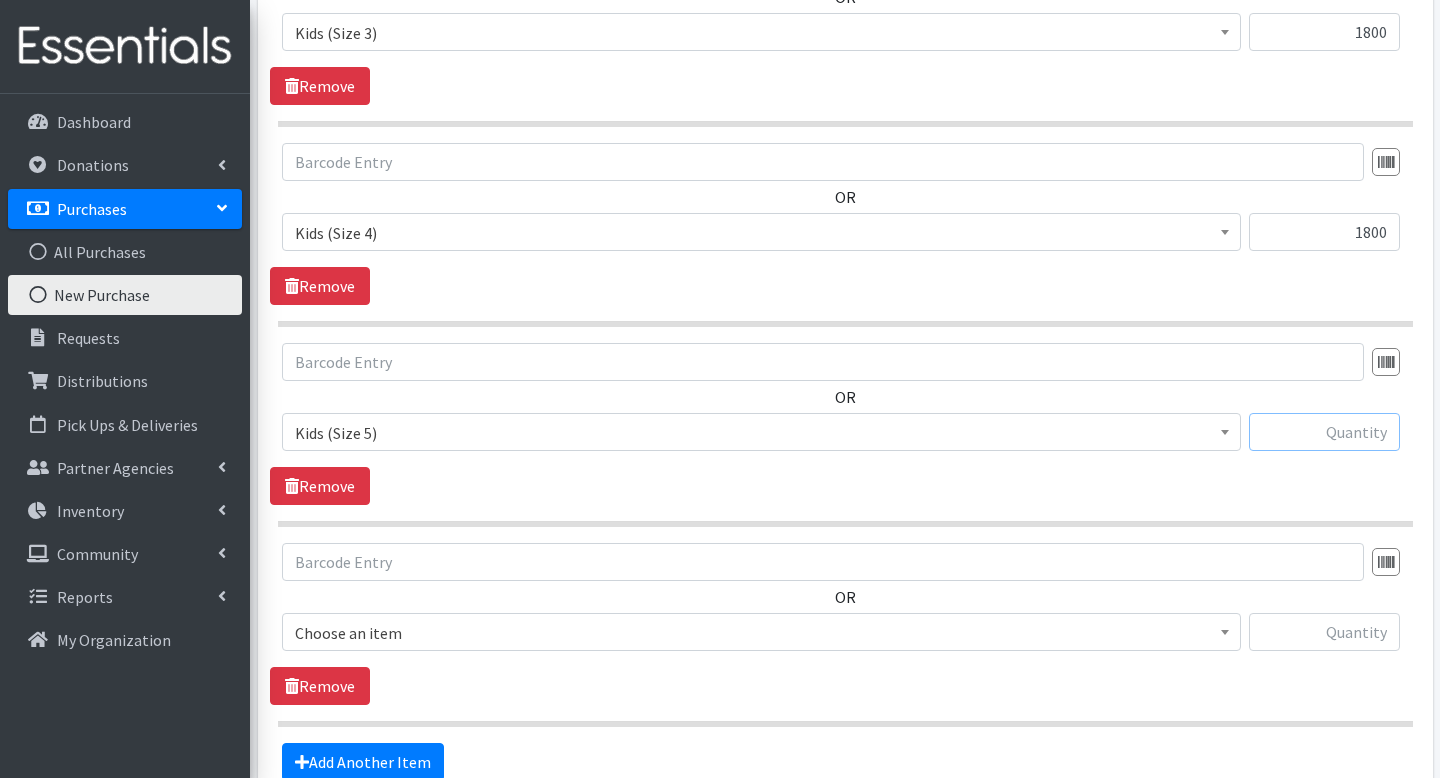 click at bounding box center [1324, 432] 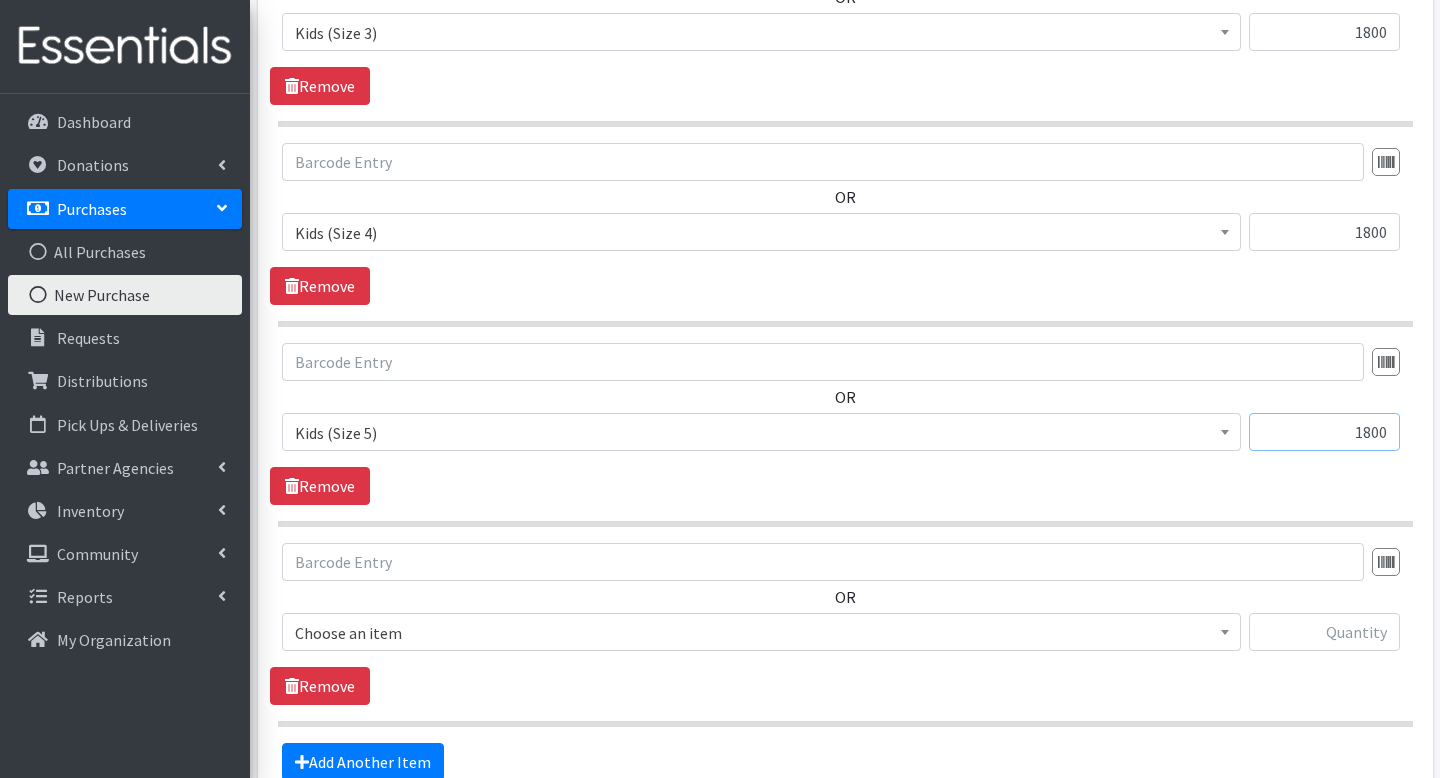 type on "1800" 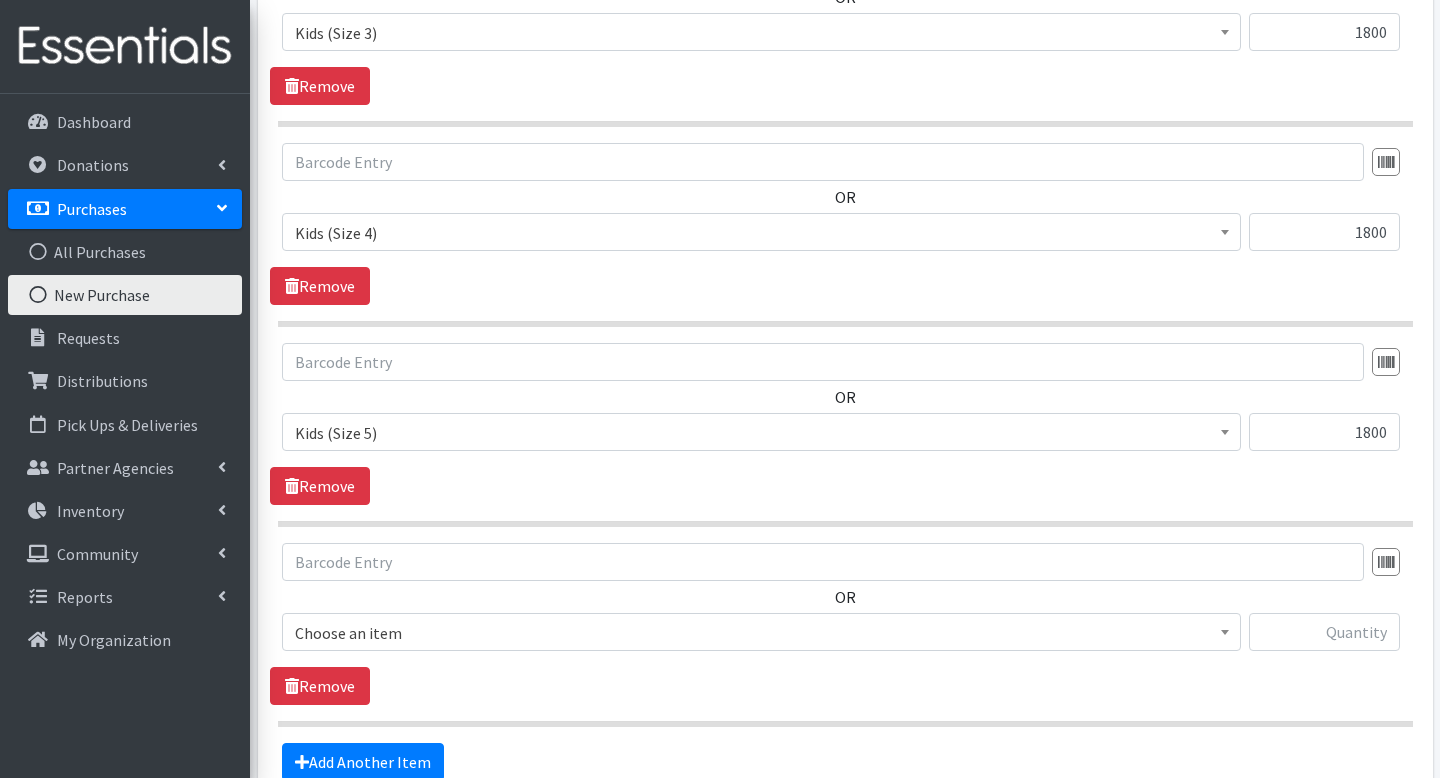 click on "Choose an item" at bounding box center (761, 633) 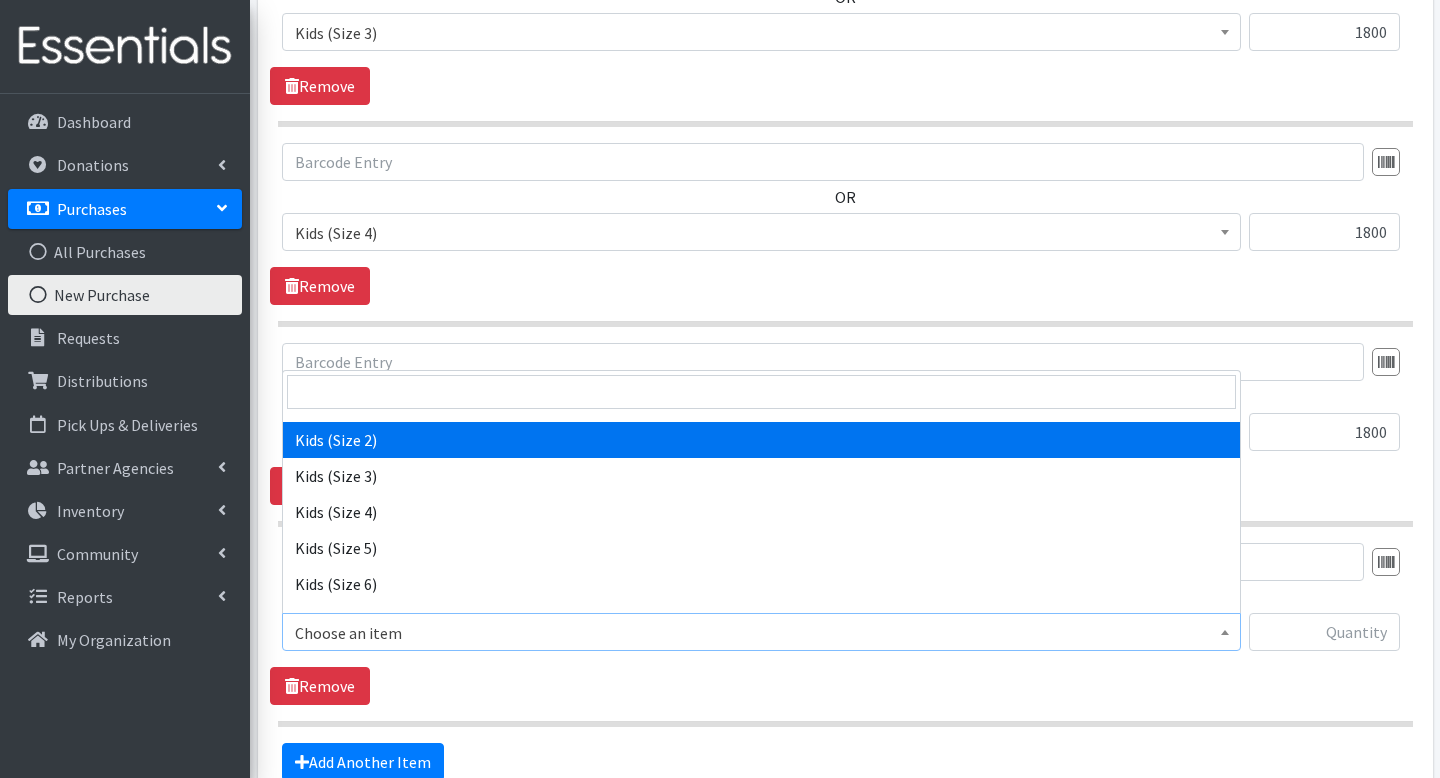 scroll, scrollTop: 330, scrollLeft: 0, axis: vertical 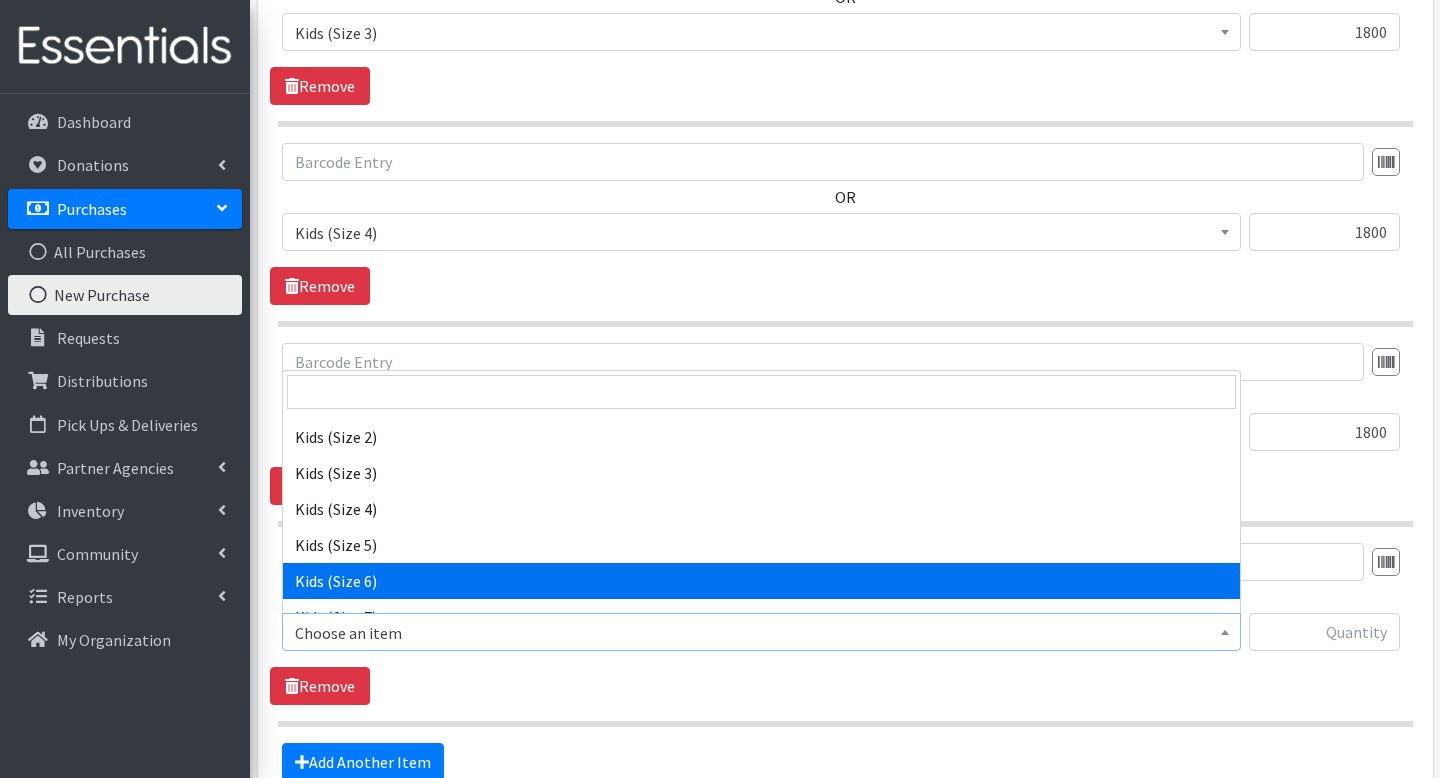 select on "4135" 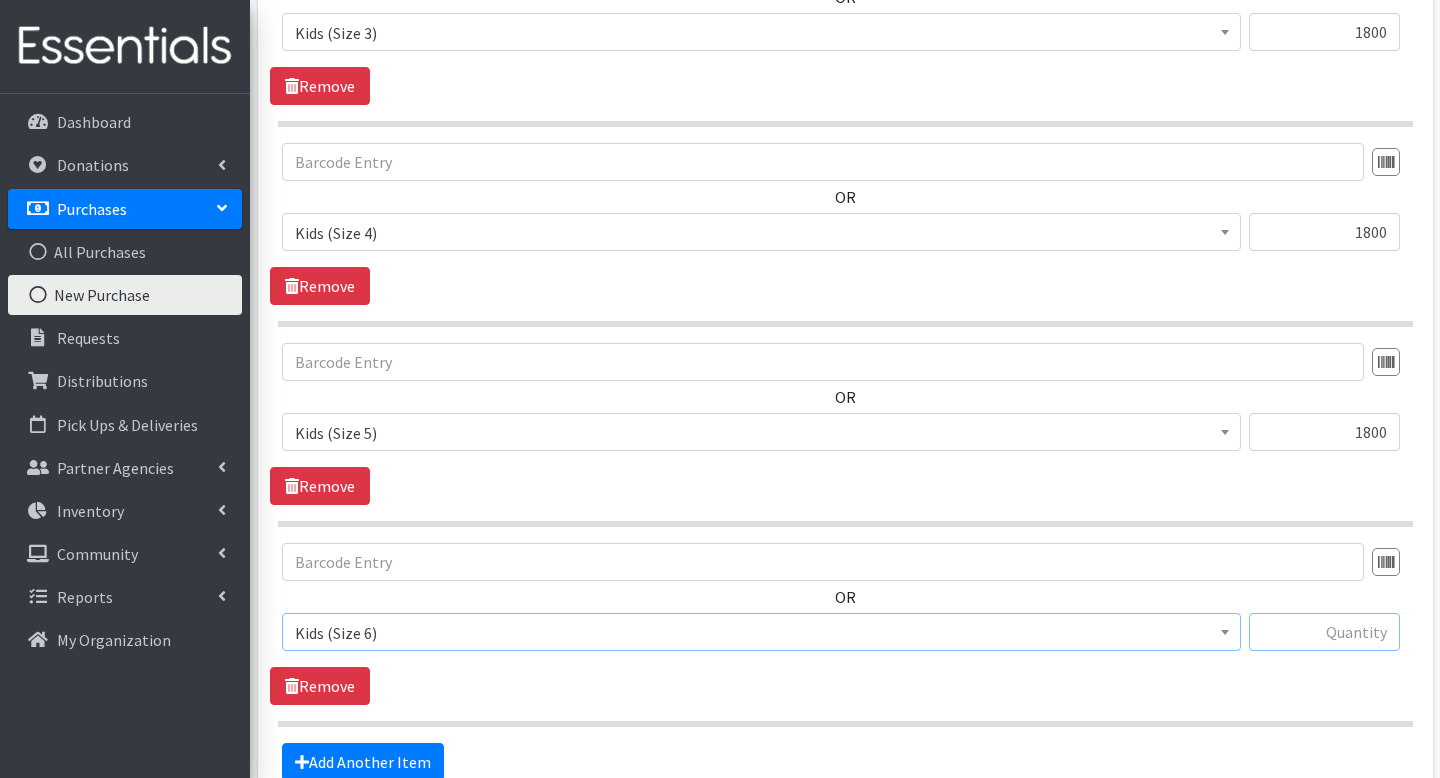 click at bounding box center (1324, 632) 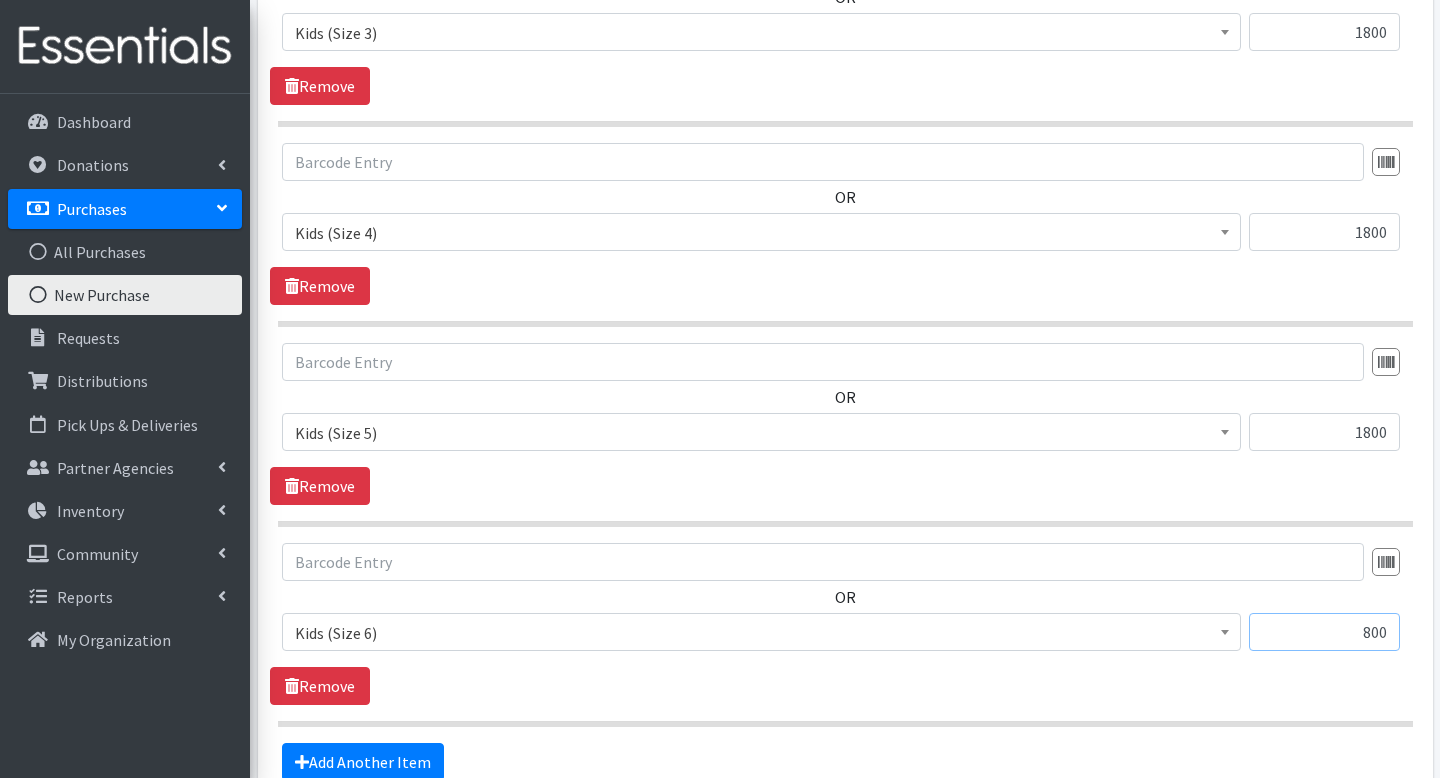 scroll, scrollTop: 1891, scrollLeft: 0, axis: vertical 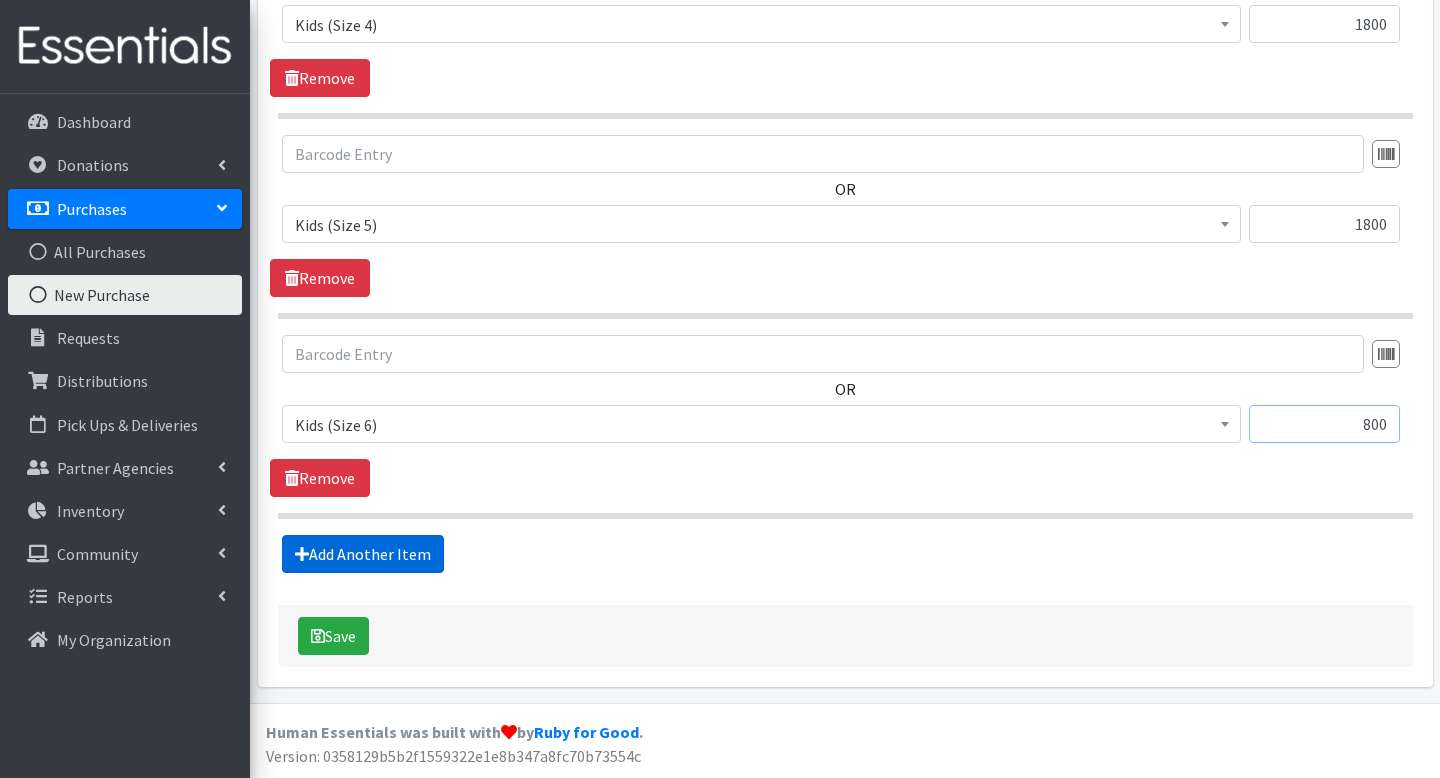 type on "800" 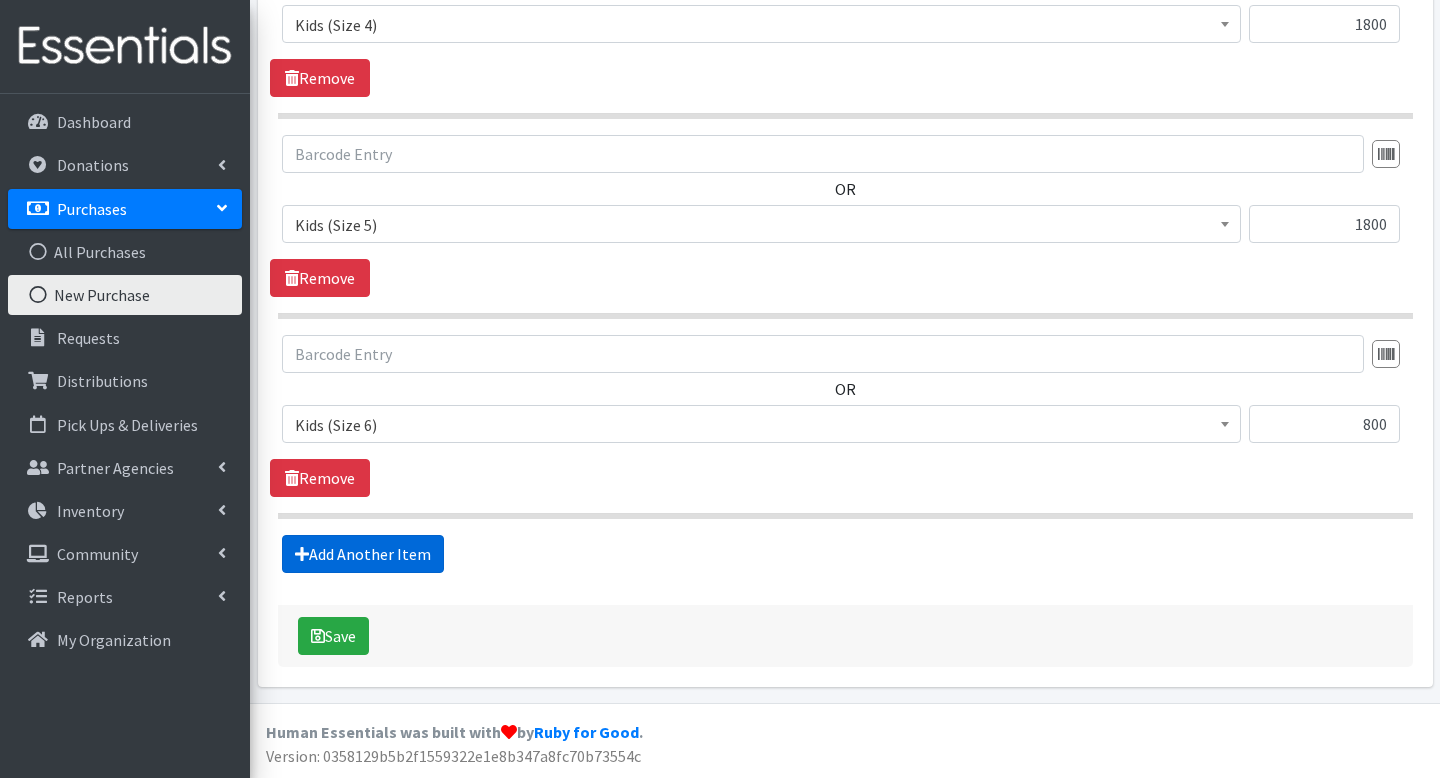 click on "Add Another Item" at bounding box center (363, 554) 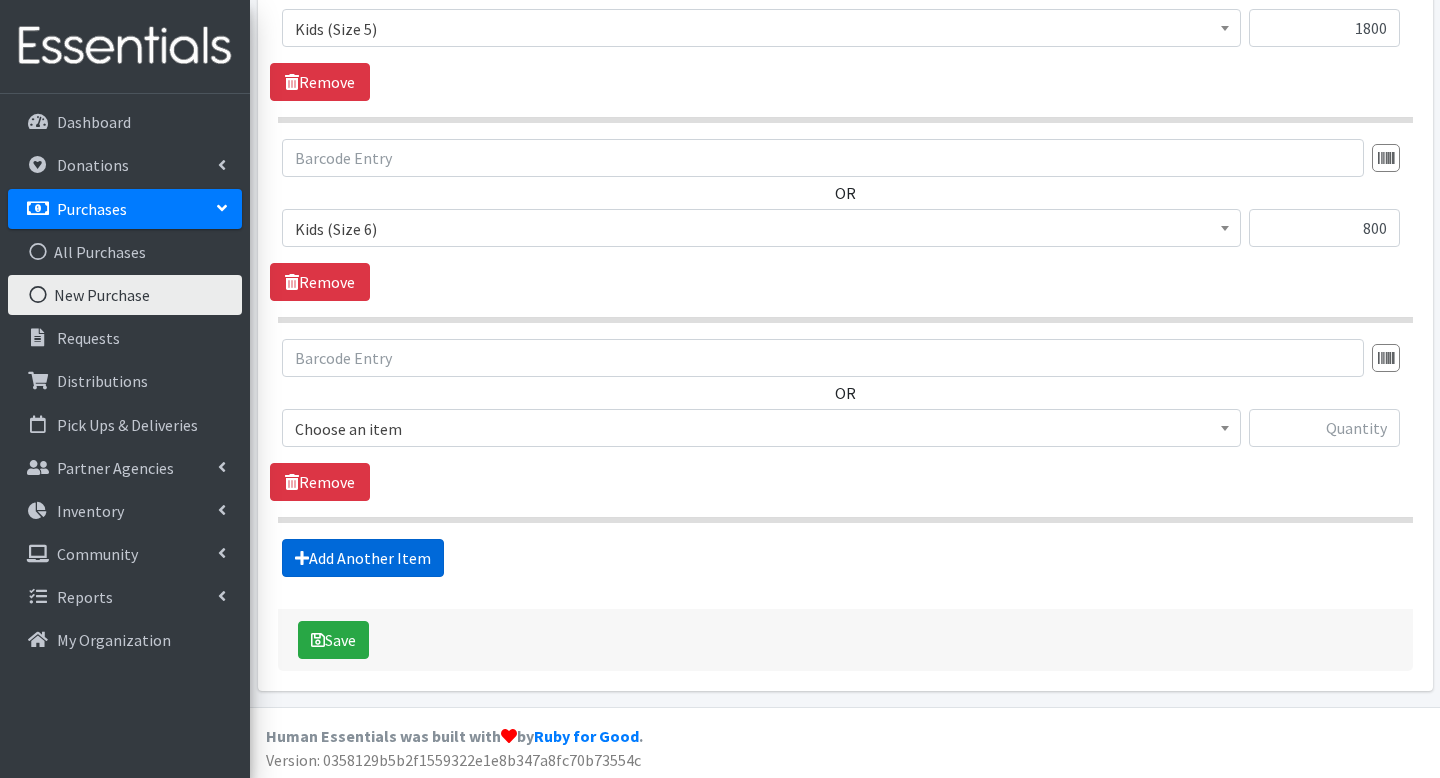 scroll, scrollTop: 2091, scrollLeft: 0, axis: vertical 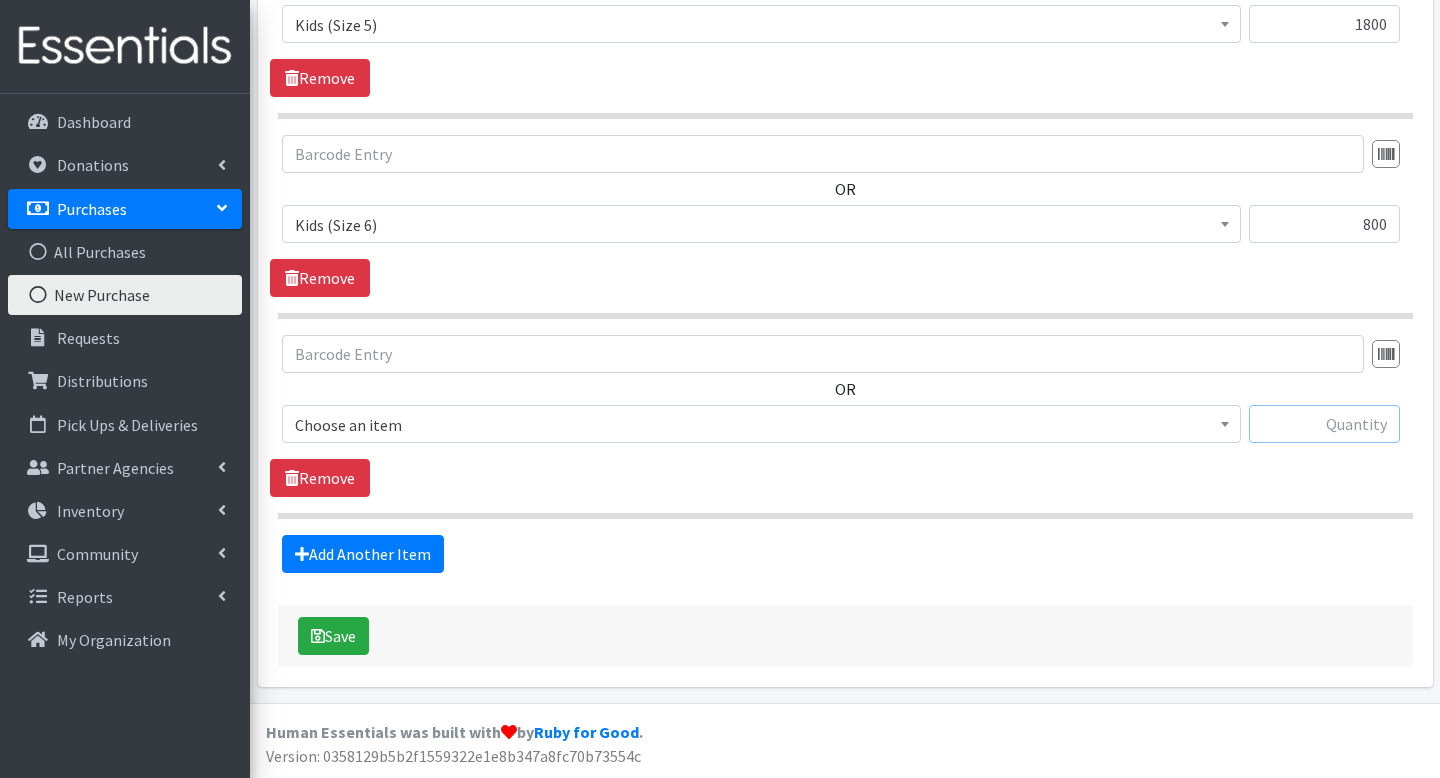click at bounding box center (1324, 424) 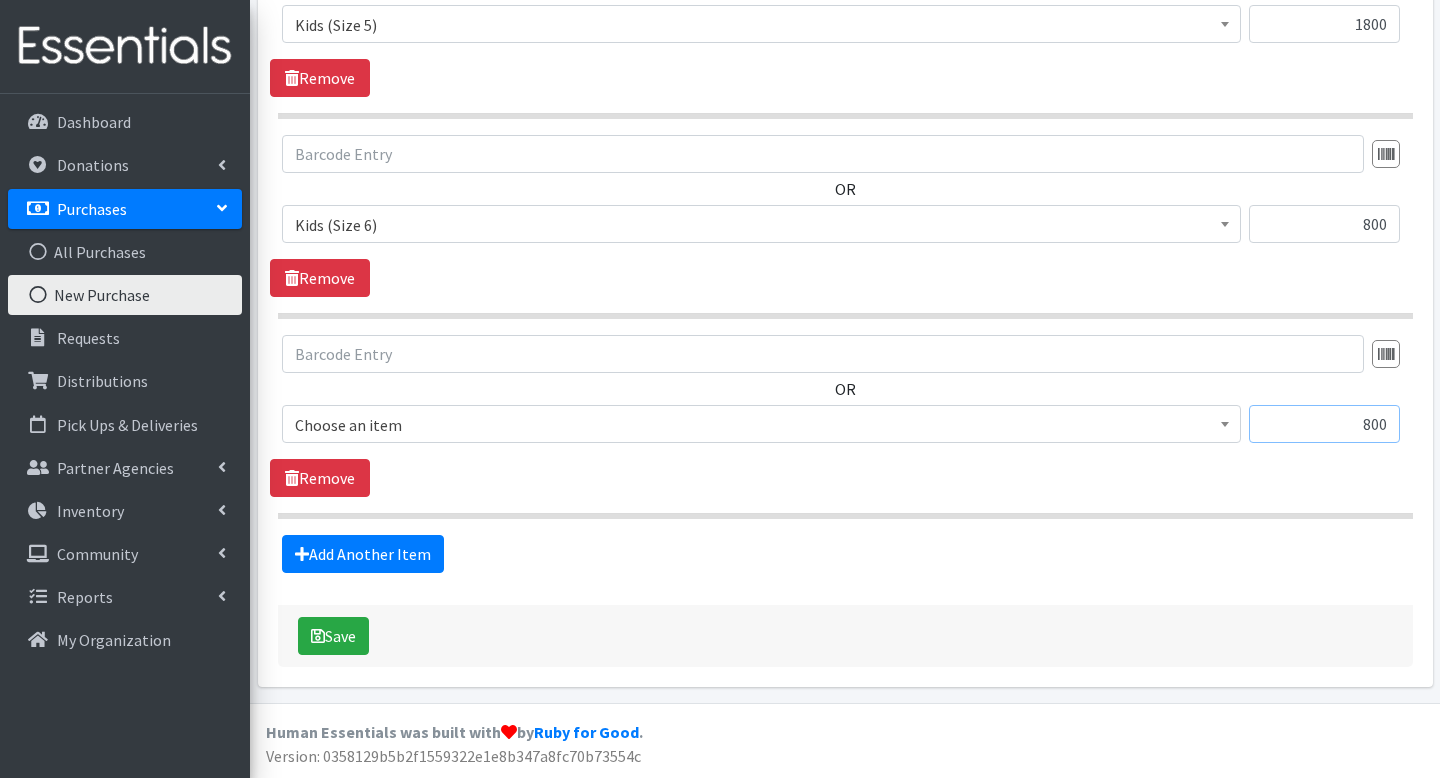 type on "800" 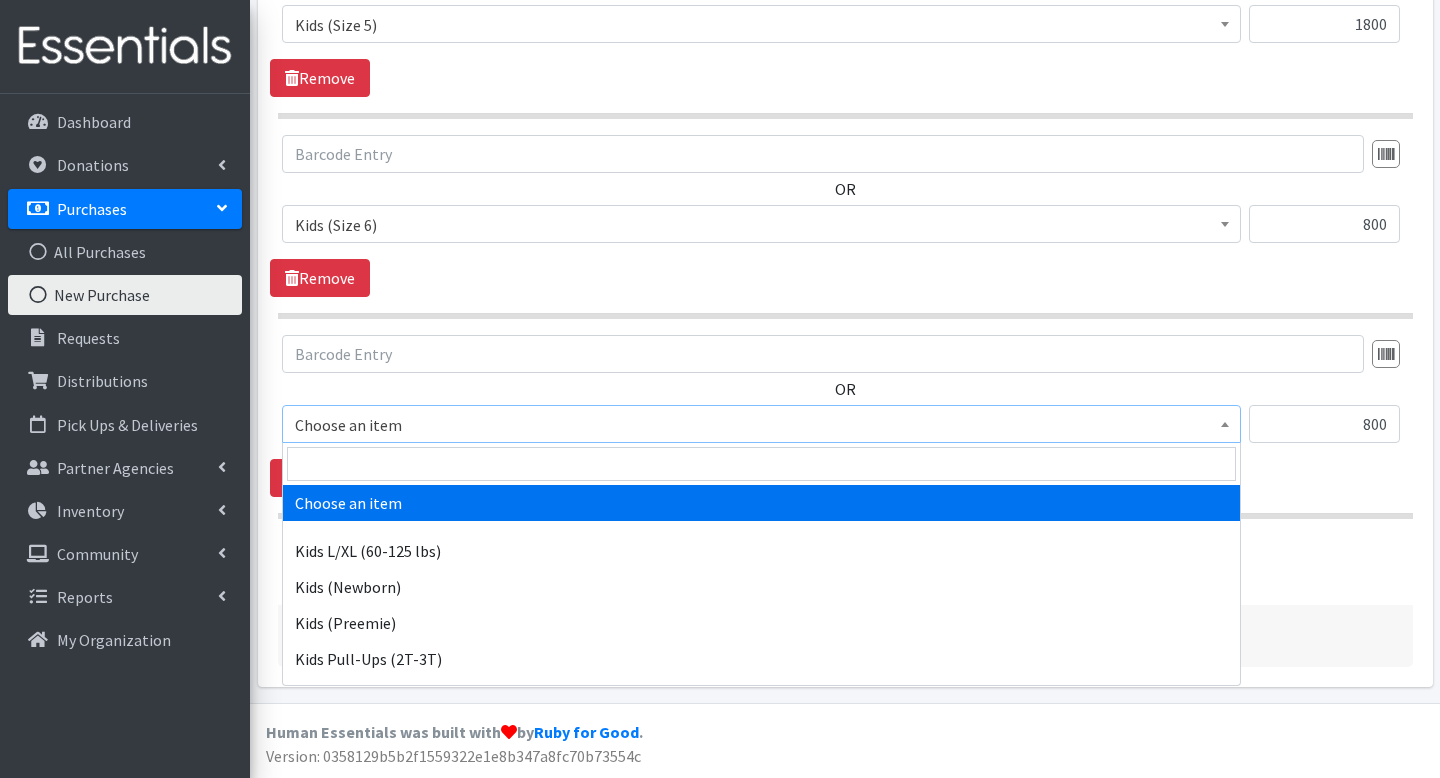 click on "Choose an item" at bounding box center [761, 425] 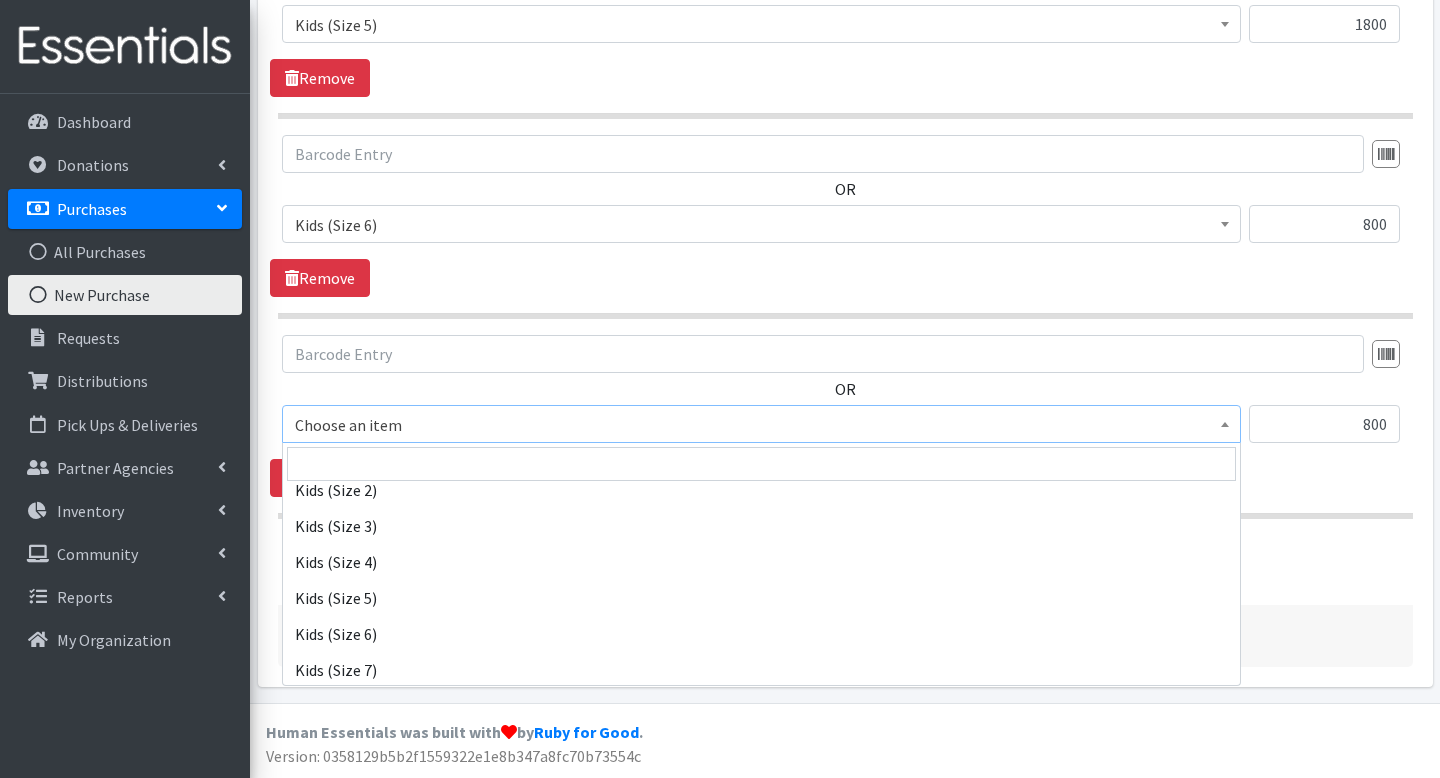 scroll, scrollTop: 354, scrollLeft: 0, axis: vertical 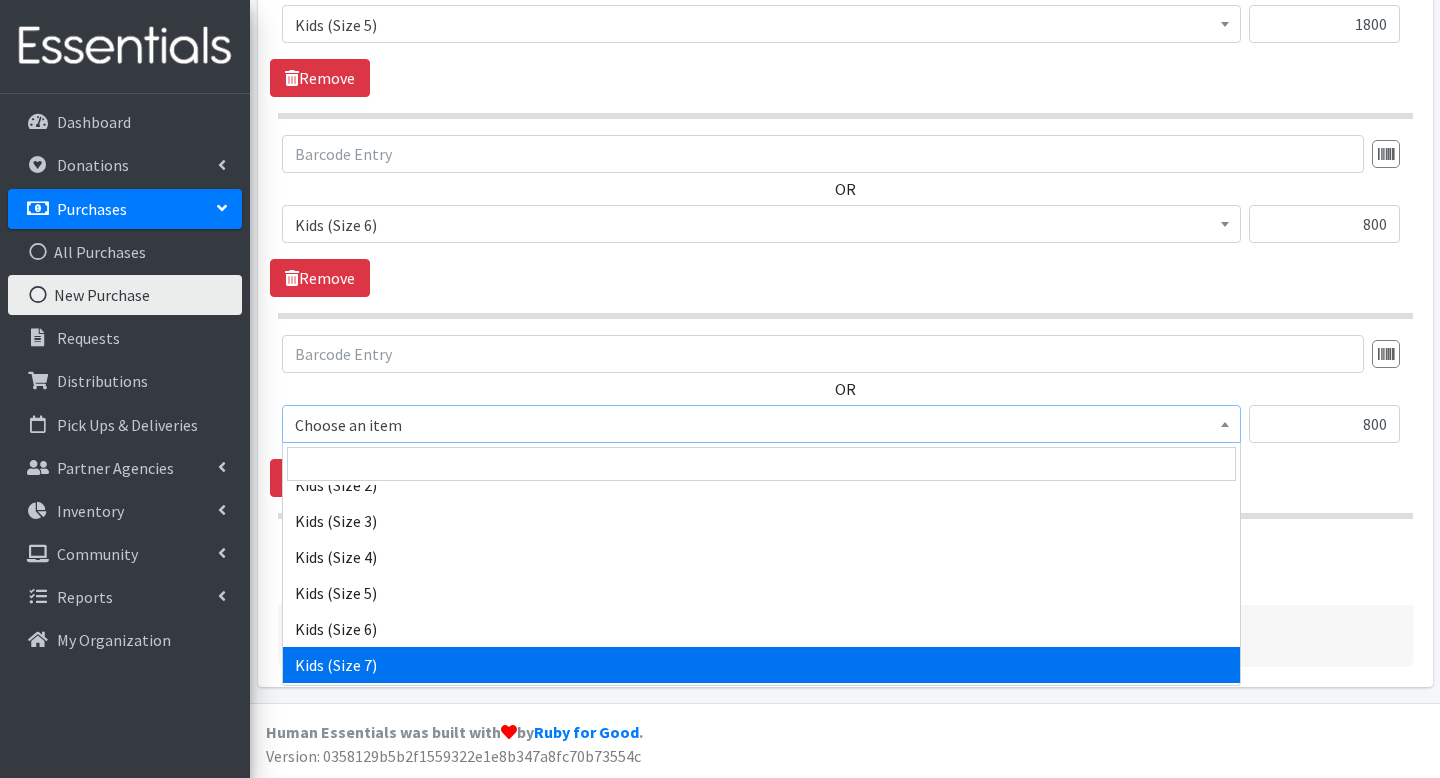 select on "6172" 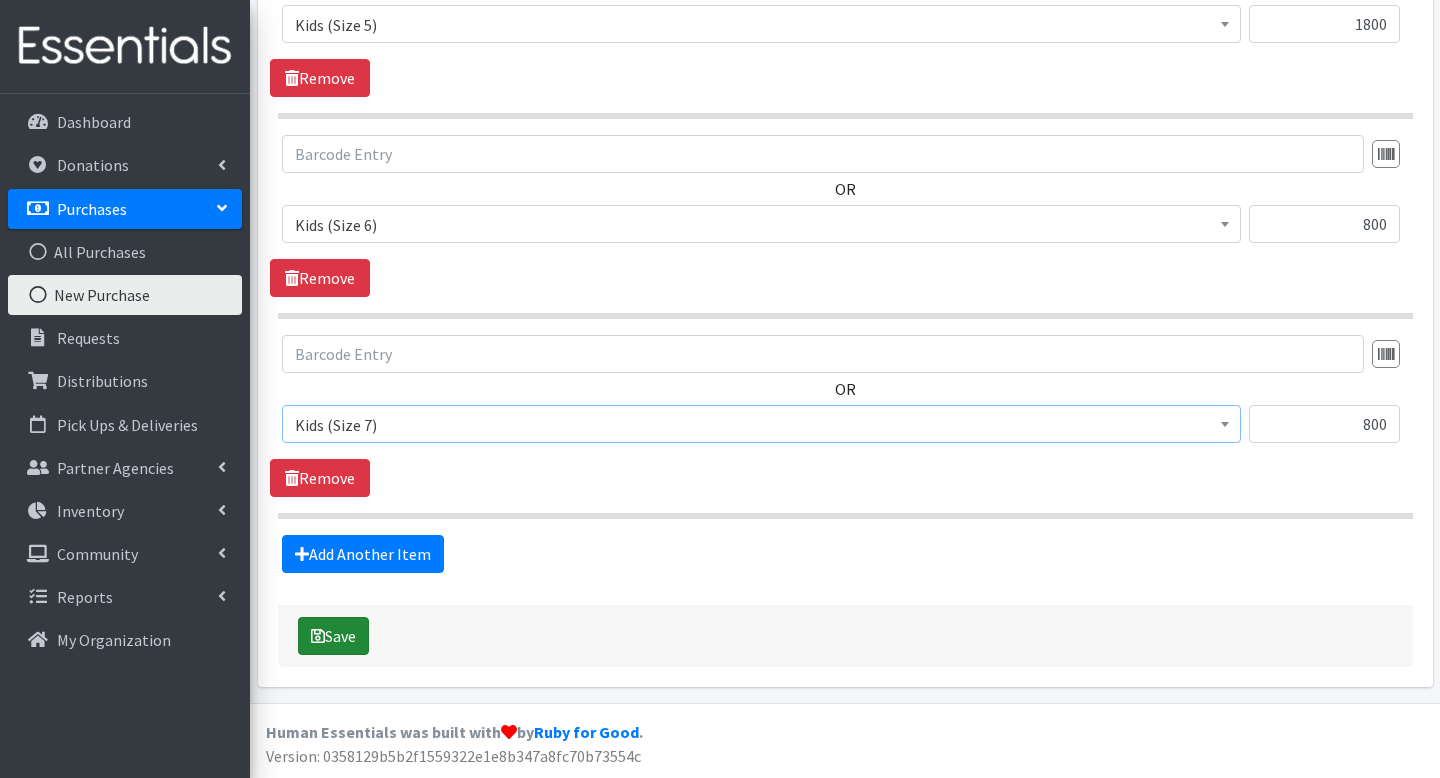 click on "Save" at bounding box center [333, 636] 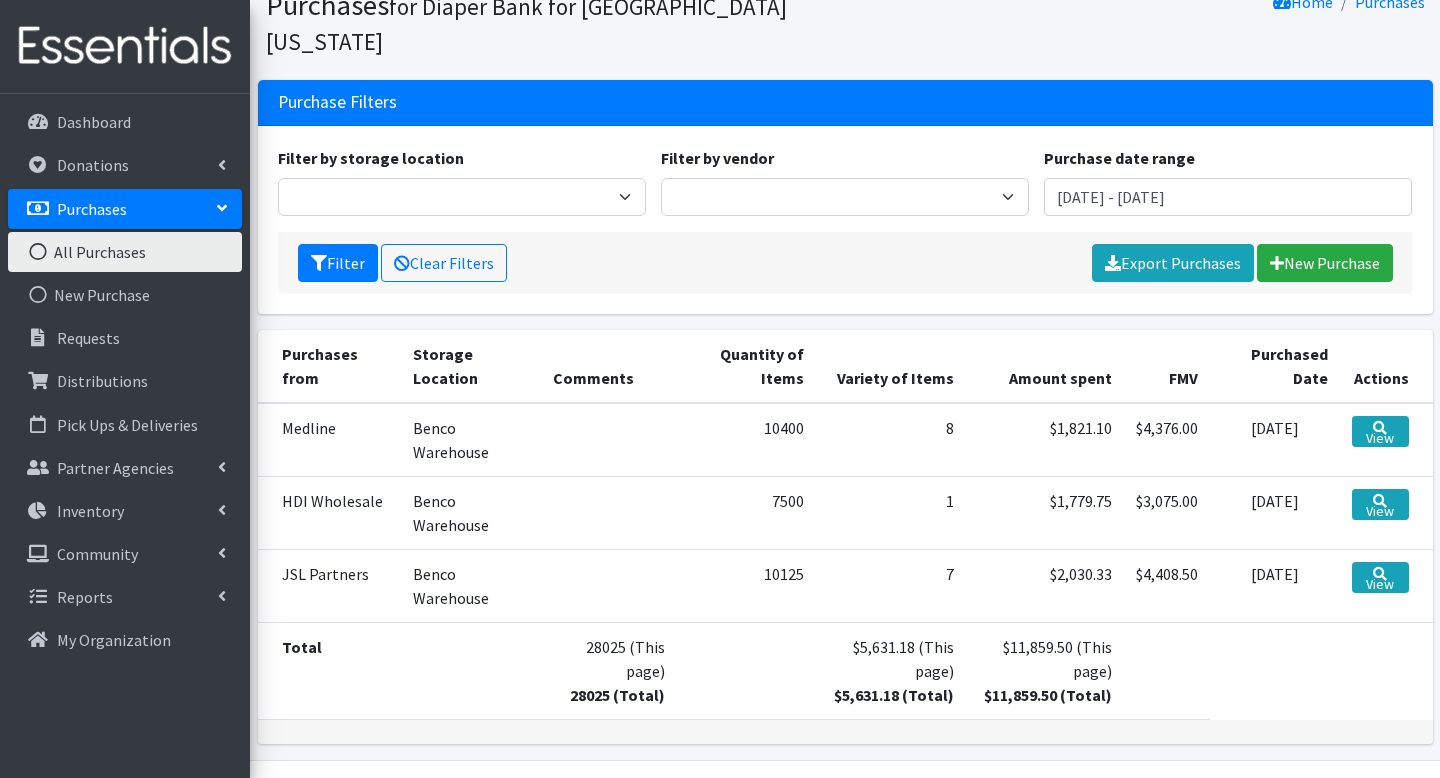 scroll, scrollTop: 172, scrollLeft: 0, axis: vertical 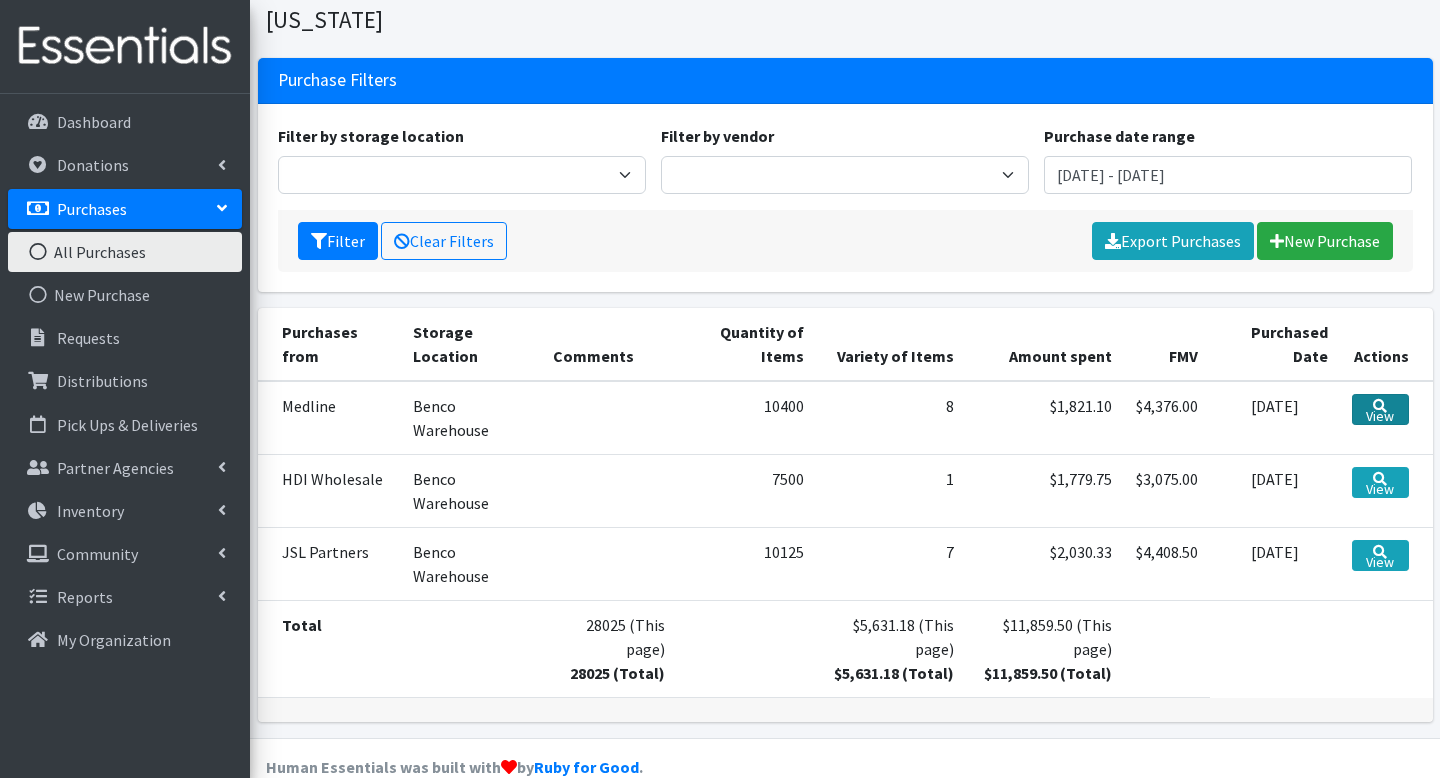 click on "View" at bounding box center [1380, 409] 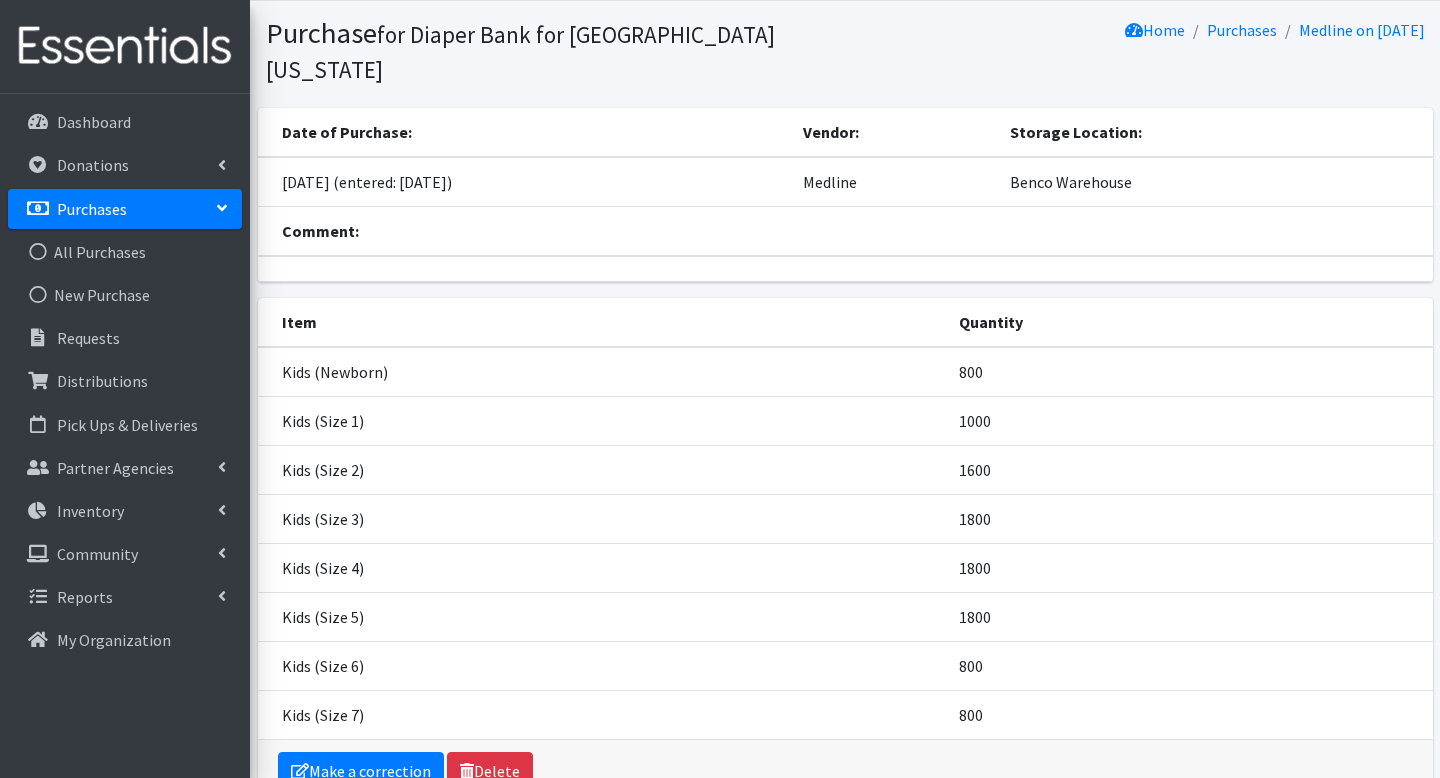 scroll, scrollTop: 58, scrollLeft: 0, axis: vertical 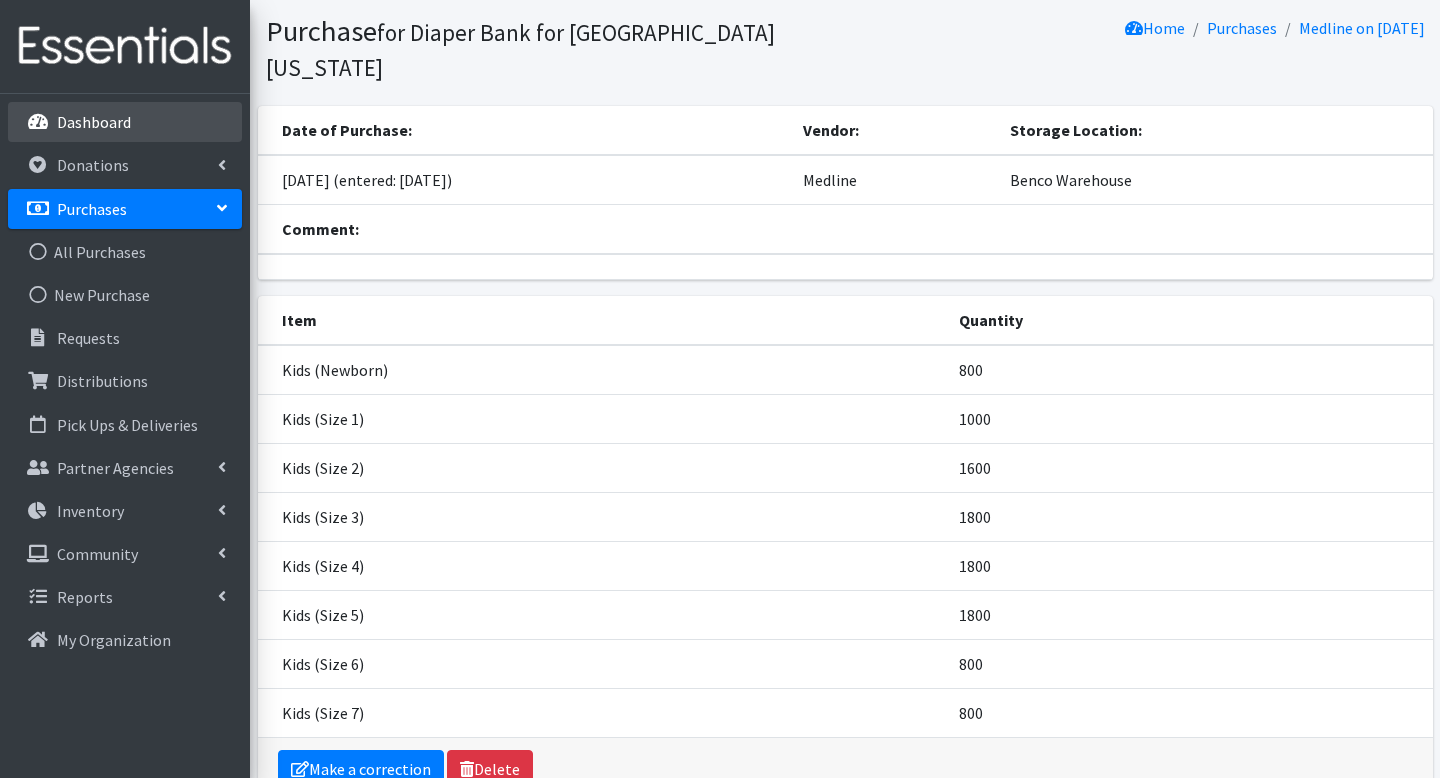 click on "Dashboard" at bounding box center [94, 122] 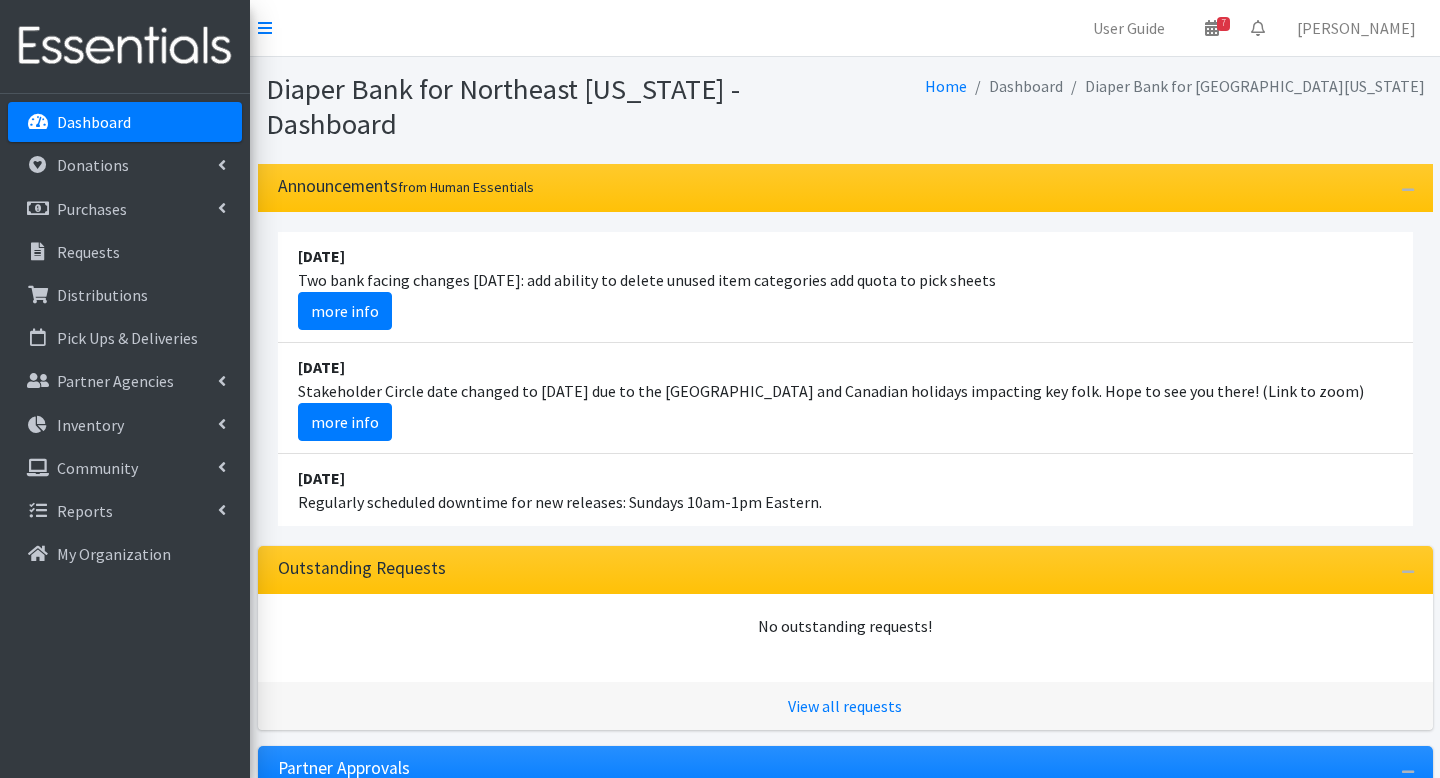 scroll, scrollTop: 0, scrollLeft: 0, axis: both 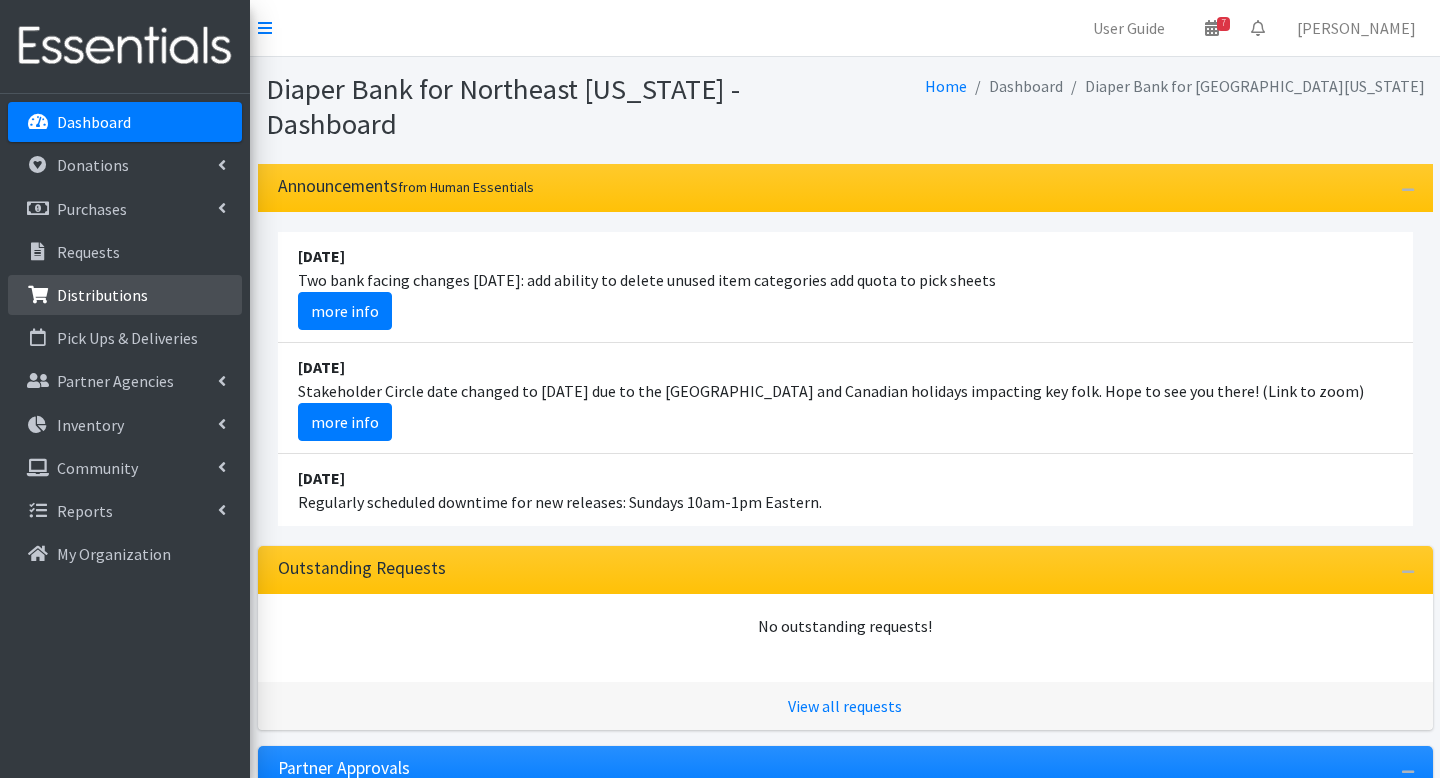 click on "Distributions" at bounding box center (125, 295) 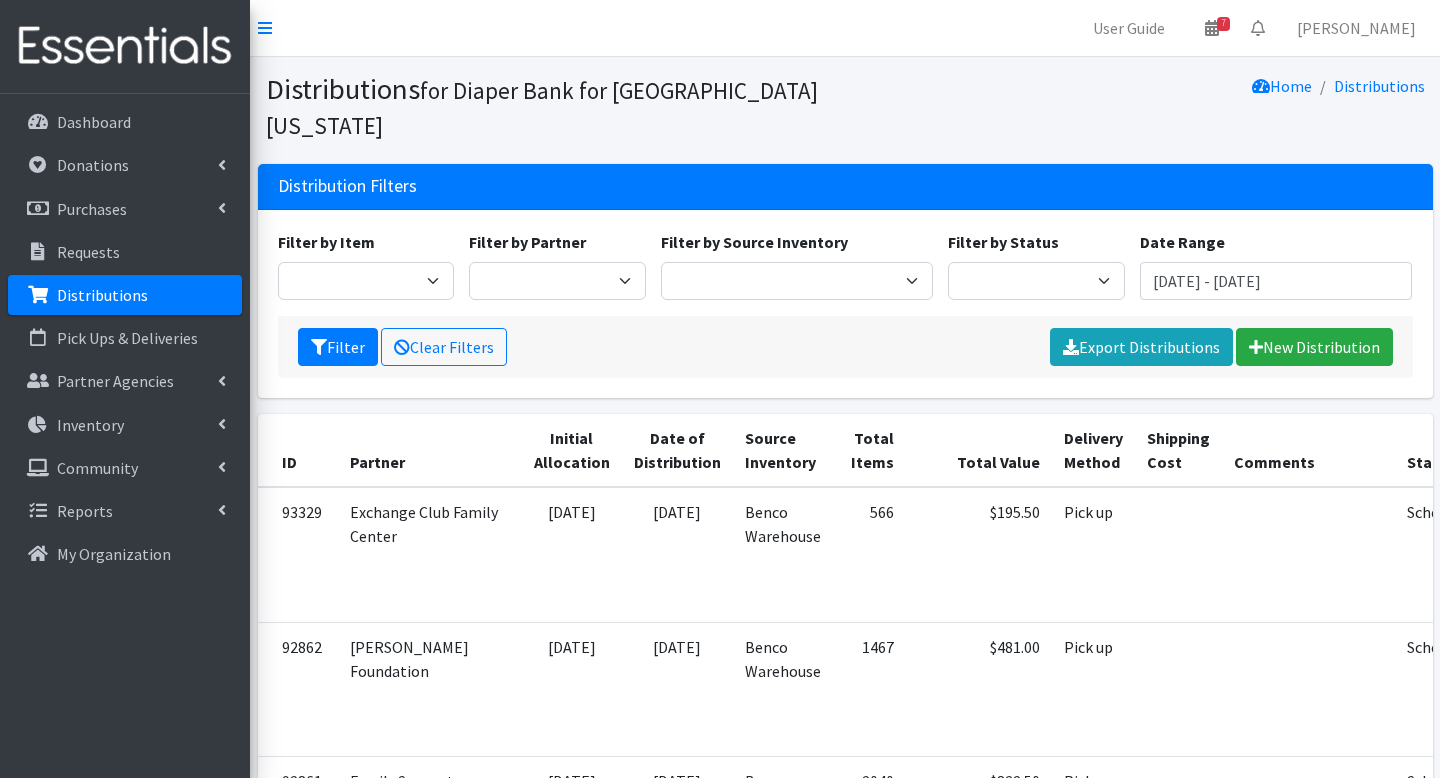 scroll, scrollTop: 0, scrollLeft: 0, axis: both 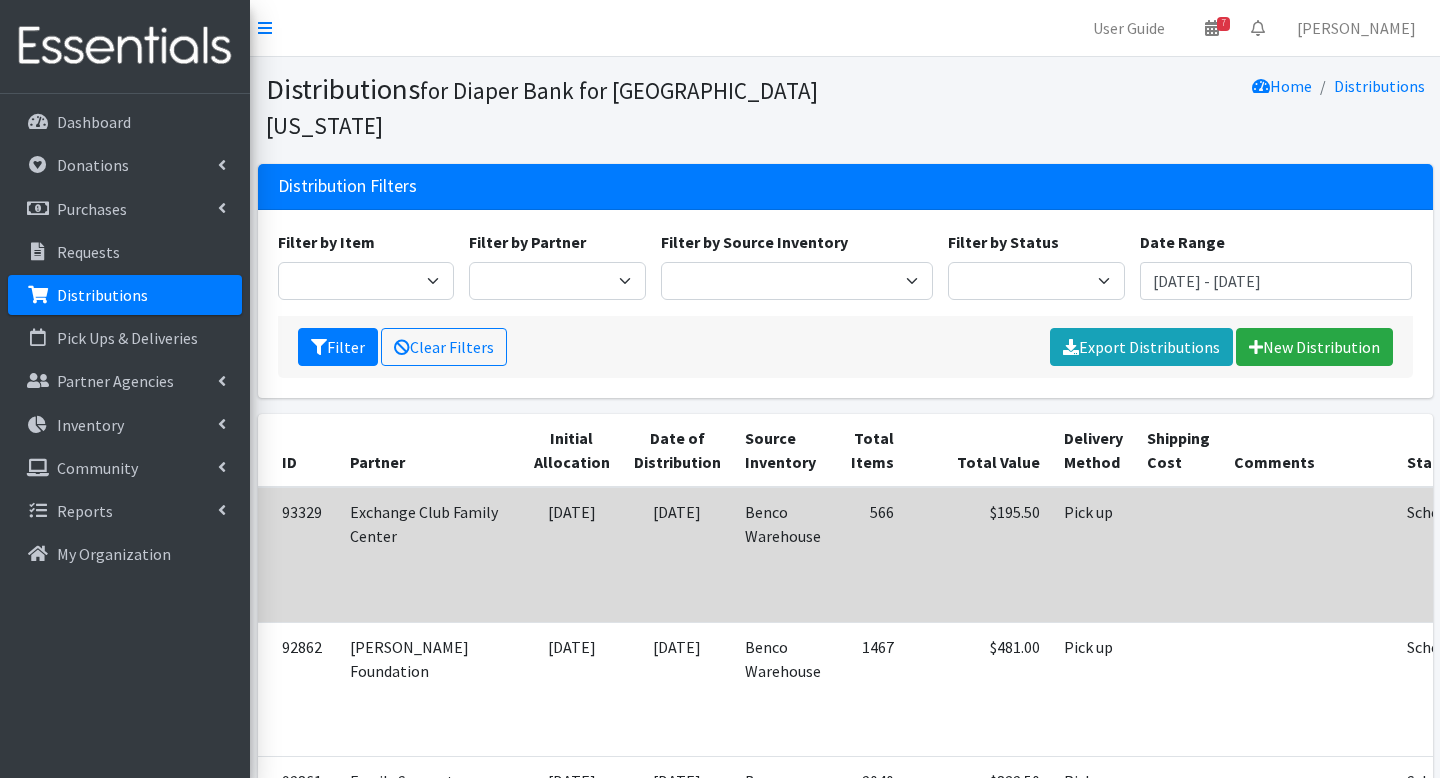 click on "View" at bounding box center (1533, 514) 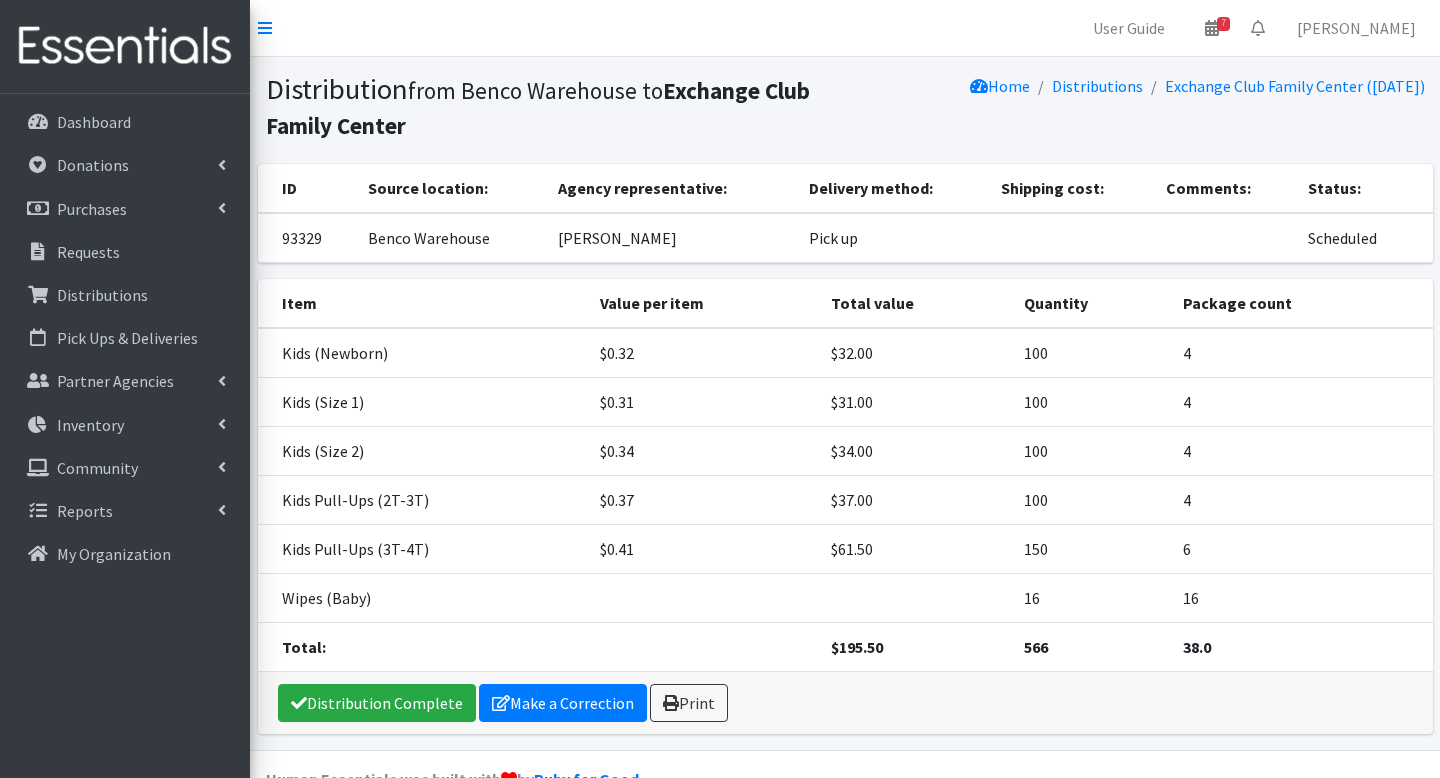 scroll, scrollTop: 0, scrollLeft: 0, axis: both 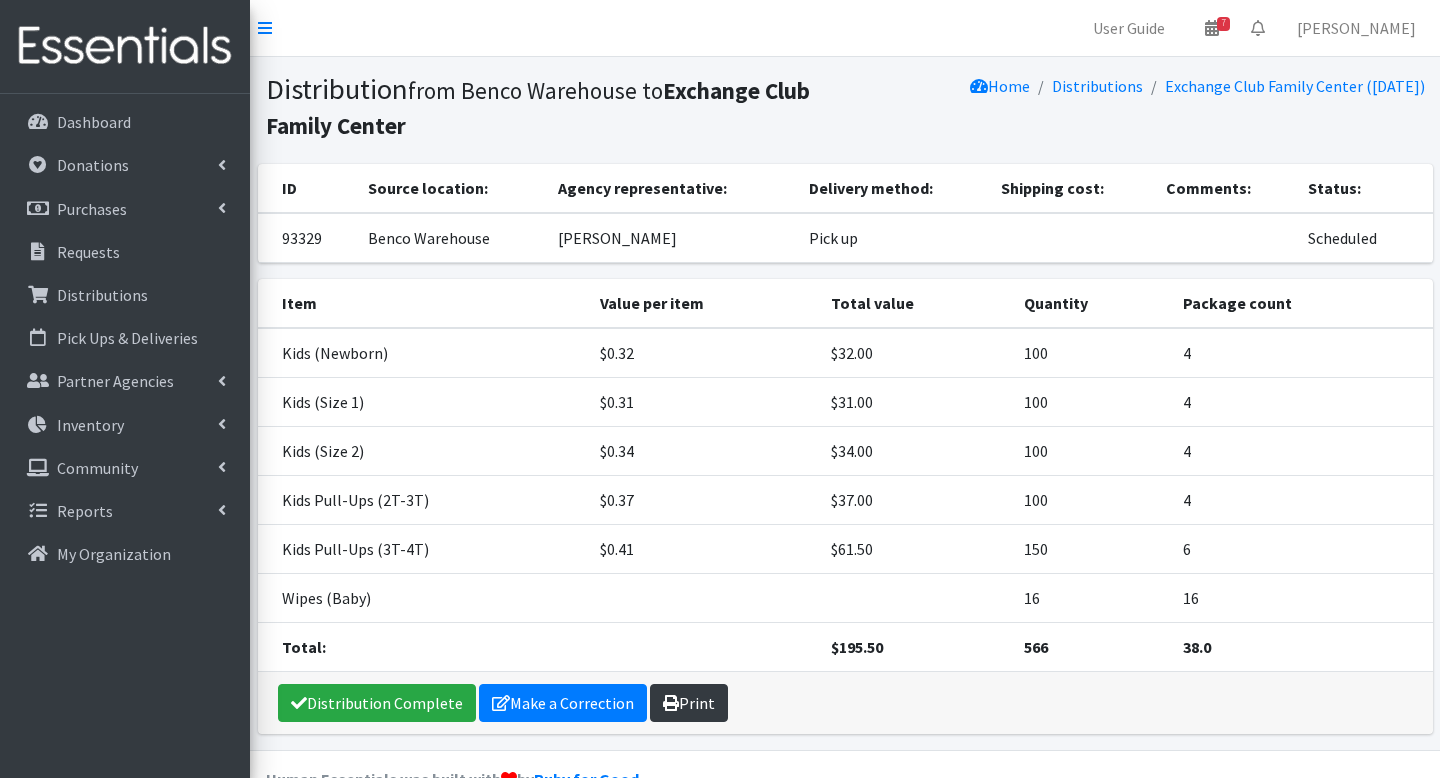 click on "Print" at bounding box center (689, 703) 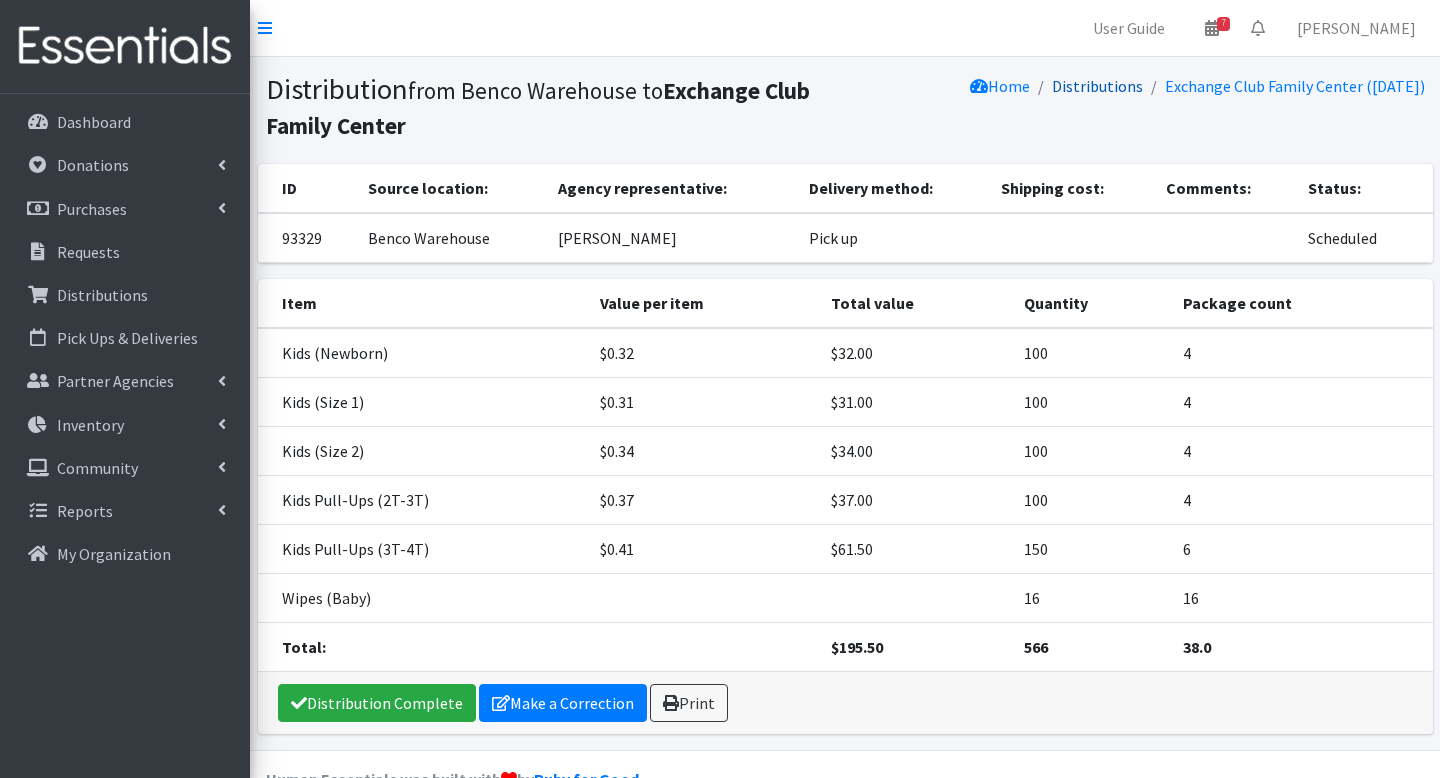 click on "Distributions" at bounding box center (1097, 86) 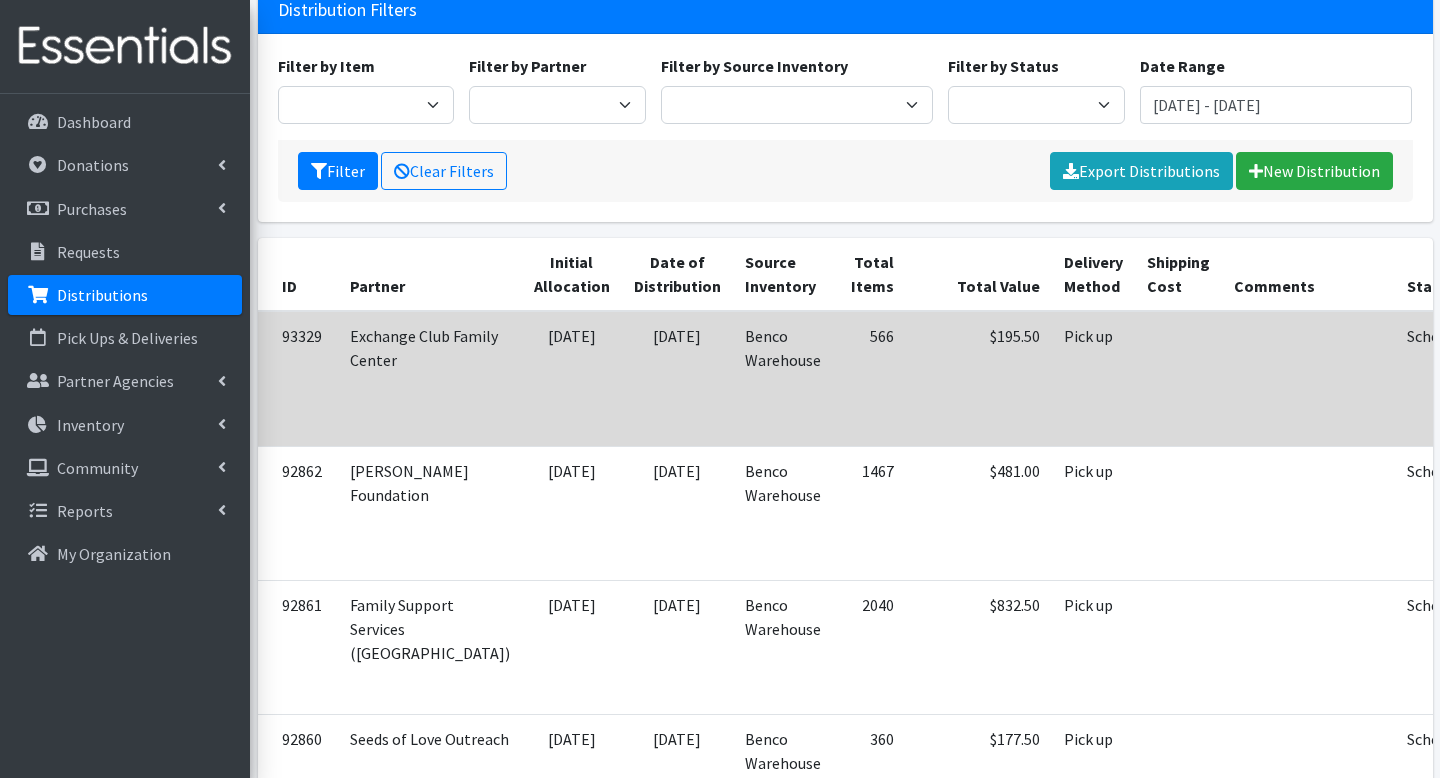 scroll, scrollTop: 0, scrollLeft: 0, axis: both 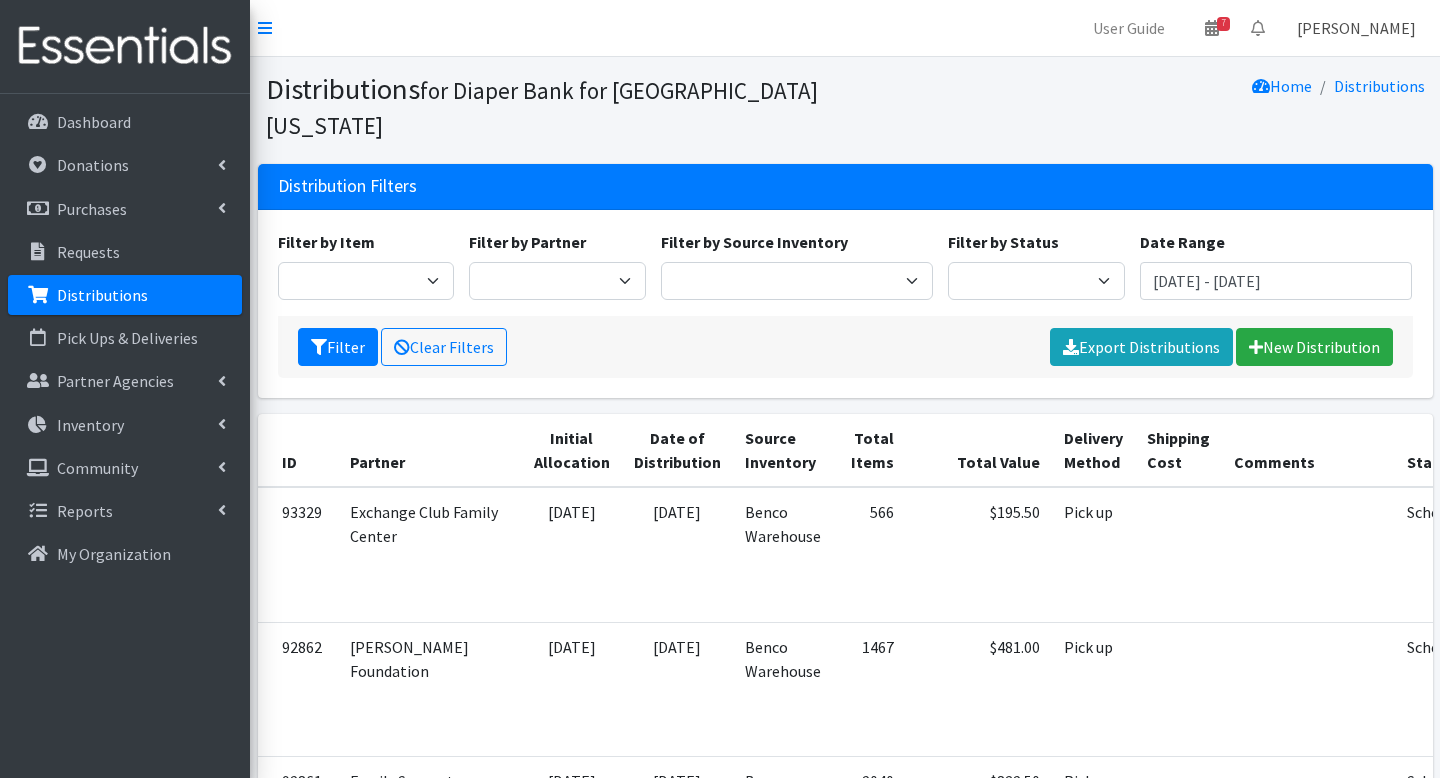 click on "[PERSON_NAME]" at bounding box center (1356, 28) 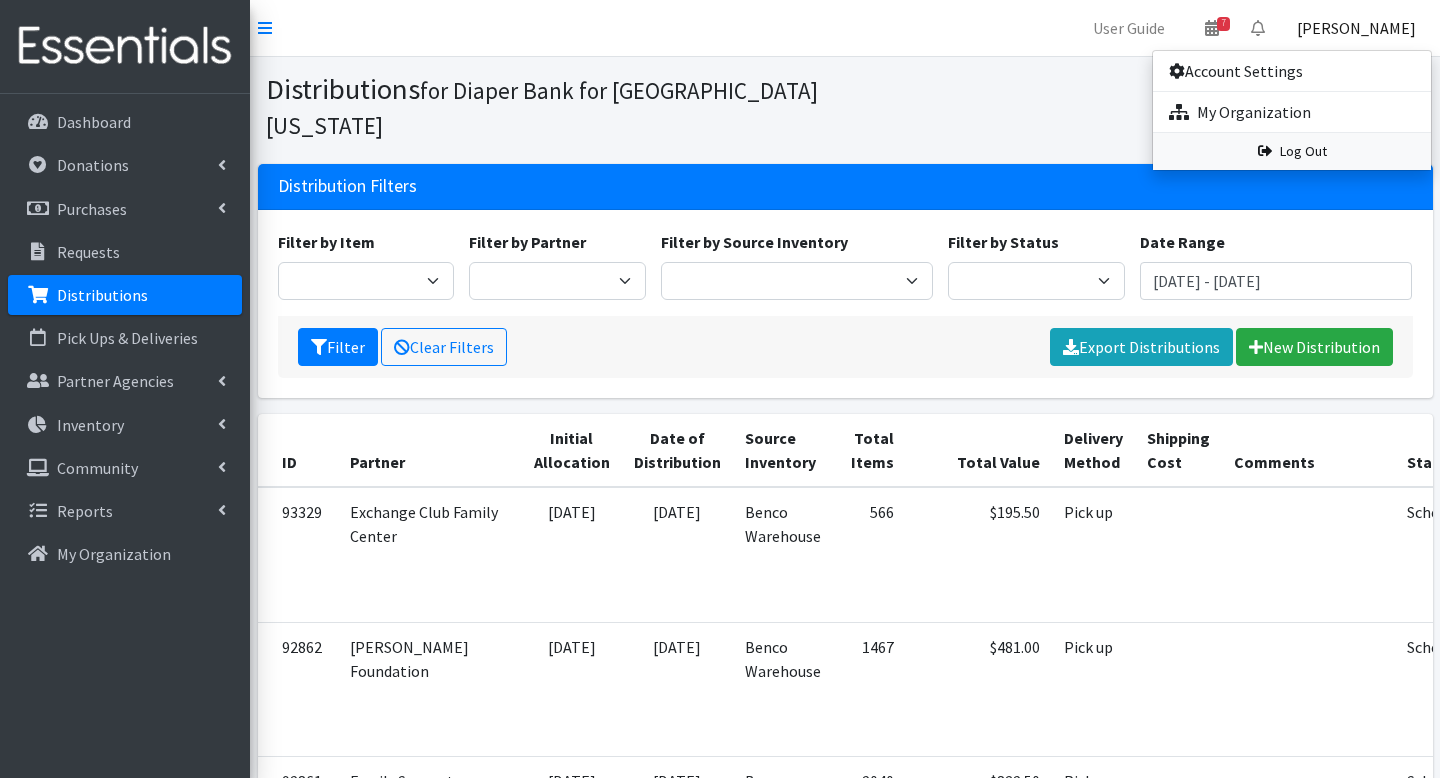 click on "Log Out" at bounding box center [1292, 151] 